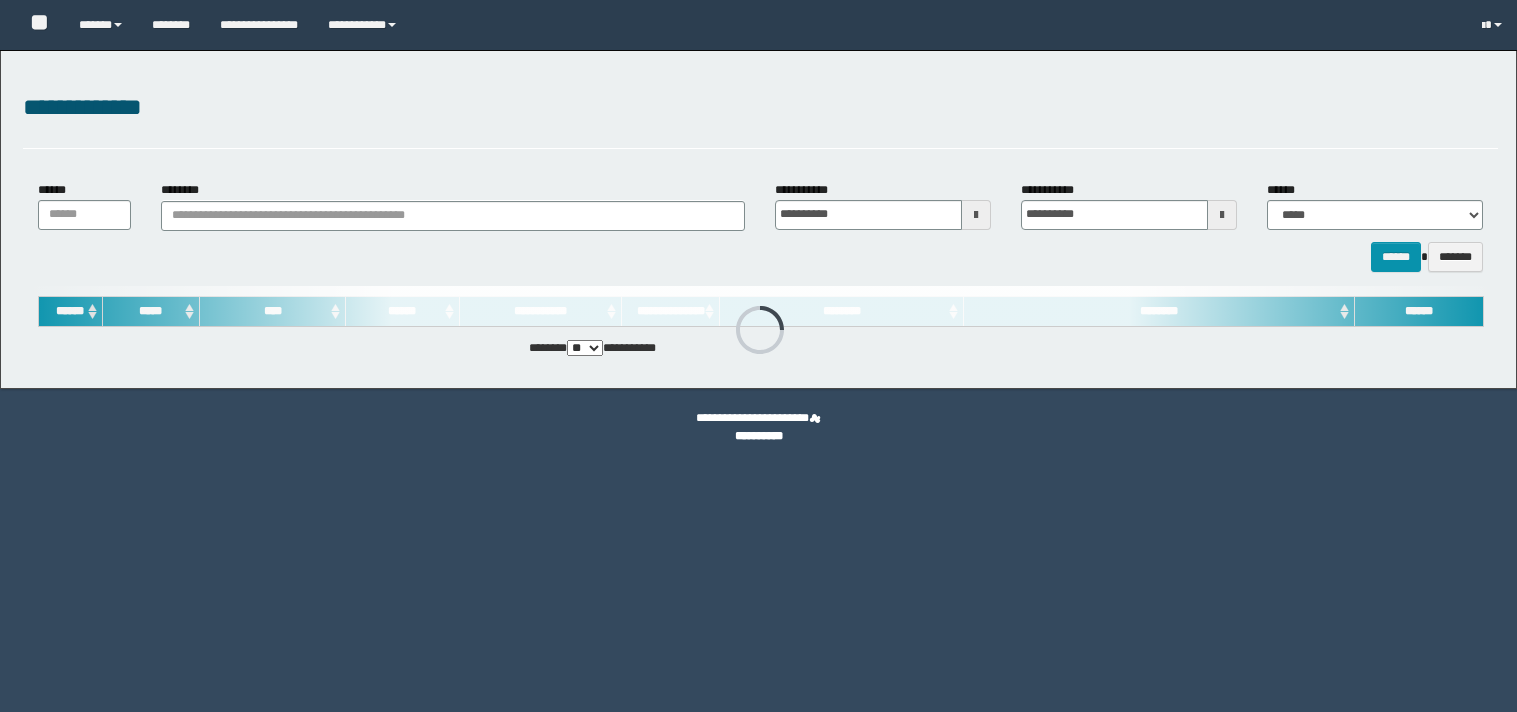 scroll, scrollTop: 0, scrollLeft: 0, axis: both 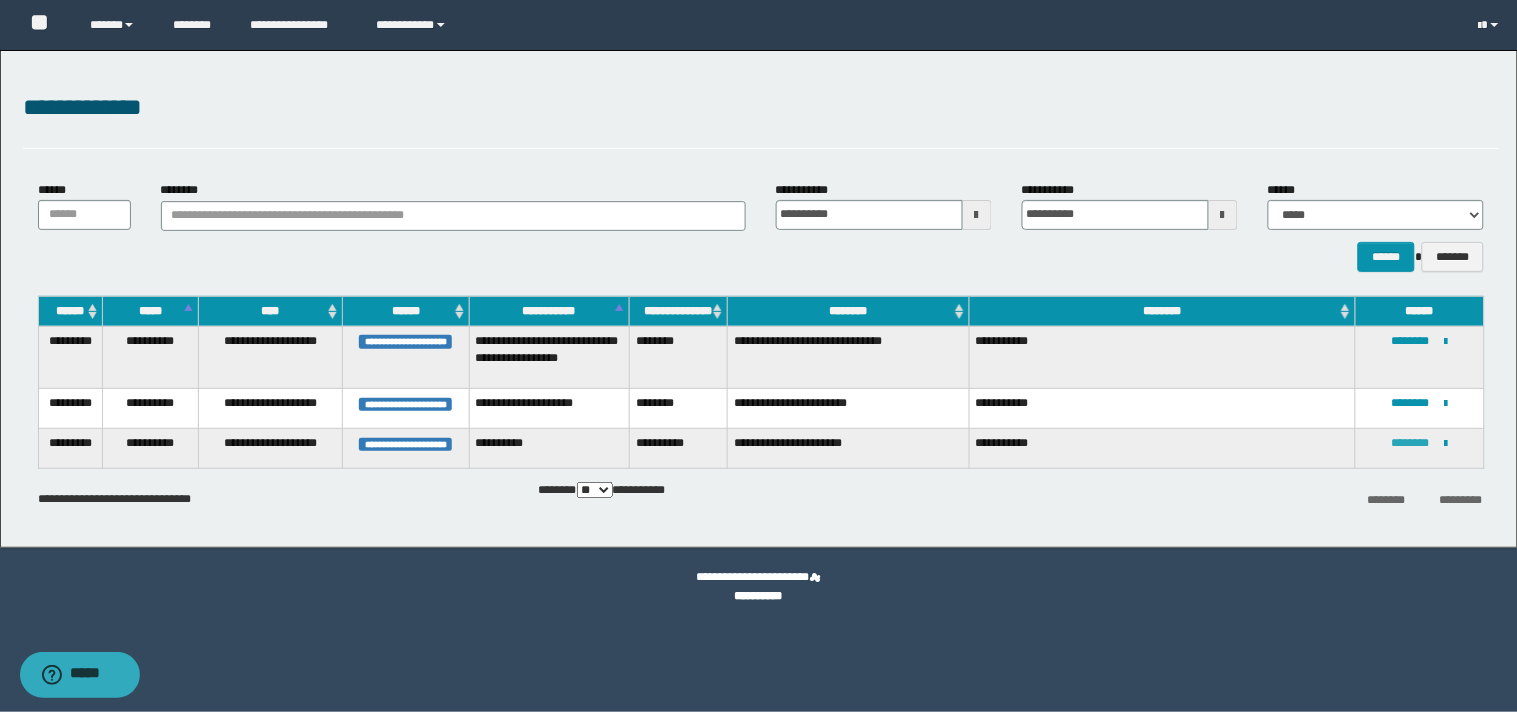 click on "********" at bounding box center (1411, 443) 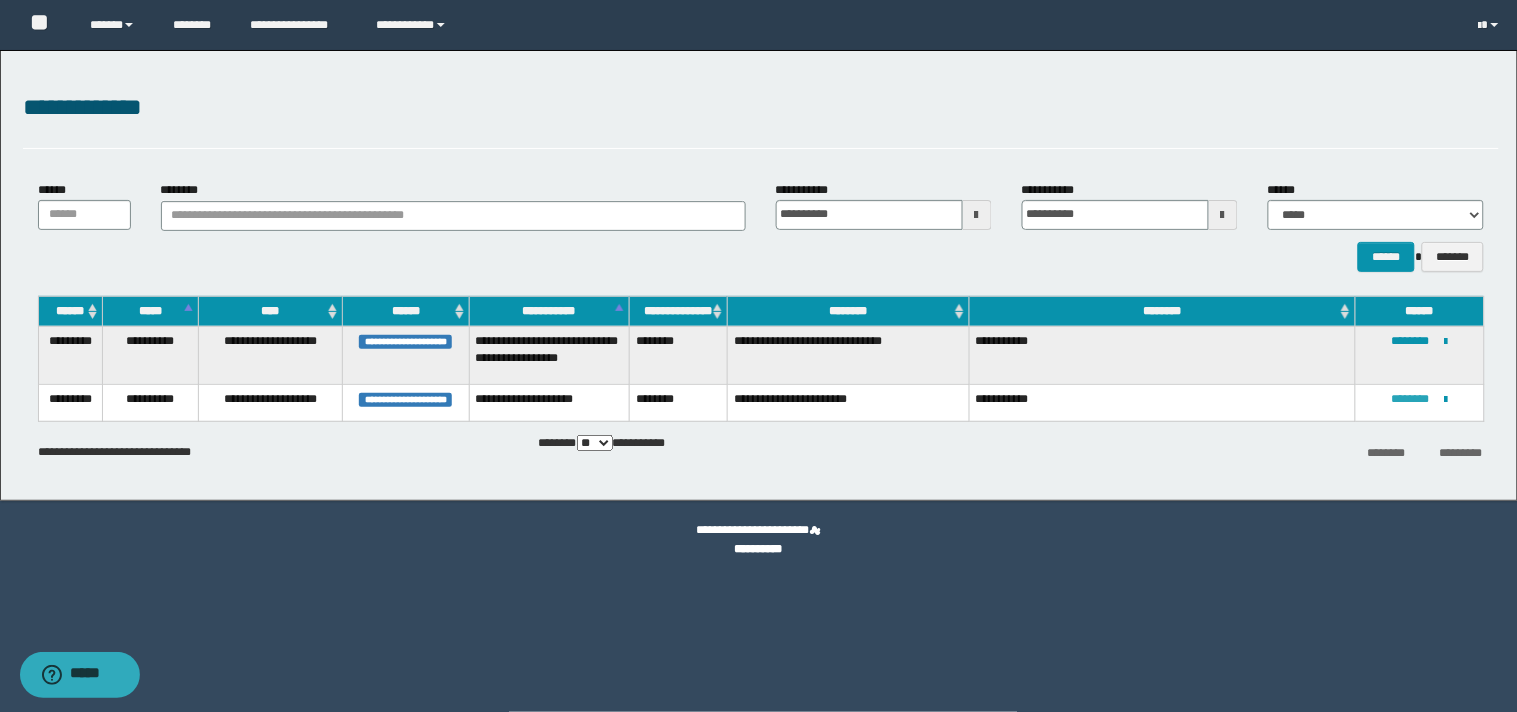 click on "********" at bounding box center (1411, 399) 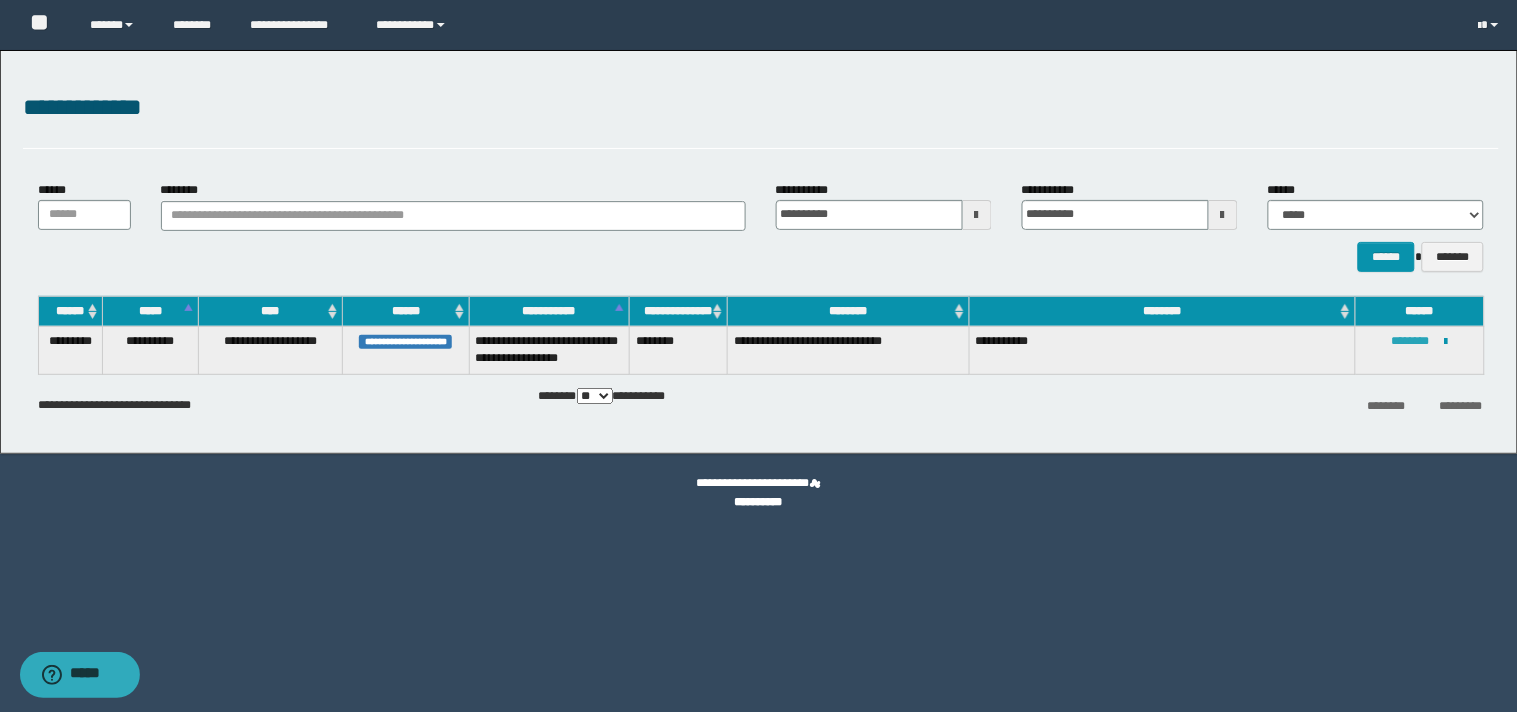 click on "********" at bounding box center [1411, 341] 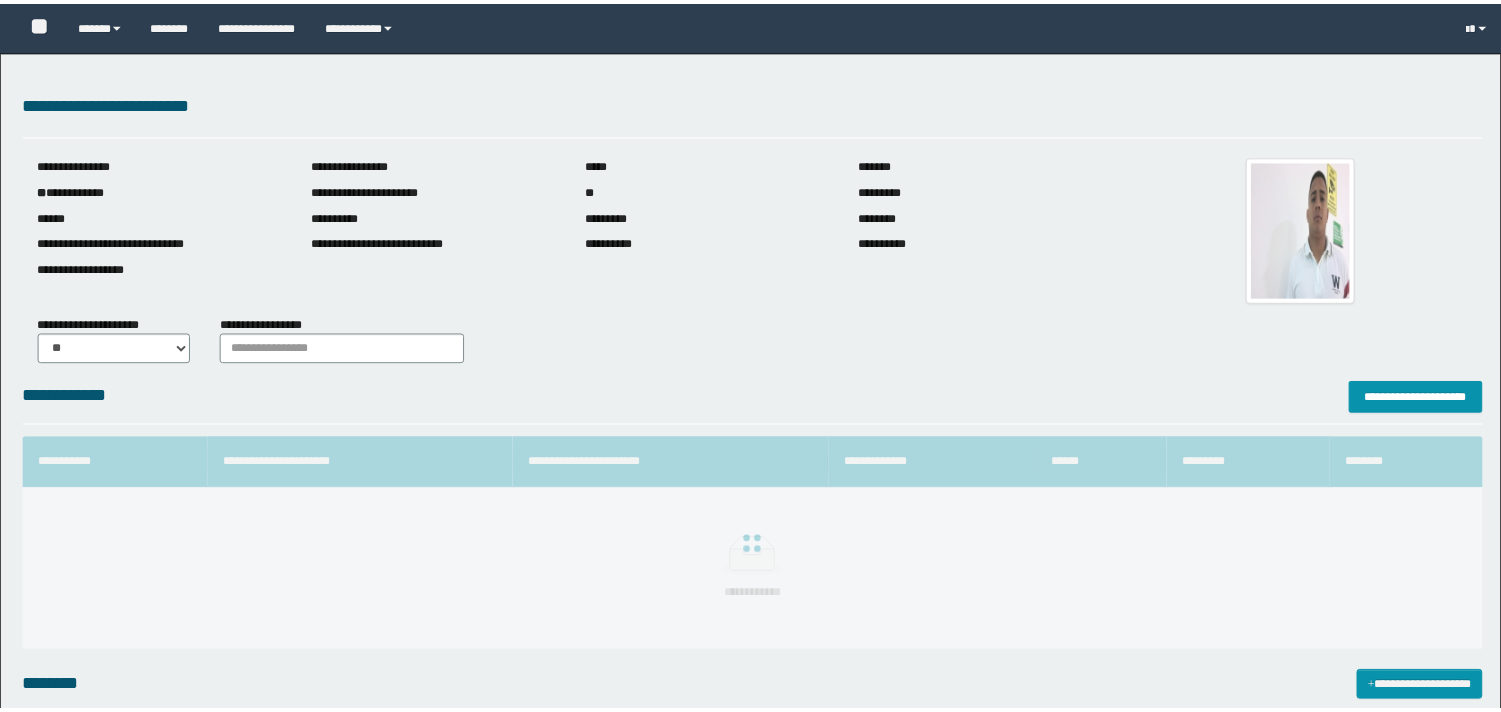scroll, scrollTop: 0, scrollLeft: 0, axis: both 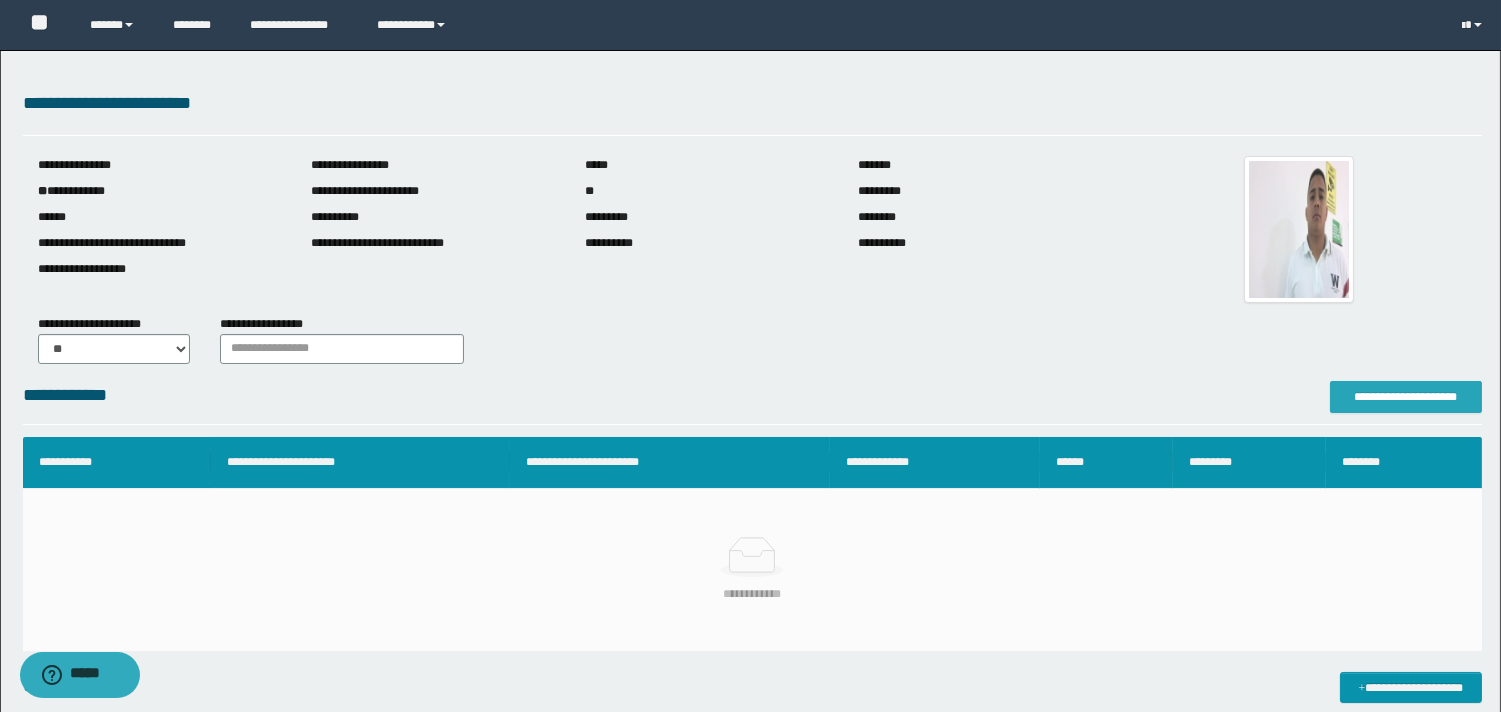 click on "**********" at bounding box center (1406, 397) 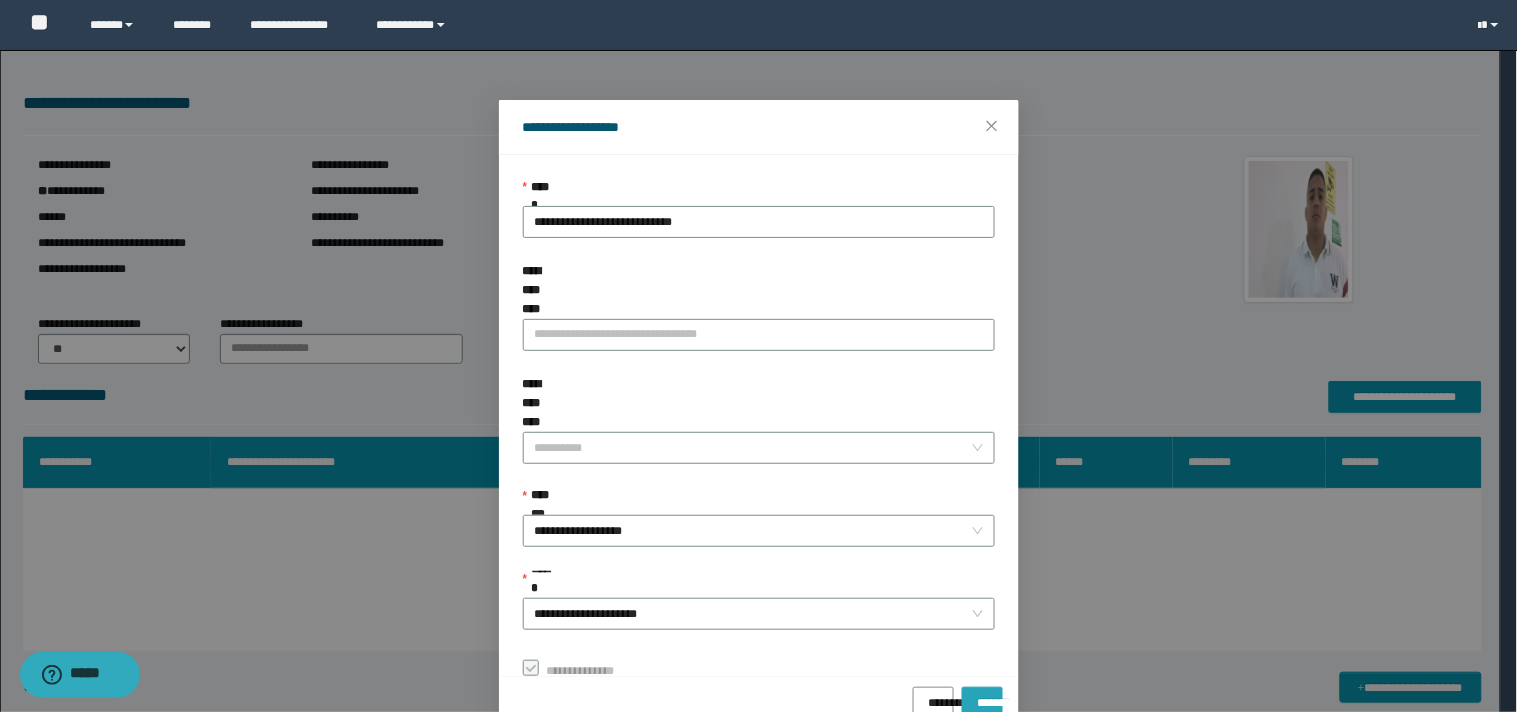 click on "*******" at bounding box center [982, 696] 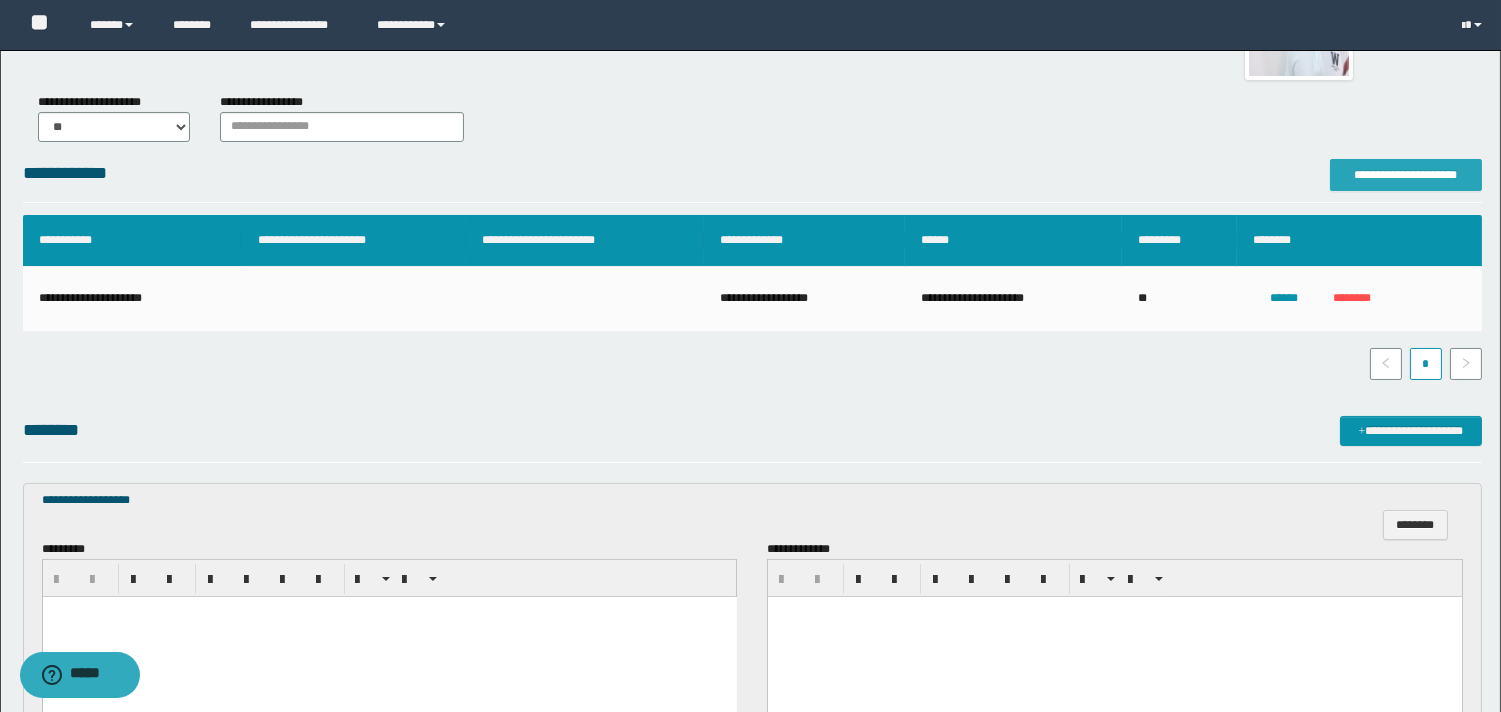 scroll, scrollTop: 444, scrollLeft: 0, axis: vertical 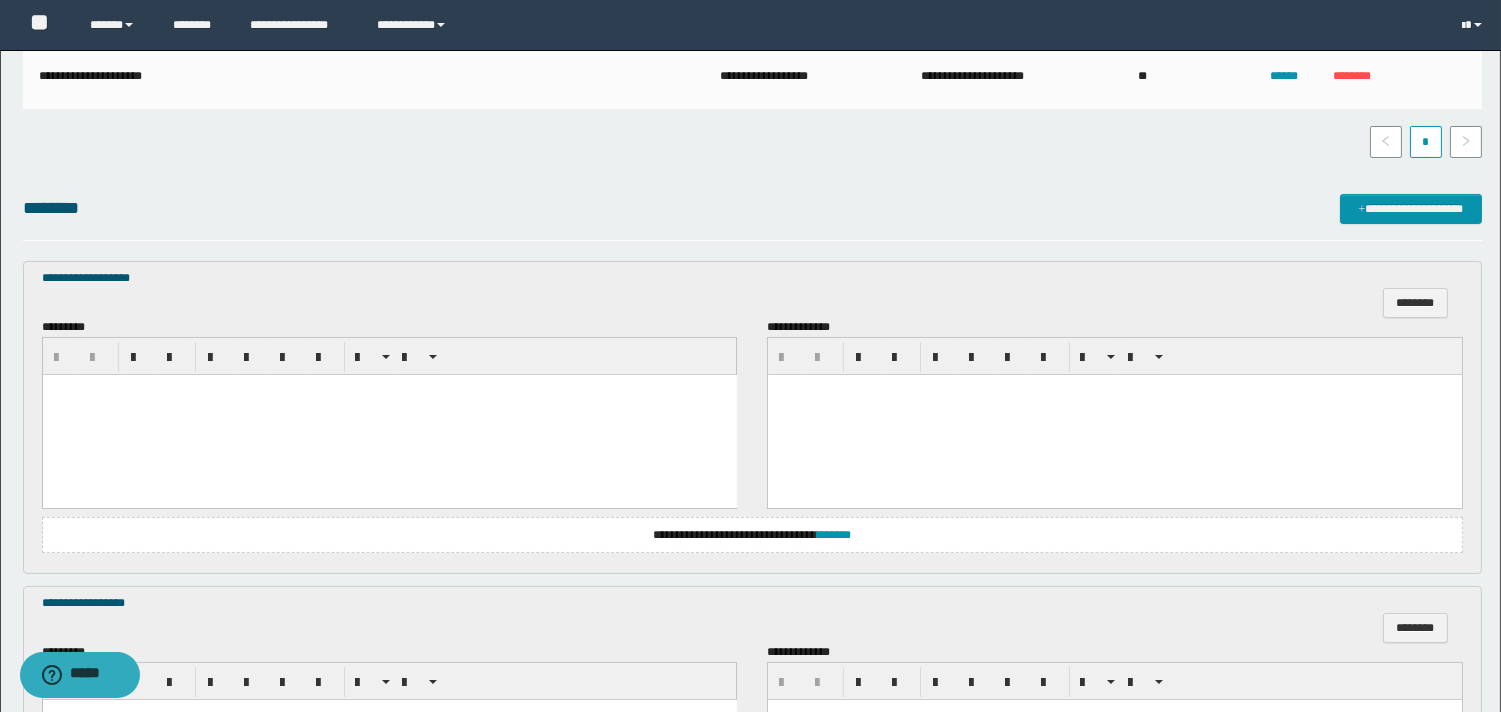 click at bounding box center [389, 415] 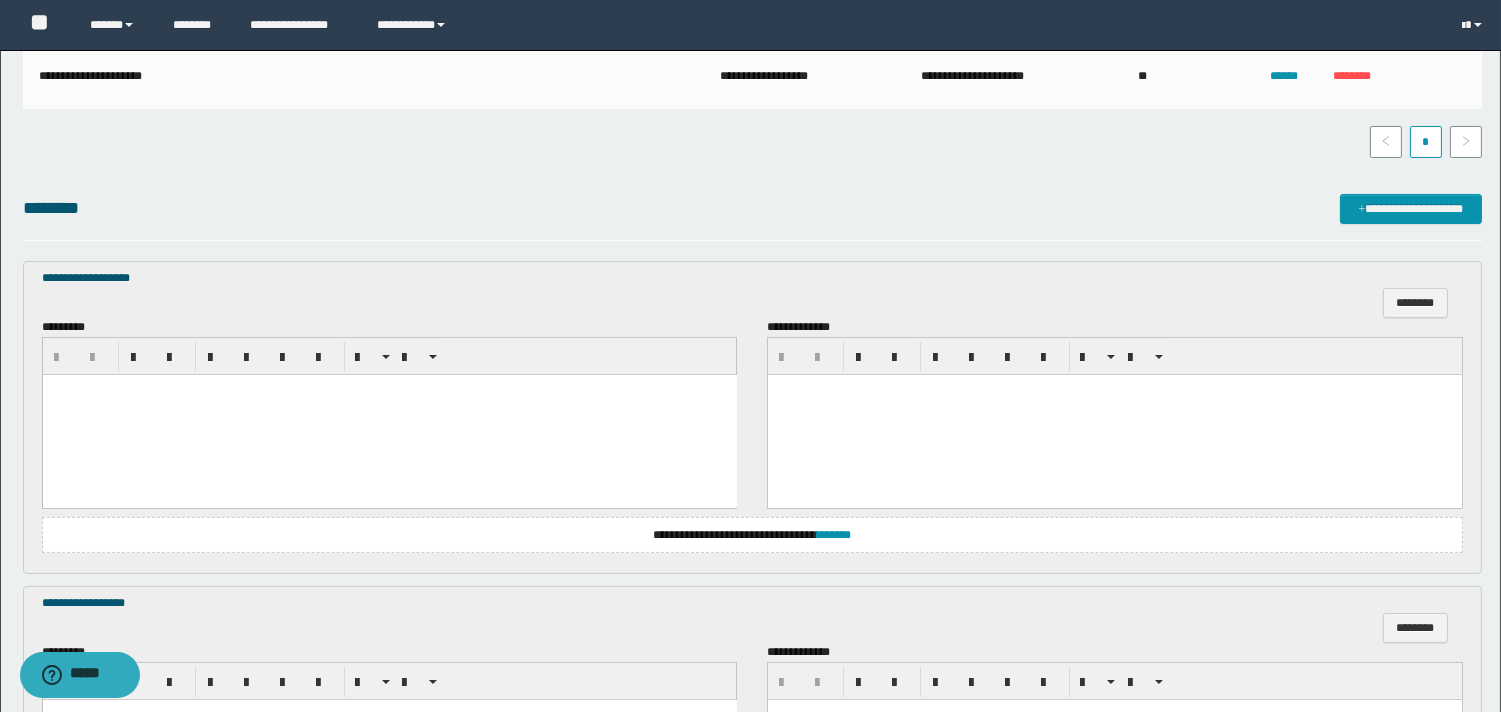 type 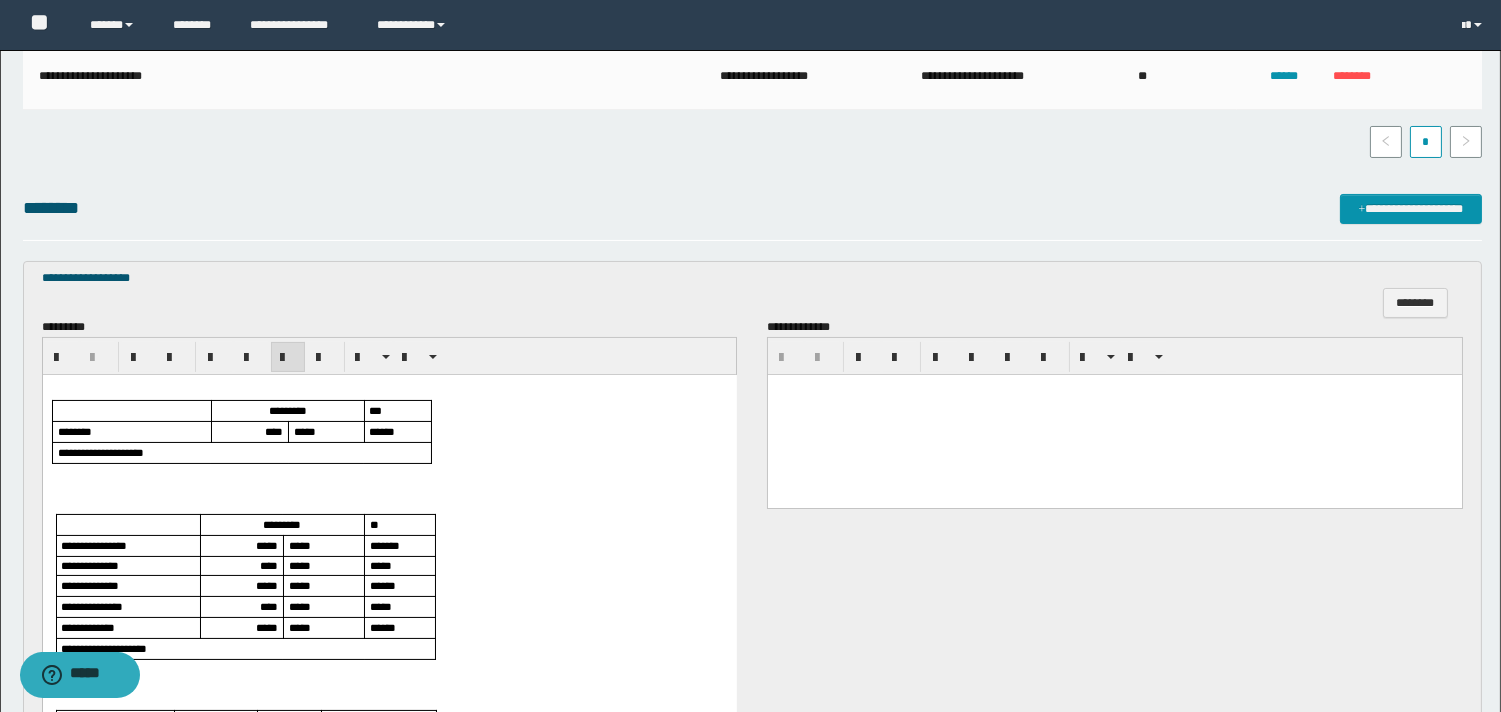 click on "****" at bounding box center (273, 431) 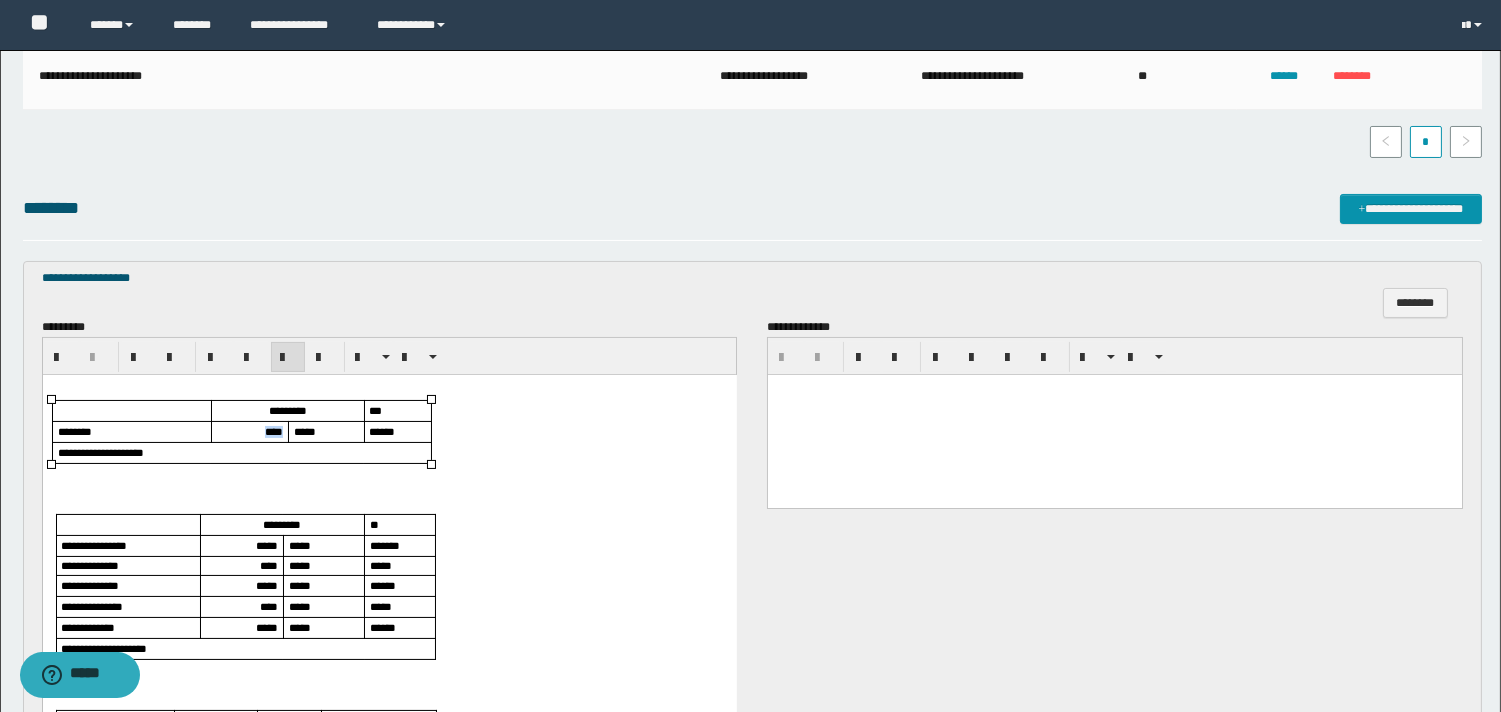 click on "****" at bounding box center [273, 431] 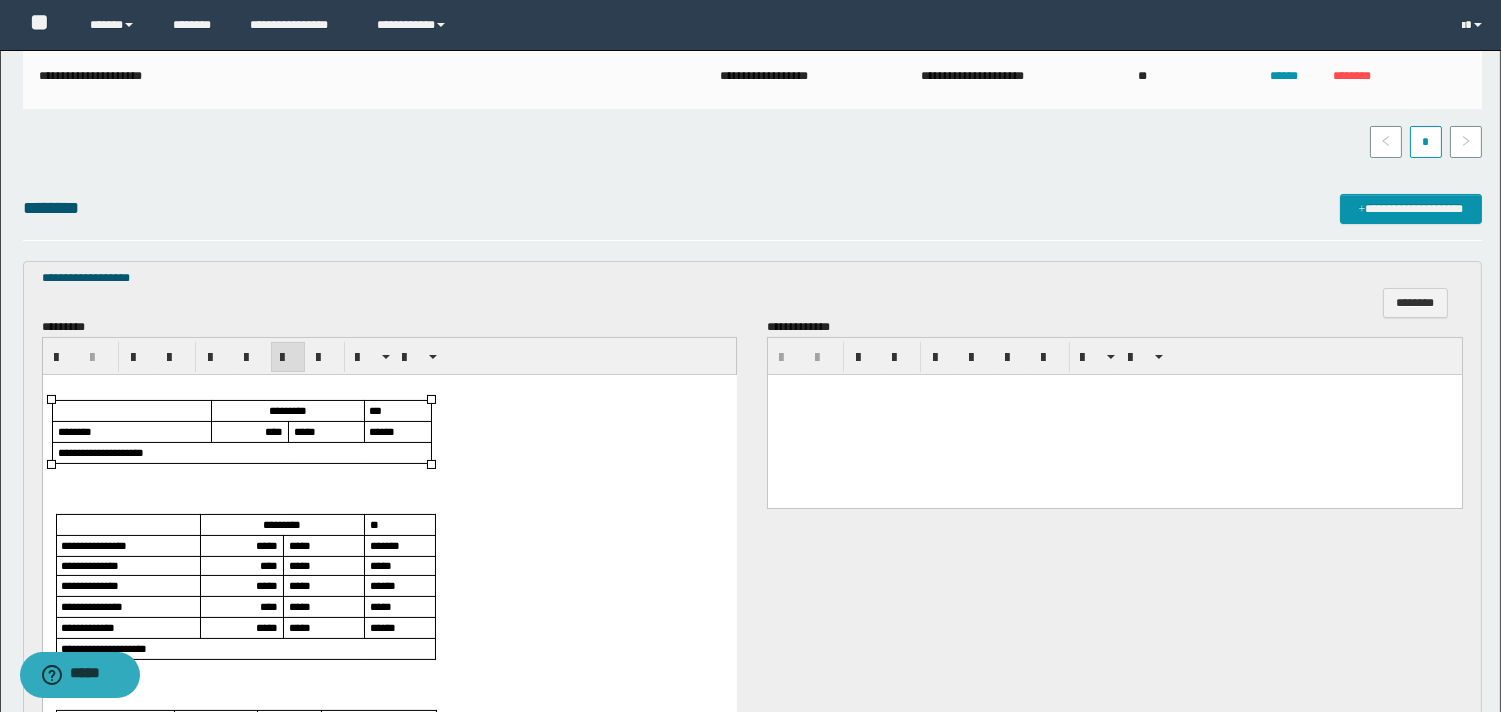 click on "*****" at bounding box center (266, 545) 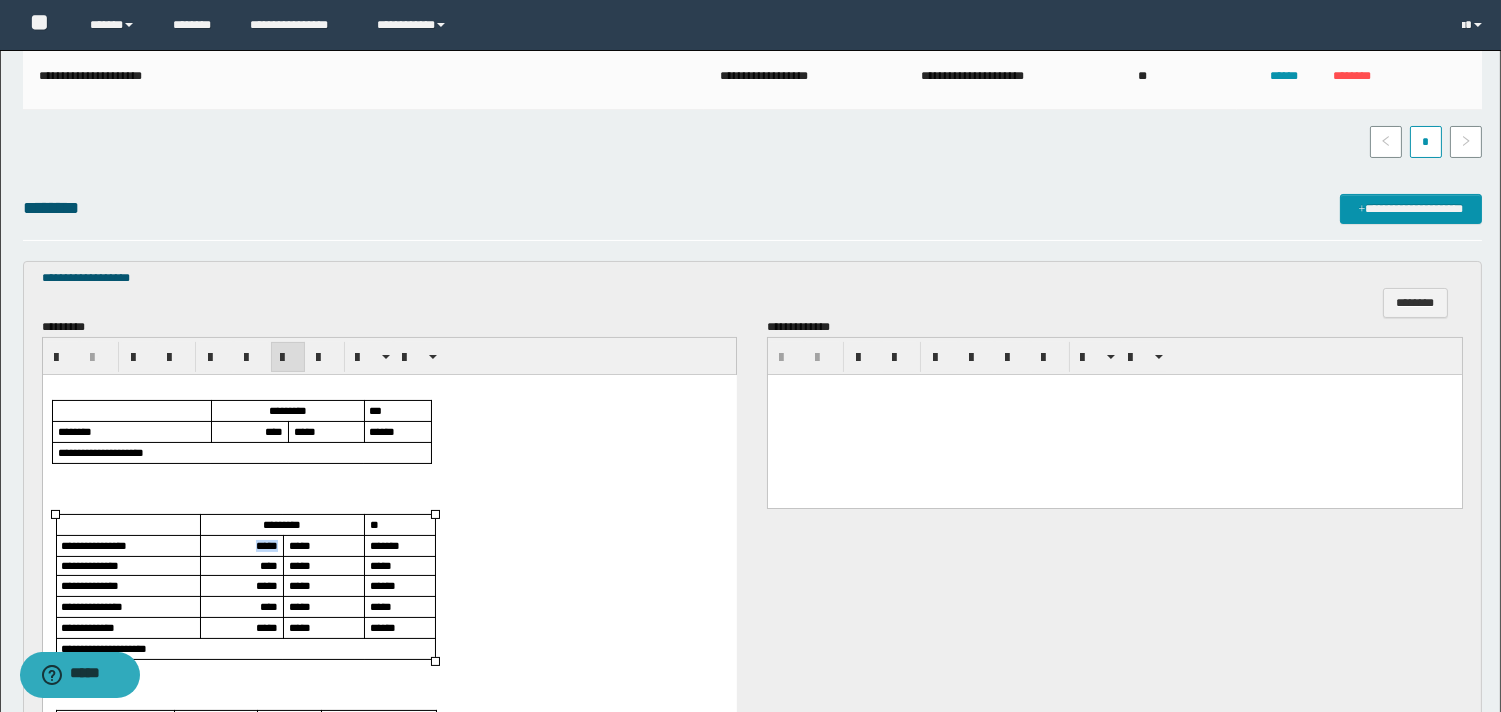 click on "*****" at bounding box center (266, 545) 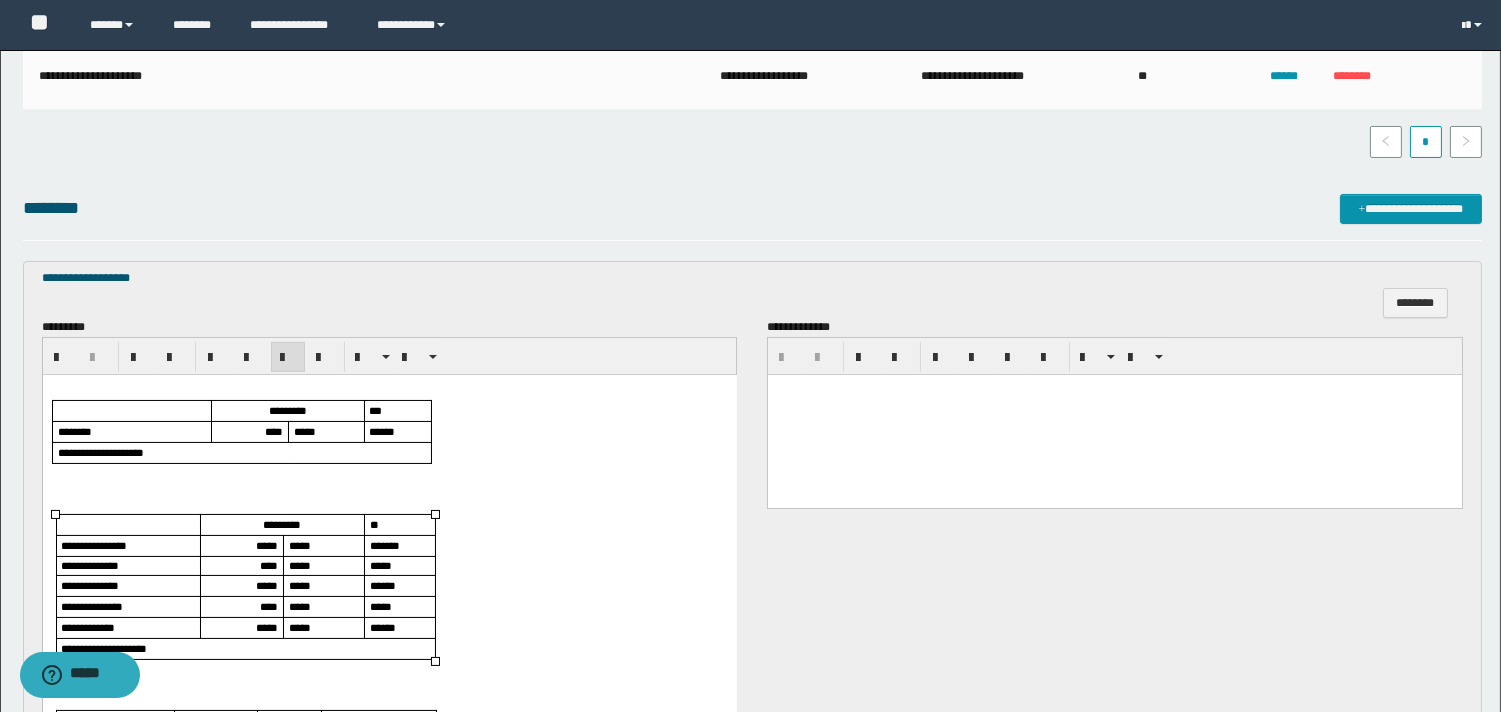 click on "****" at bounding box center (268, 565) 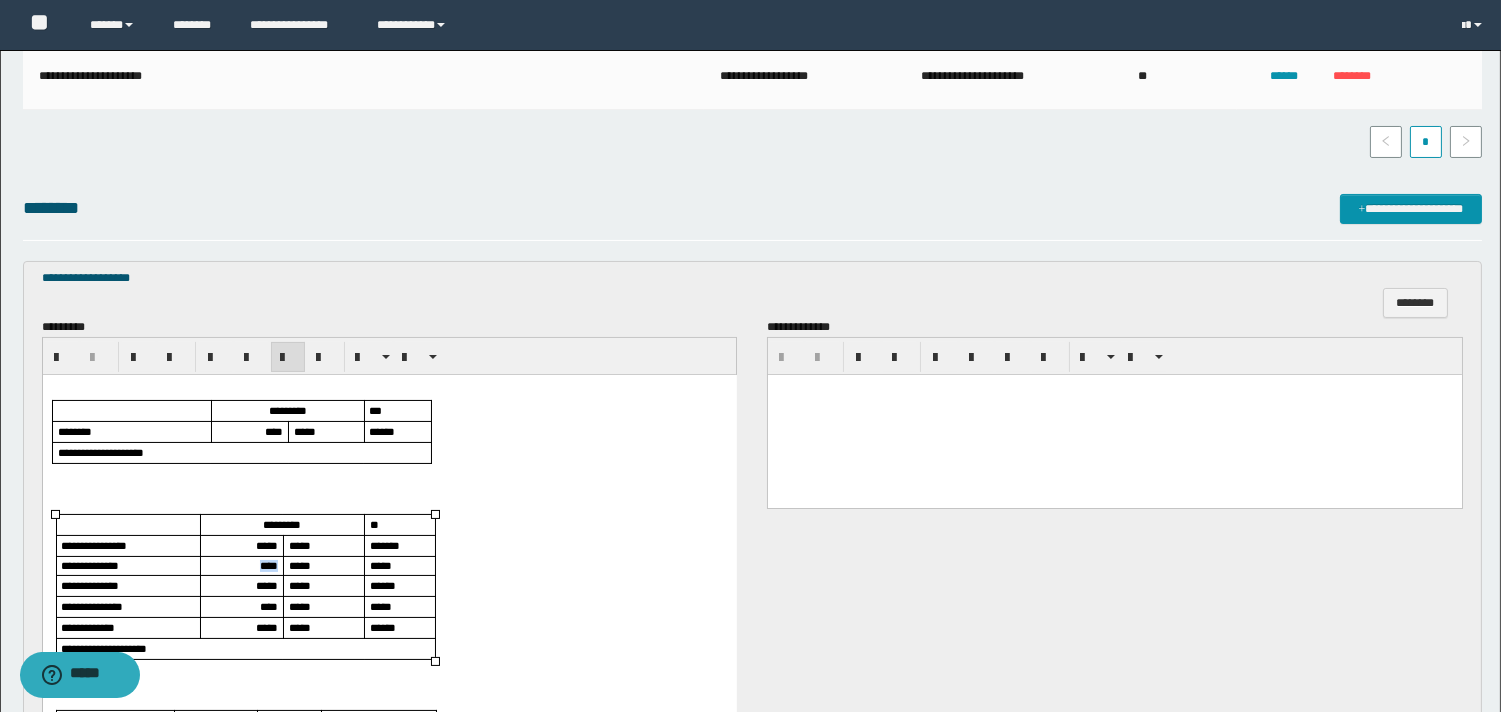 click on "****" at bounding box center (268, 565) 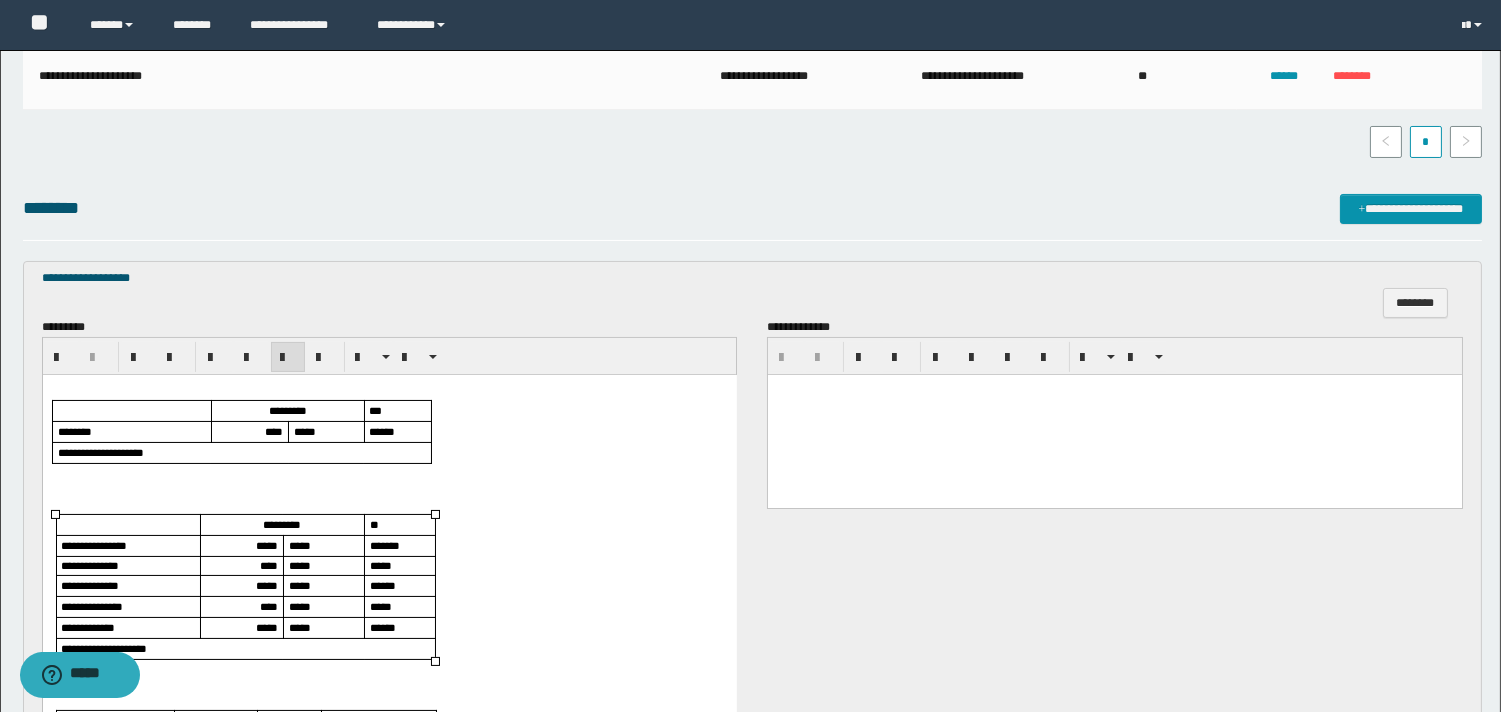 click on "*****" at bounding box center (266, 585) 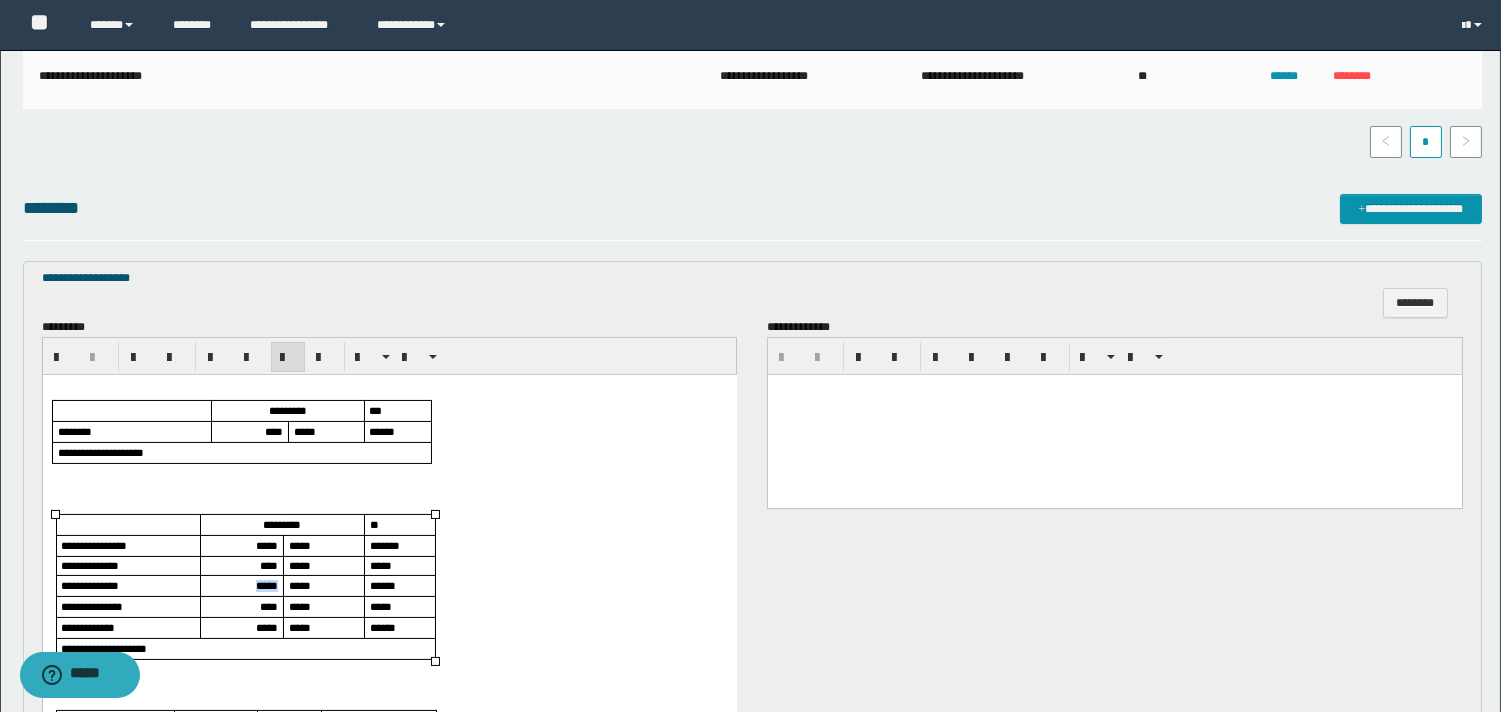 click on "*****" at bounding box center [266, 585] 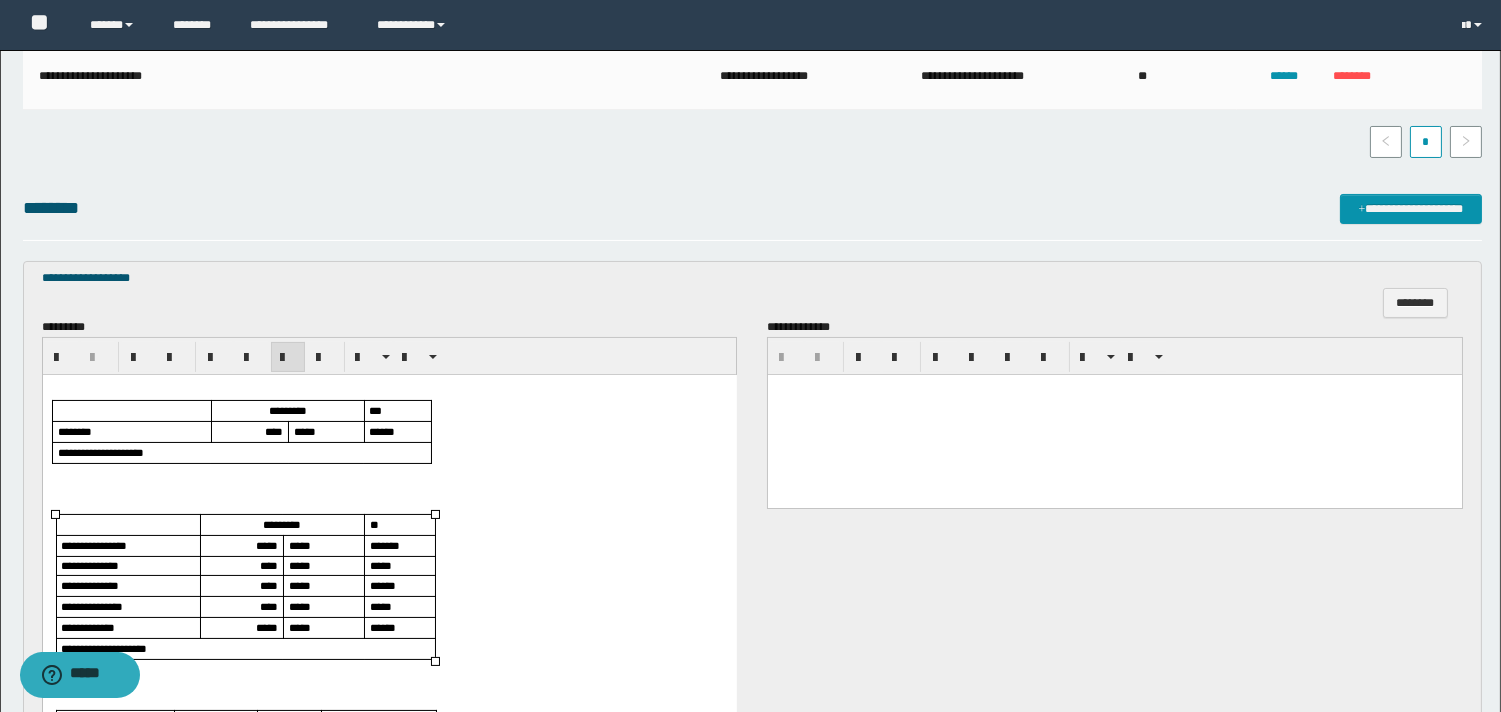 click on "****" at bounding box center (268, 606) 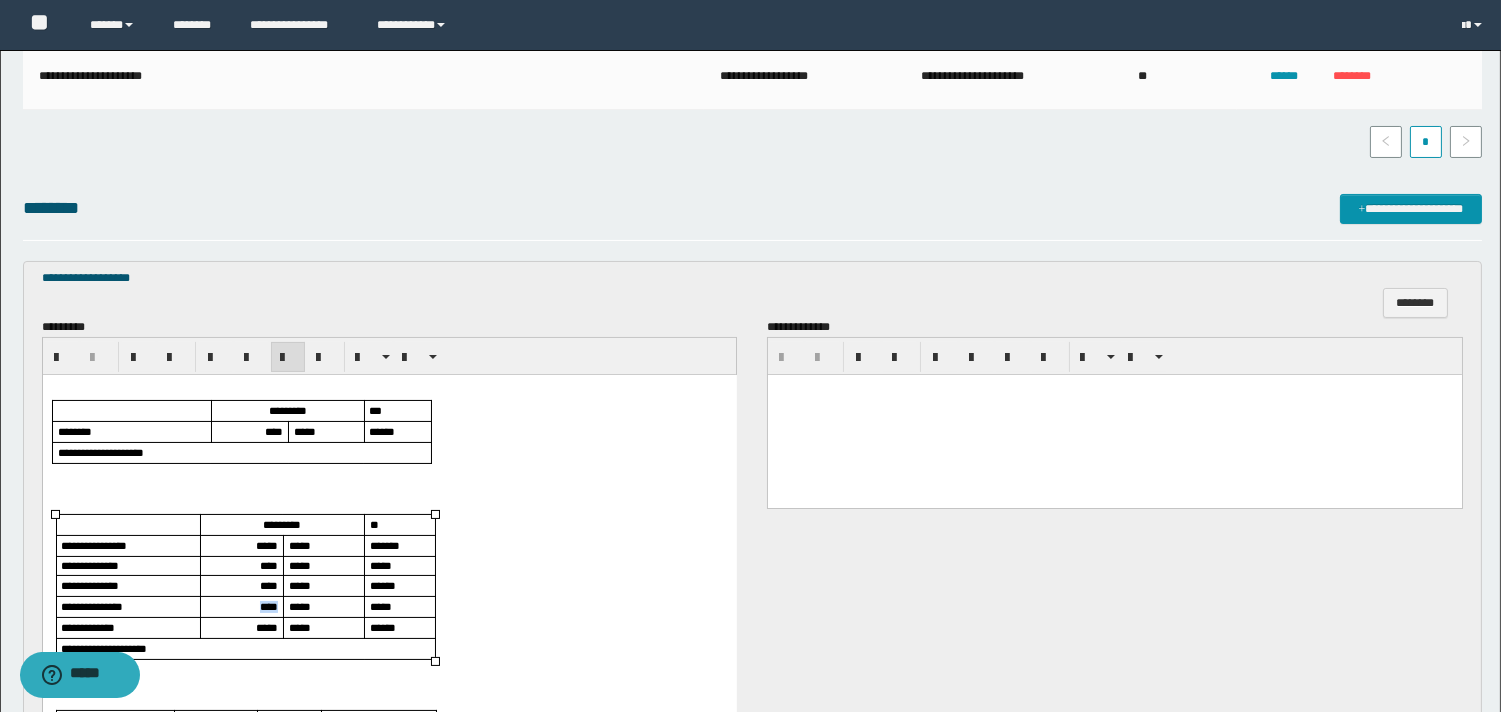 click on "****" at bounding box center [268, 606] 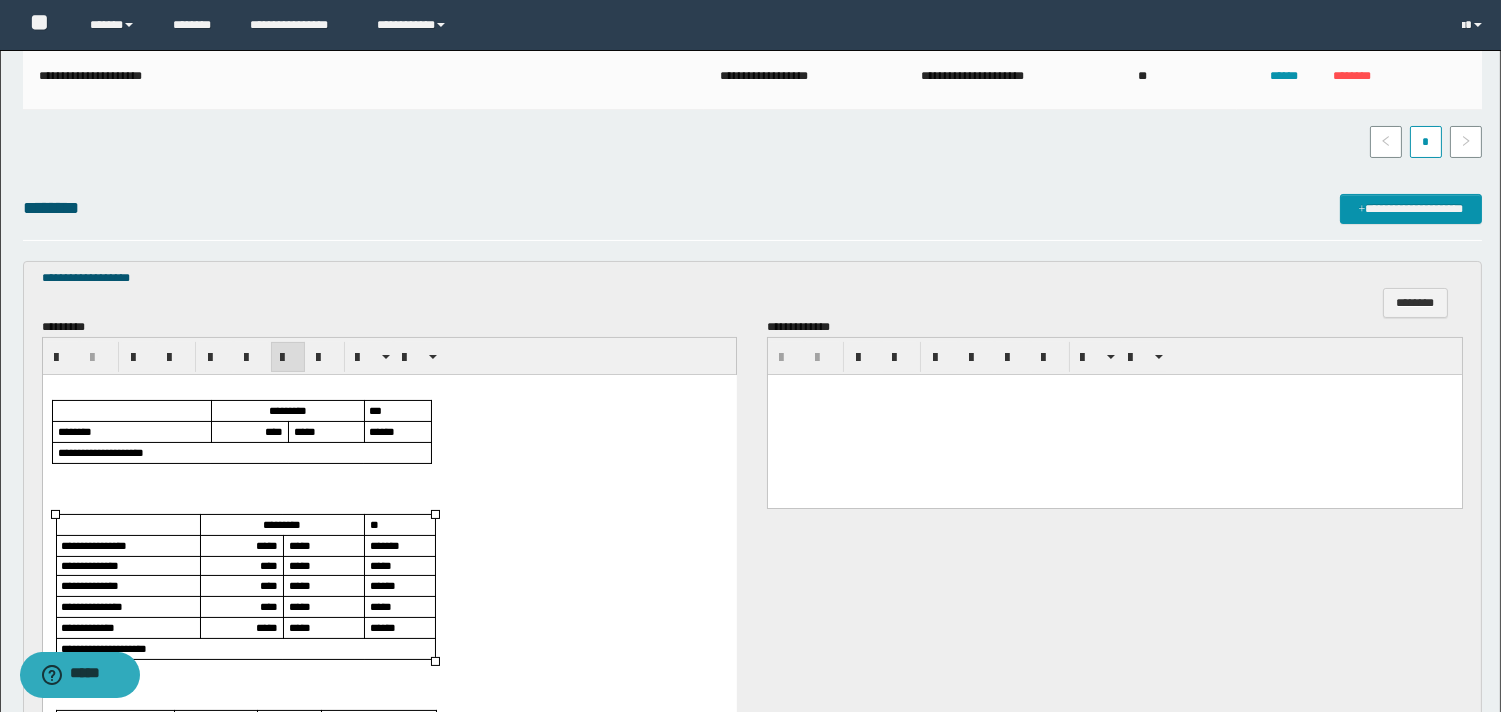 click on "*****" at bounding box center (266, 627) 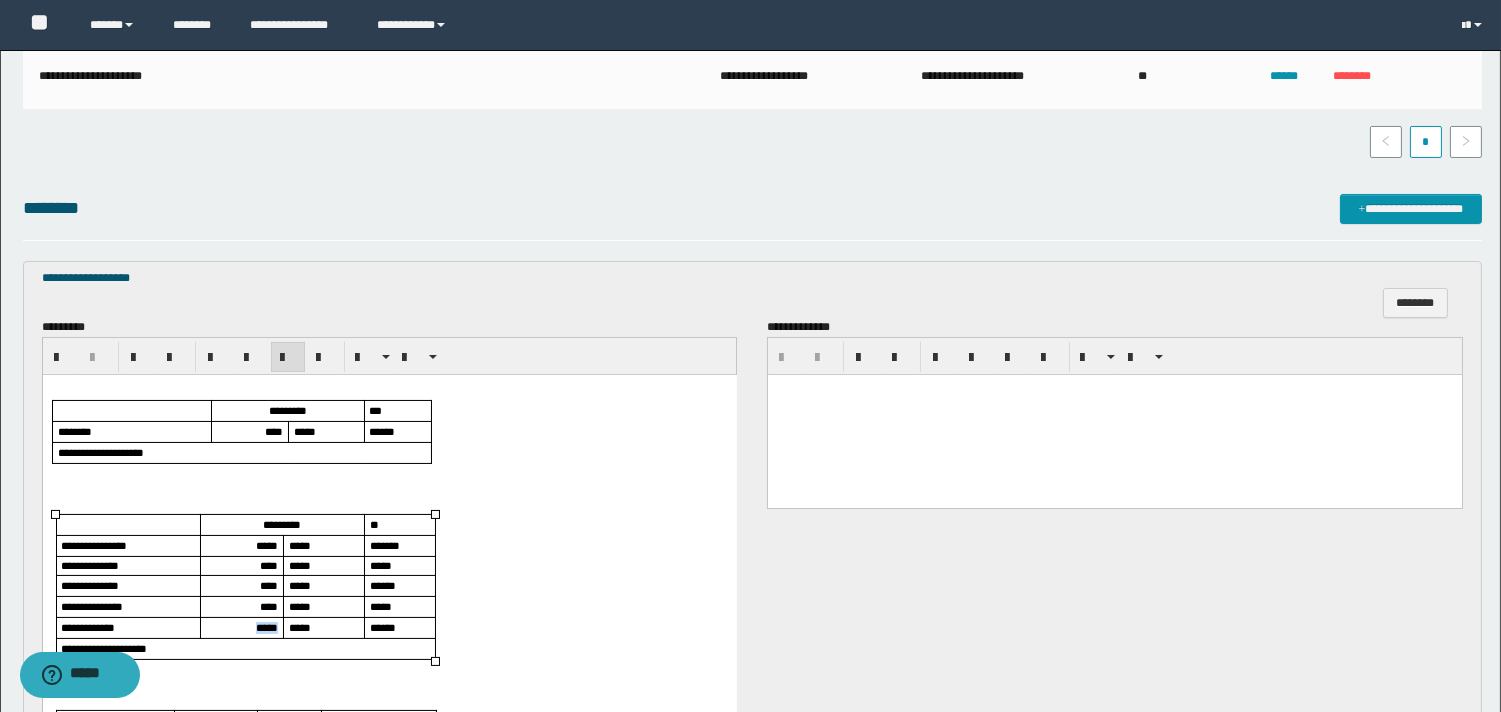click on "*****" at bounding box center [266, 627] 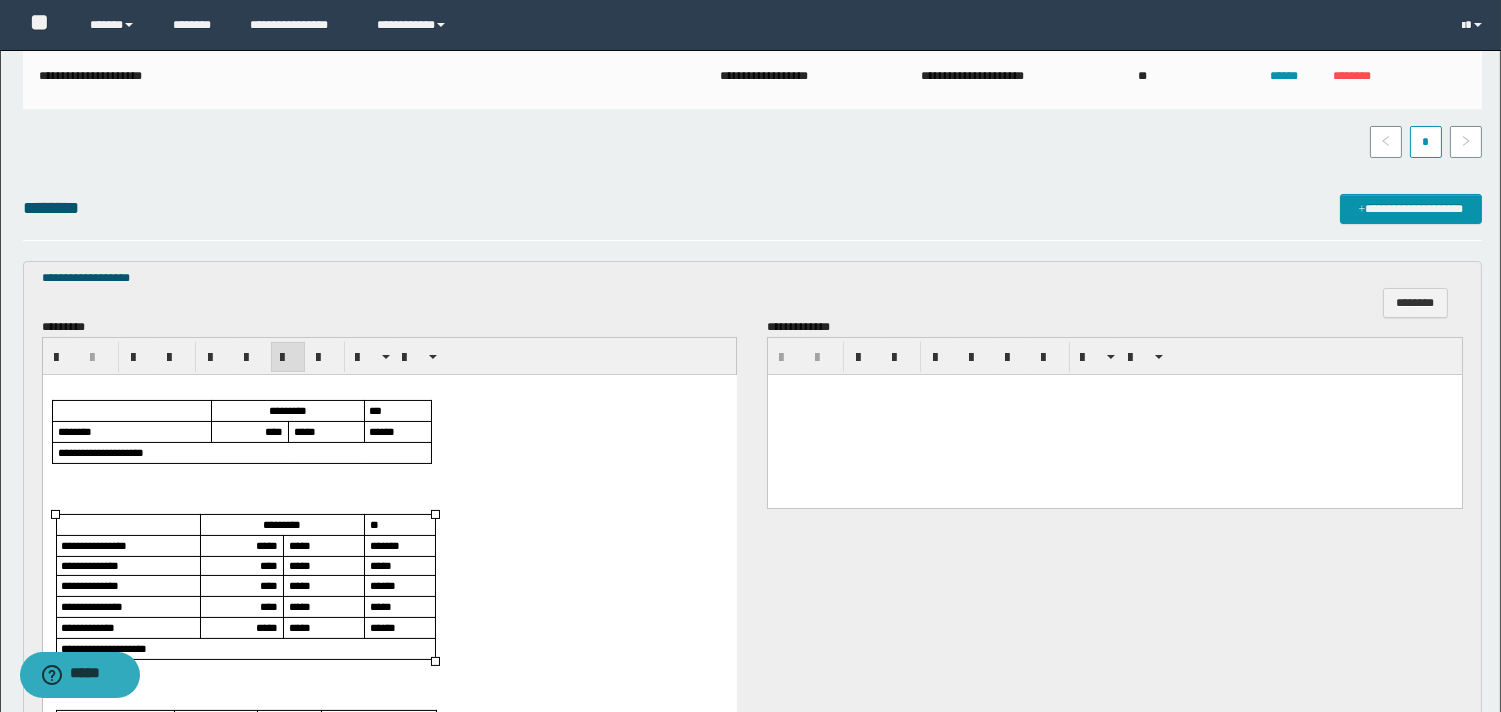 scroll, scrollTop: 666, scrollLeft: 0, axis: vertical 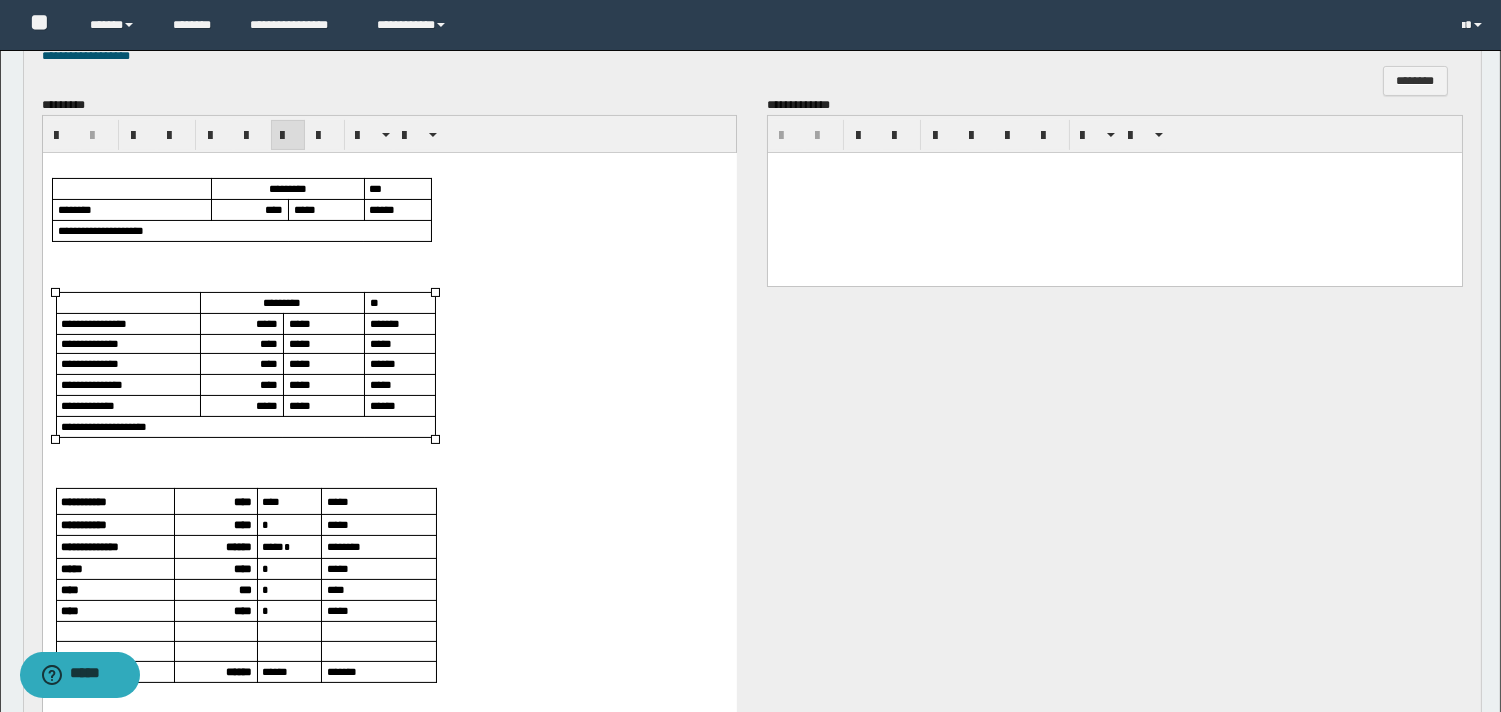 click on "****" at bounding box center (242, 501) 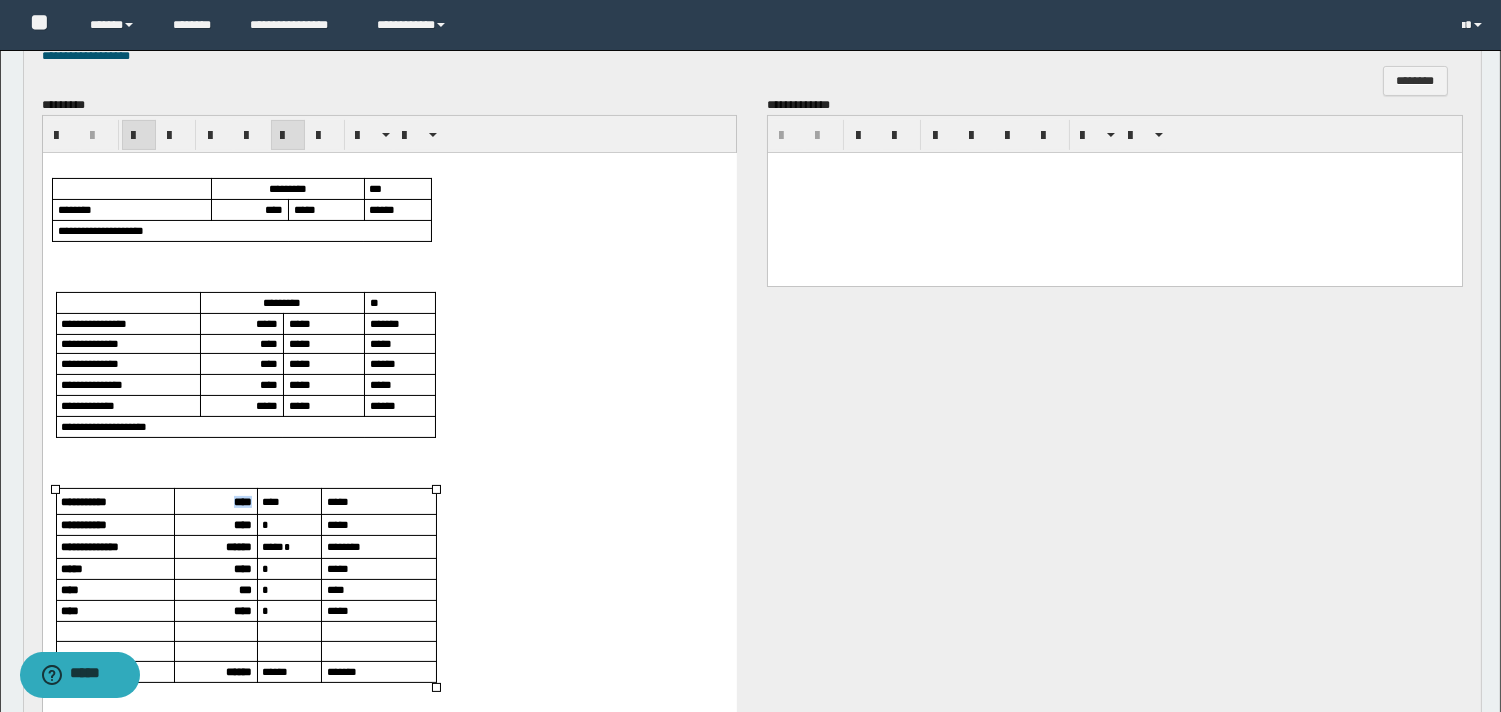 click on "****" at bounding box center [242, 501] 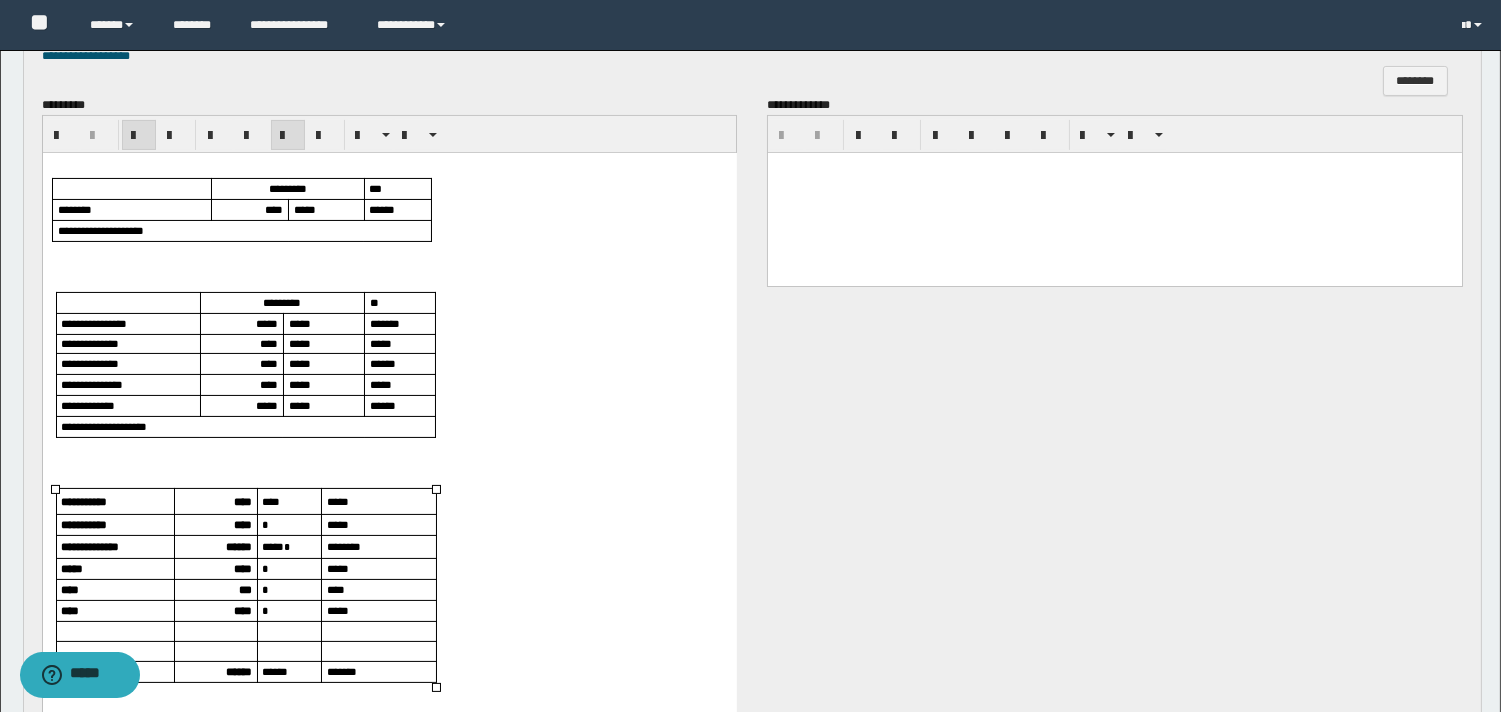 click on "****" at bounding box center [214, 525] 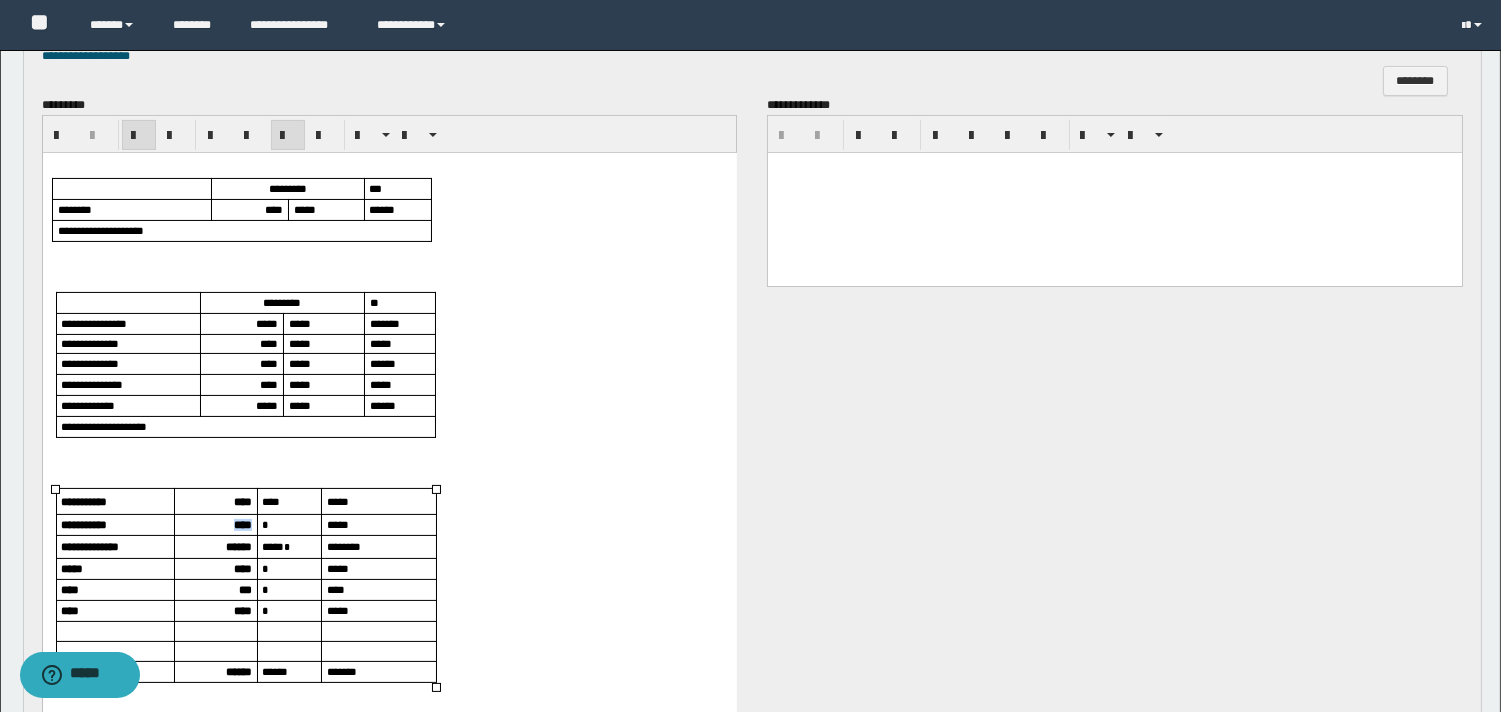 click on "****" at bounding box center (214, 525) 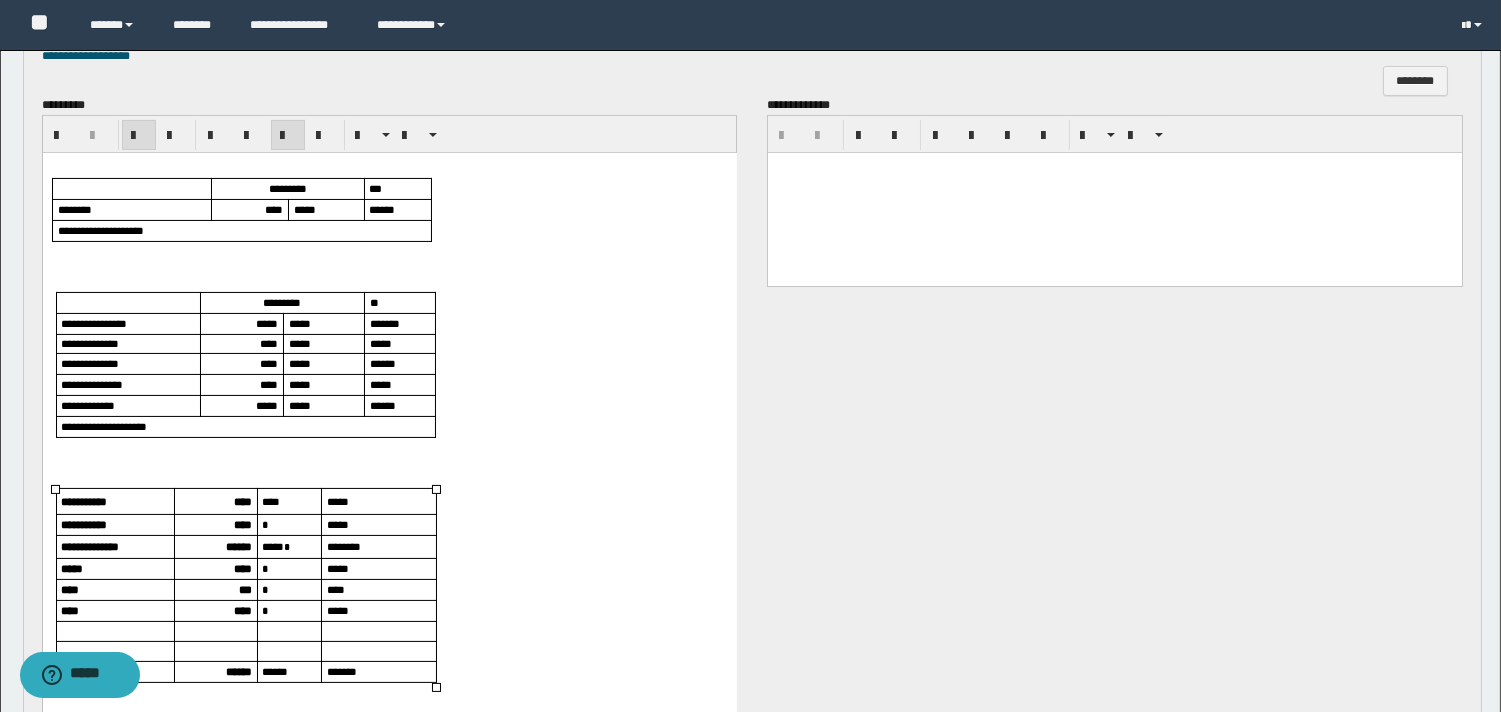 click on "******" at bounding box center (238, 546) 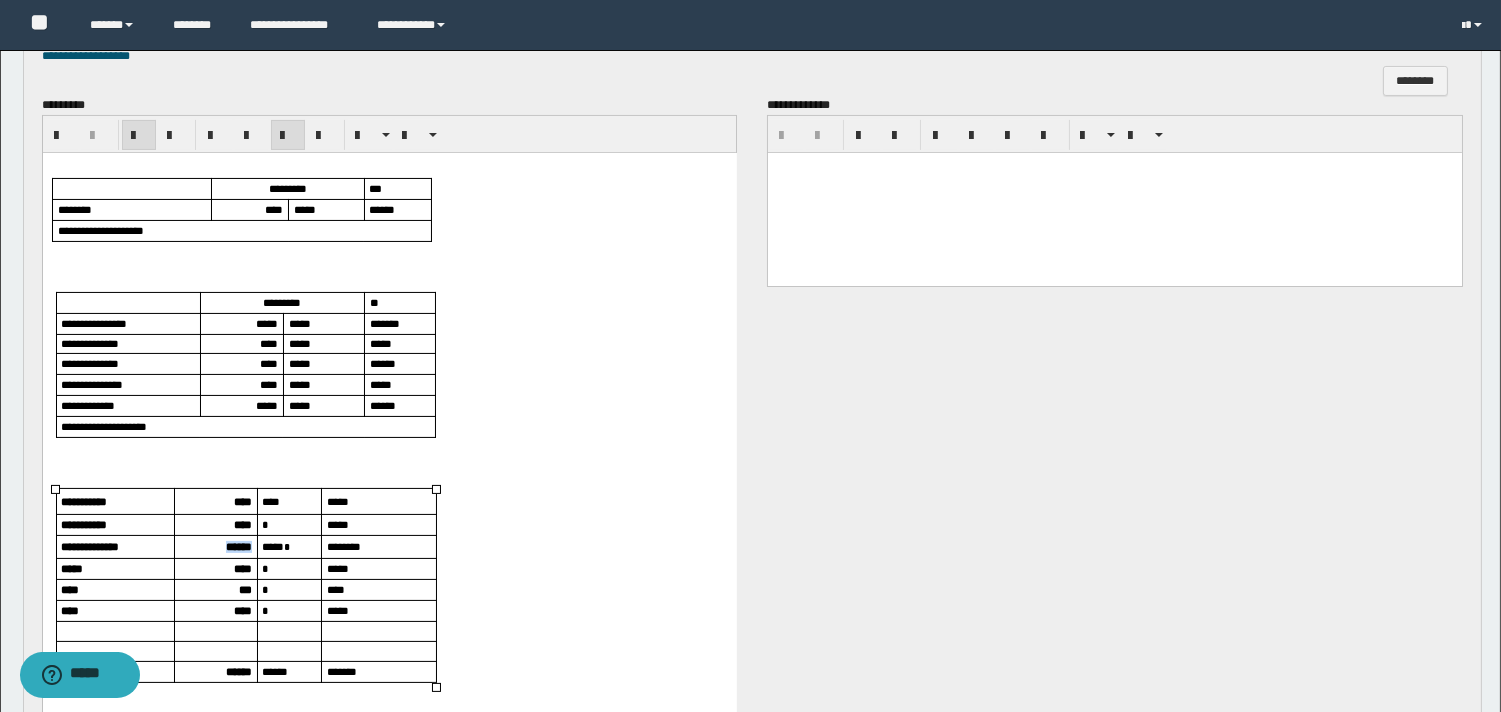 click on "******" at bounding box center [238, 546] 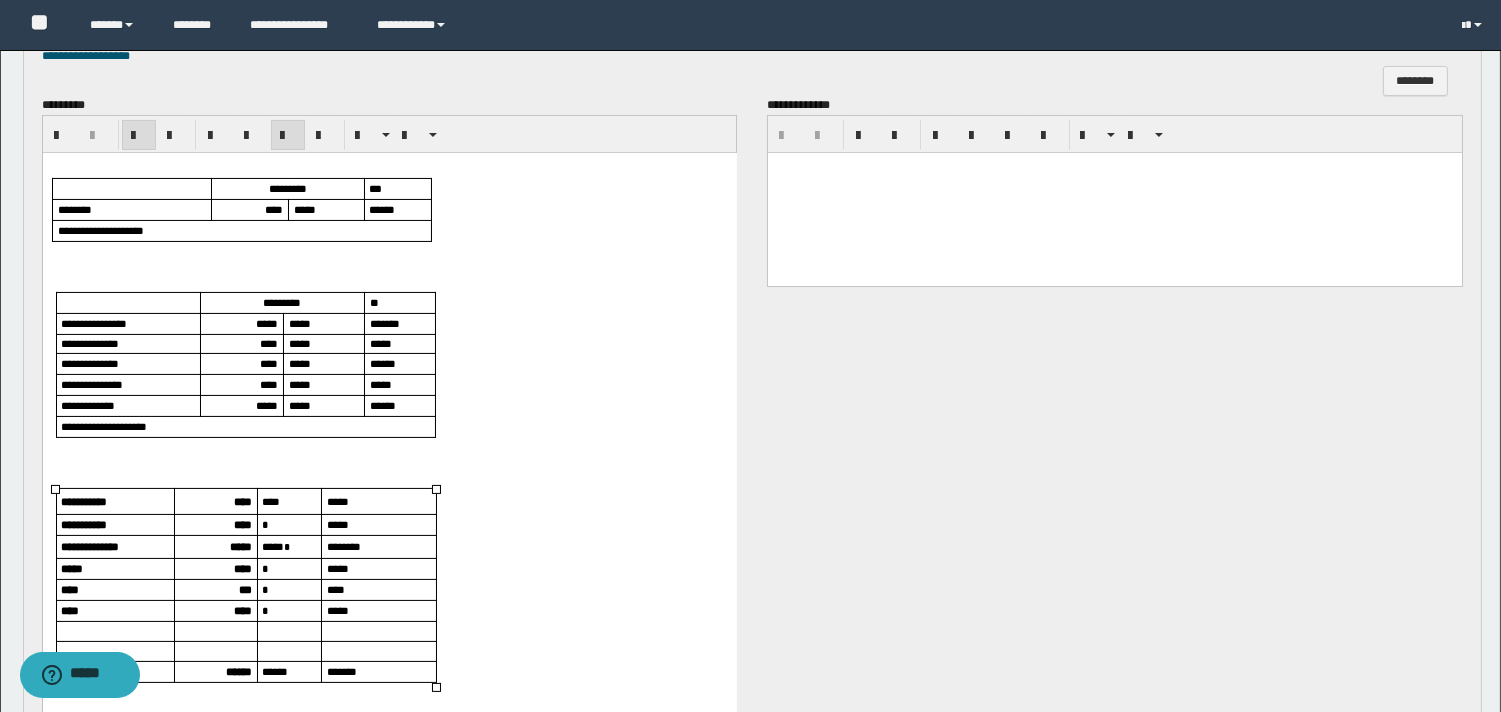 click on "****" at bounding box center (242, 568) 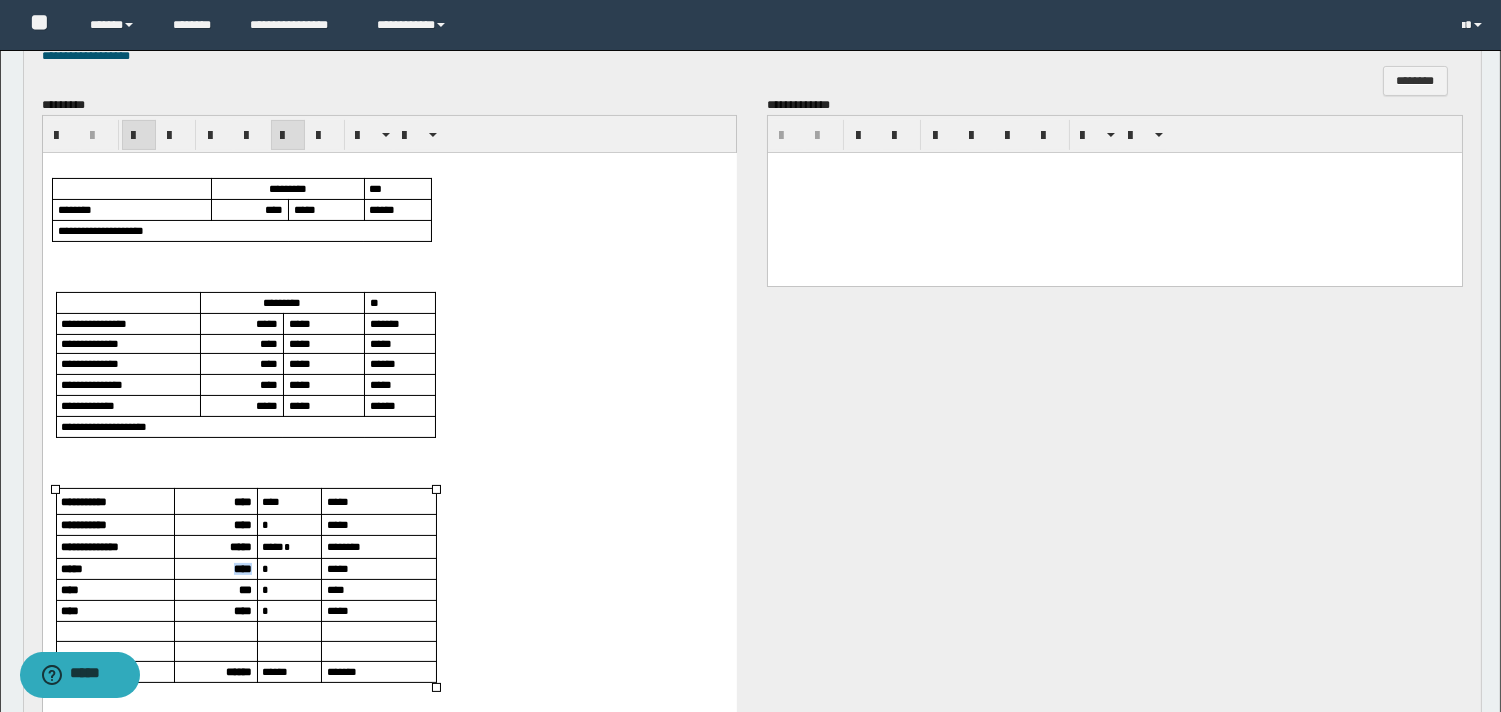 click on "****" at bounding box center [242, 568] 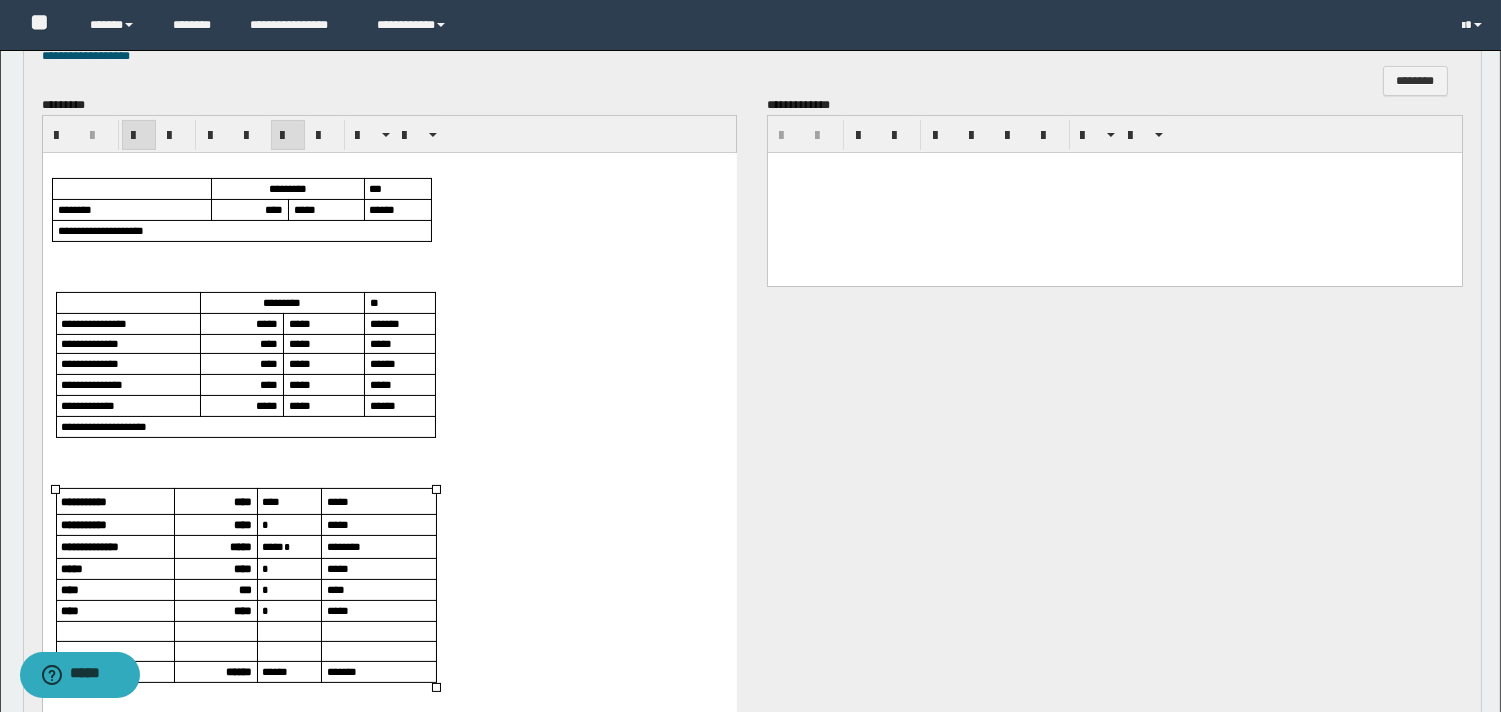 click on "***" at bounding box center [244, 589] 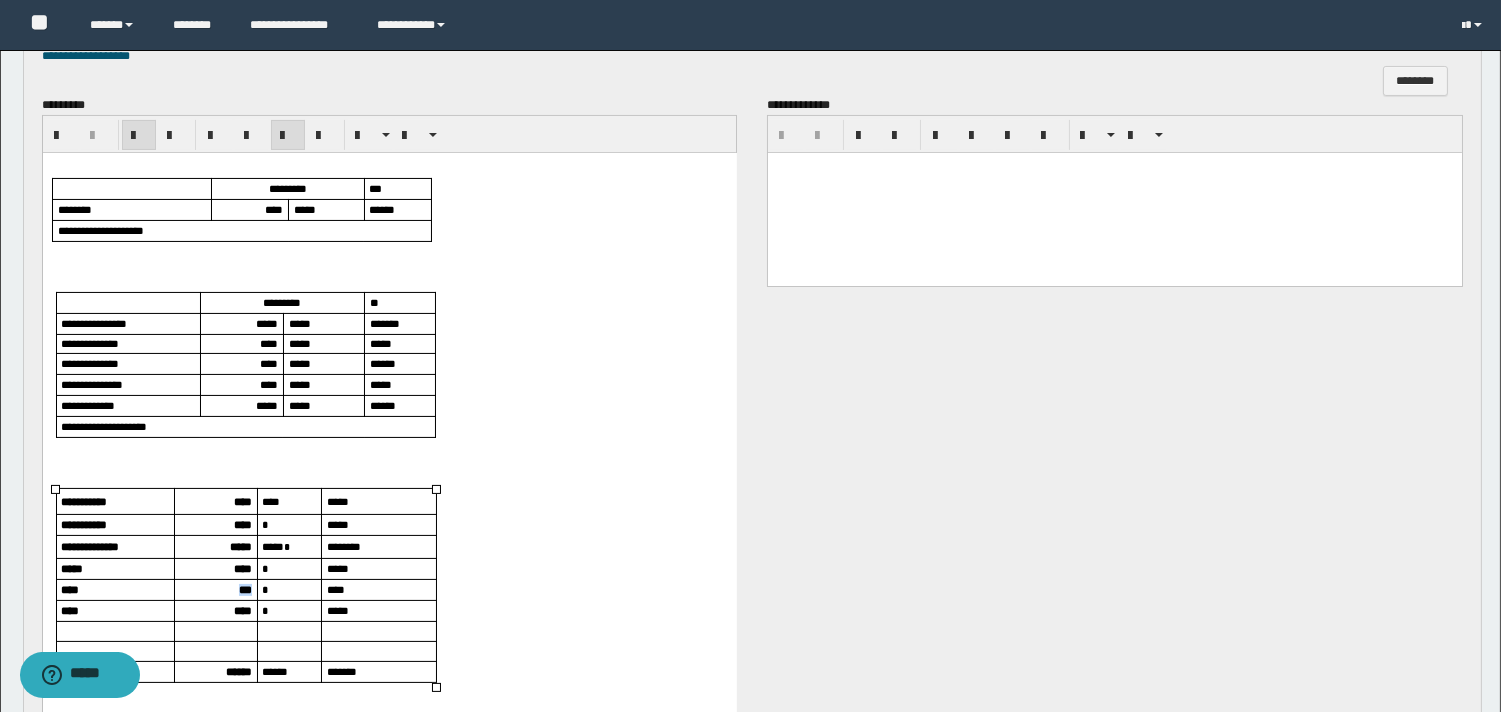 click on "***" at bounding box center (244, 589) 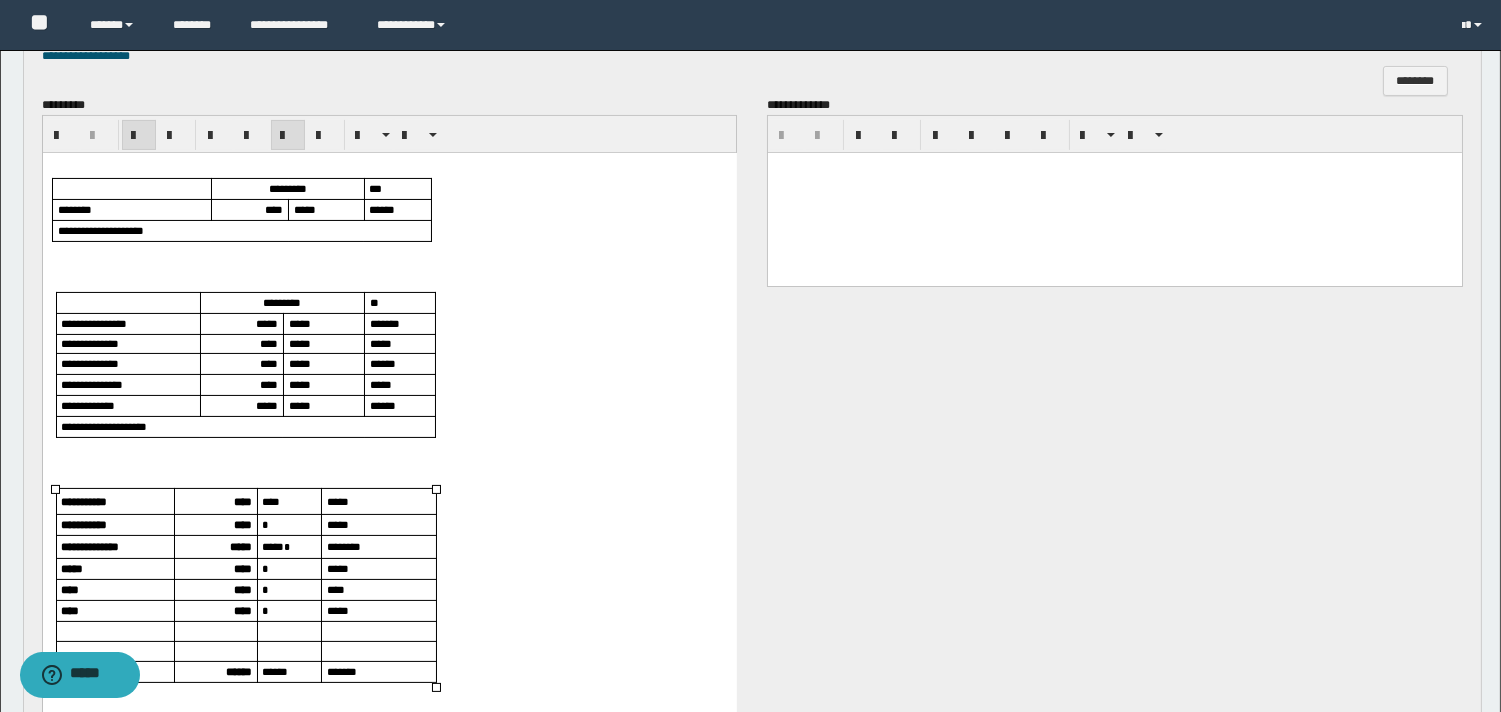 click on "****" at bounding box center [242, 610] 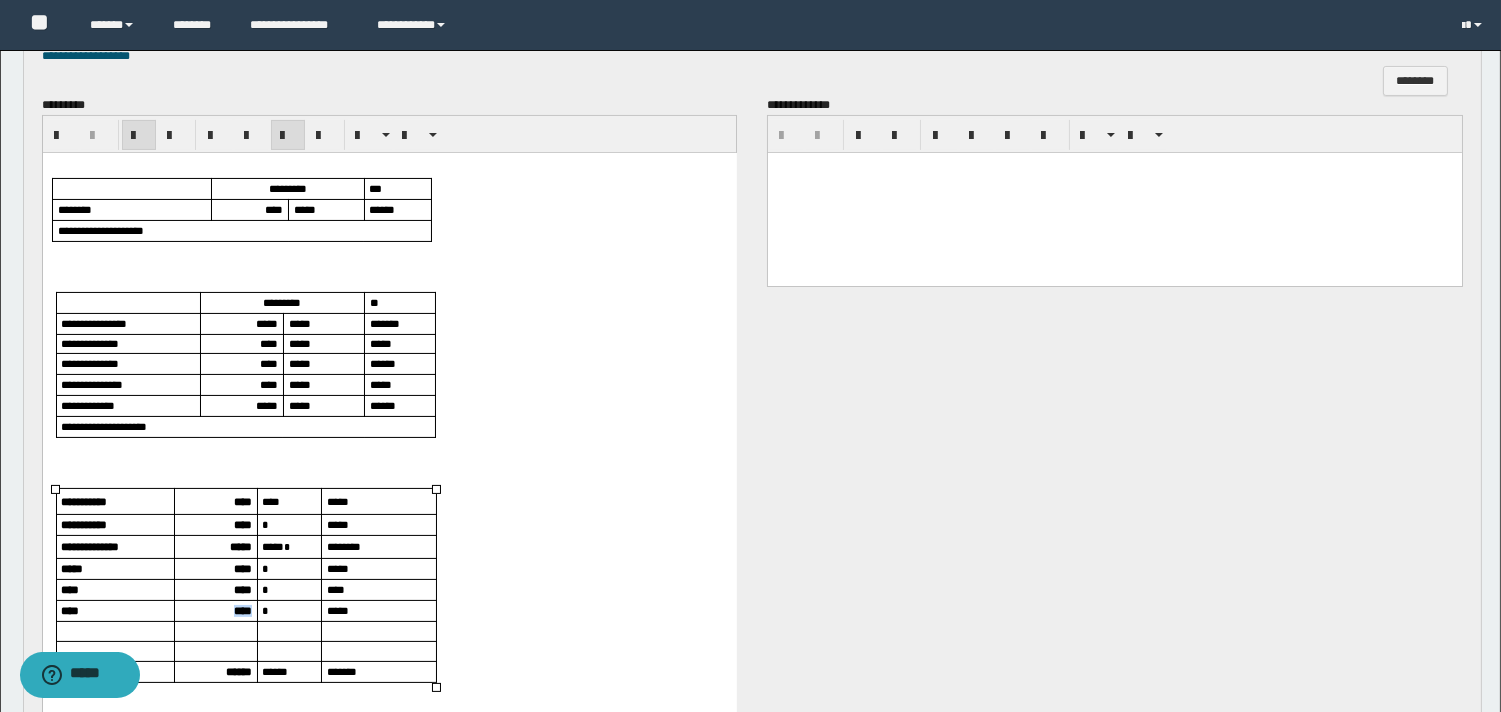 click on "****" at bounding box center (242, 610) 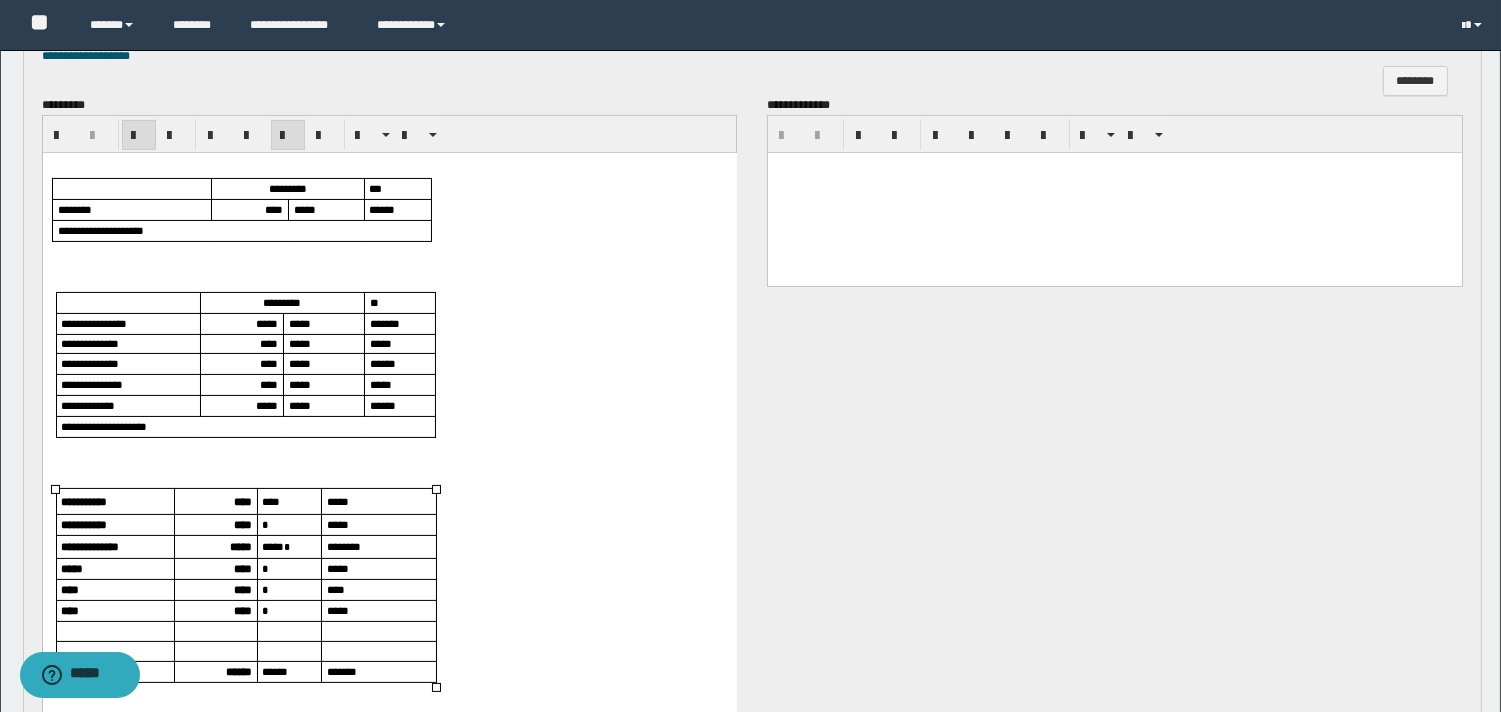 click on "******" at bounding box center [238, 671] 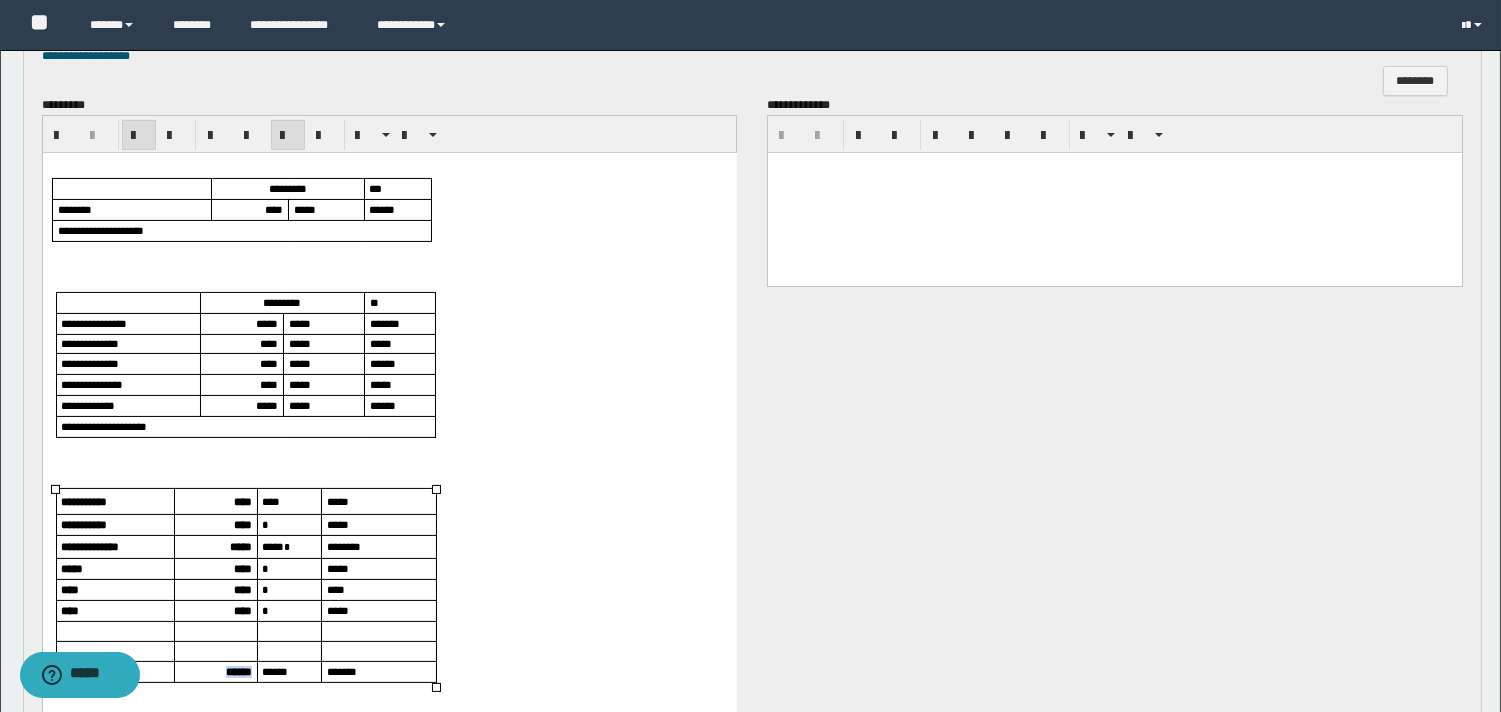 click on "******" at bounding box center (238, 671) 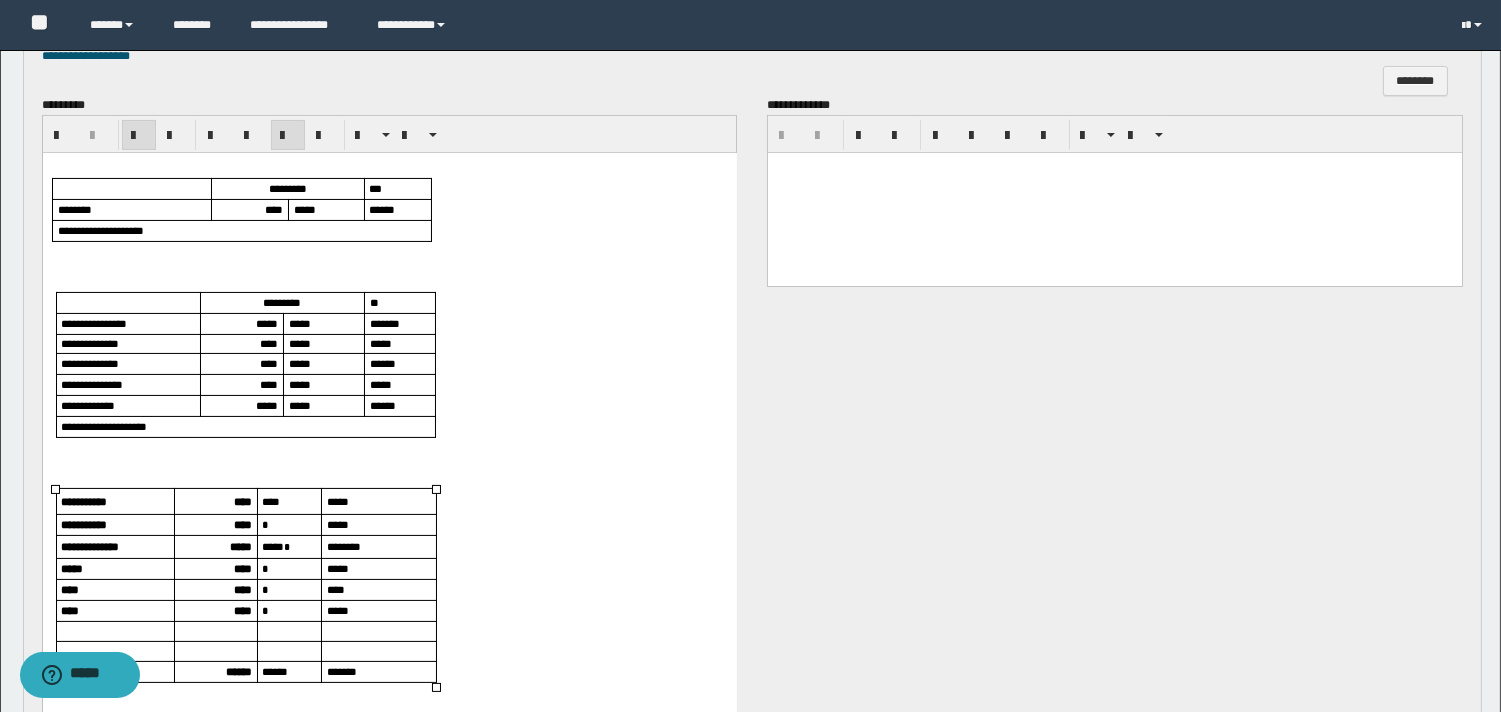 scroll, scrollTop: 555, scrollLeft: 0, axis: vertical 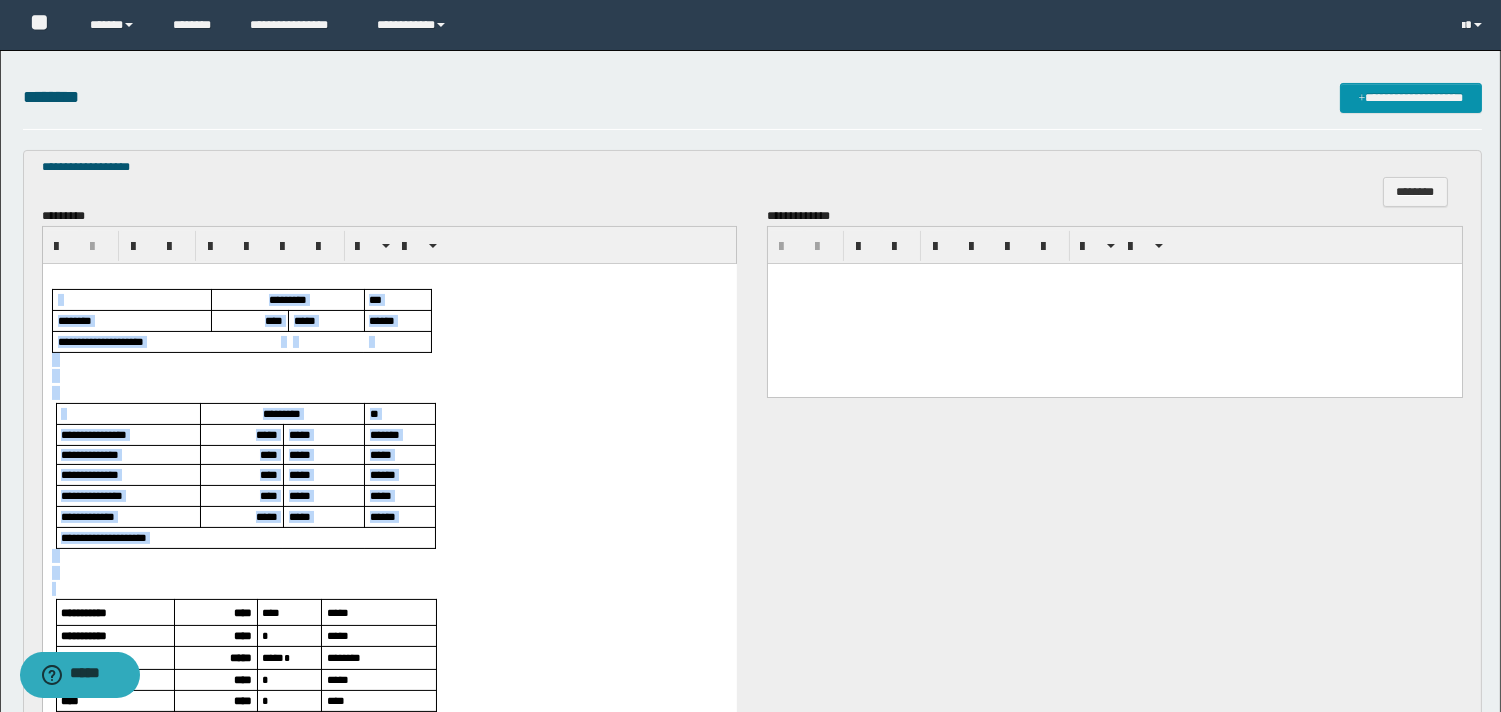drag, startPoint x: 64, startPoint y: 277, endPoint x: 146, endPoint y: 592, distance: 325.49808 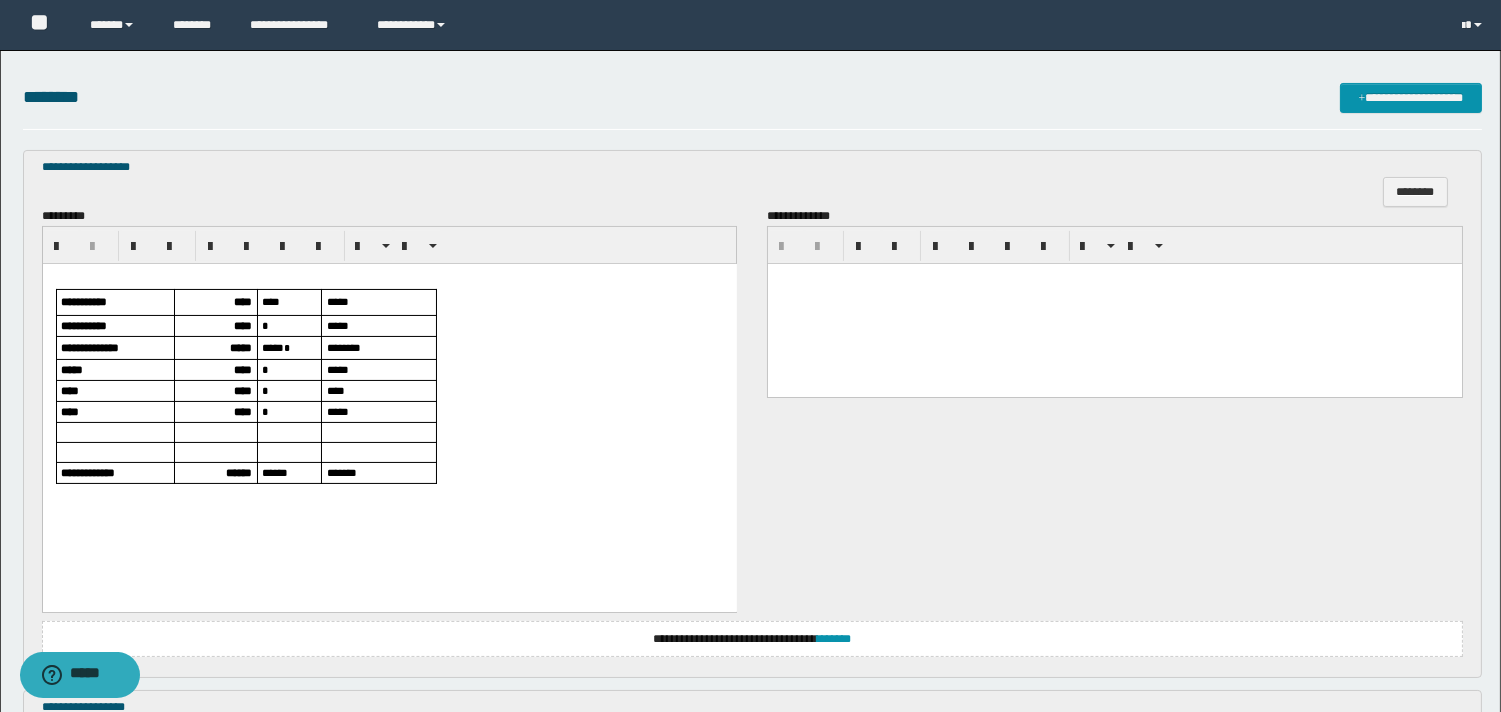 scroll, scrollTop: 888, scrollLeft: 0, axis: vertical 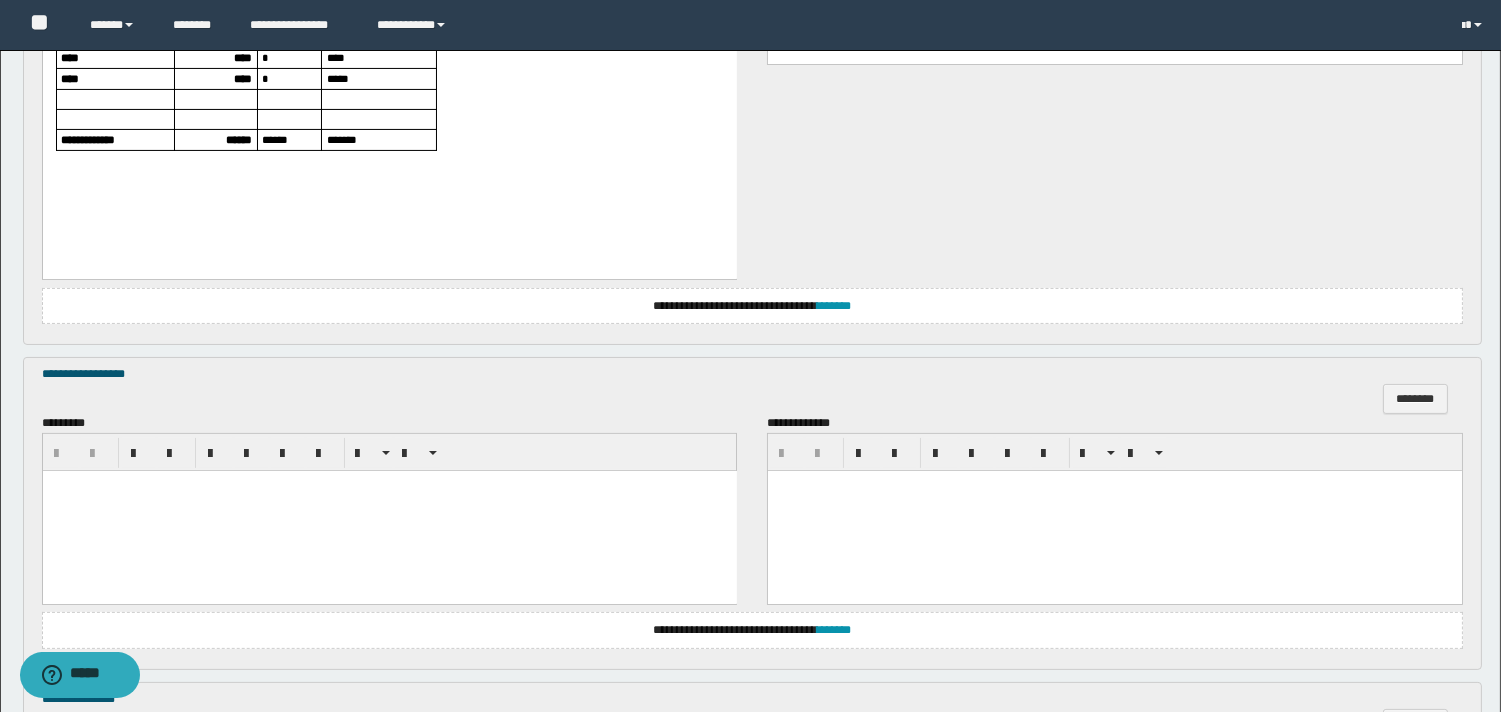 click at bounding box center [389, 510] 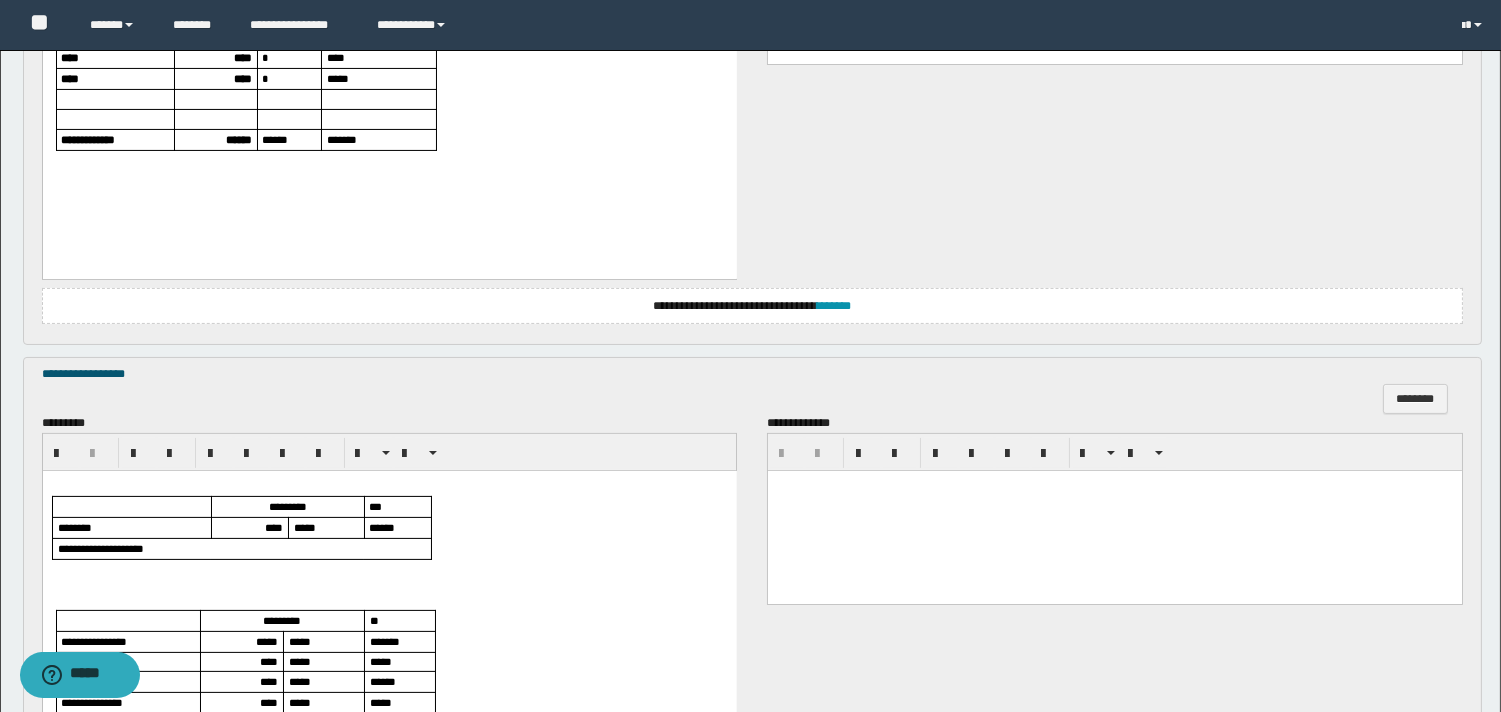 scroll, scrollTop: 1222, scrollLeft: 0, axis: vertical 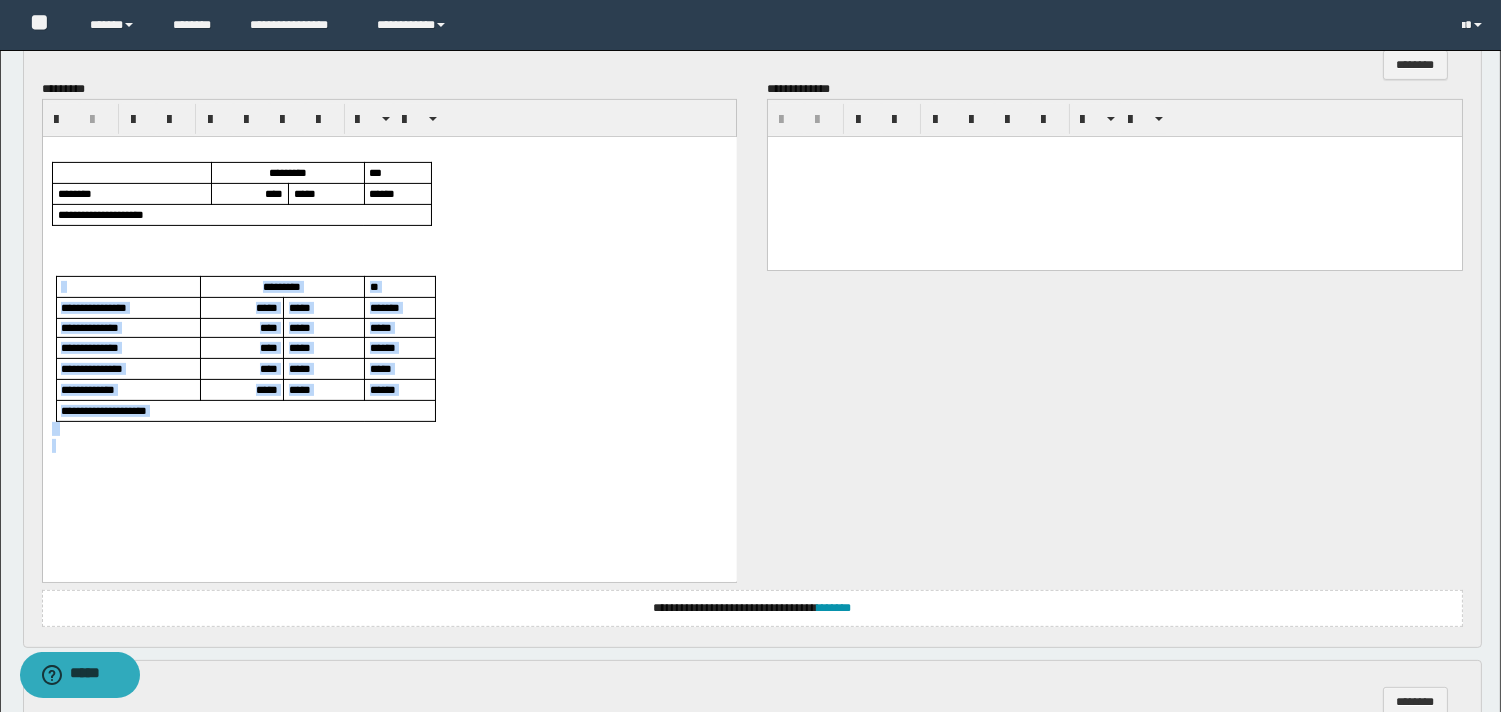 drag, startPoint x: 81, startPoint y: 270, endPoint x: 179, endPoint y: 449, distance: 204.07106 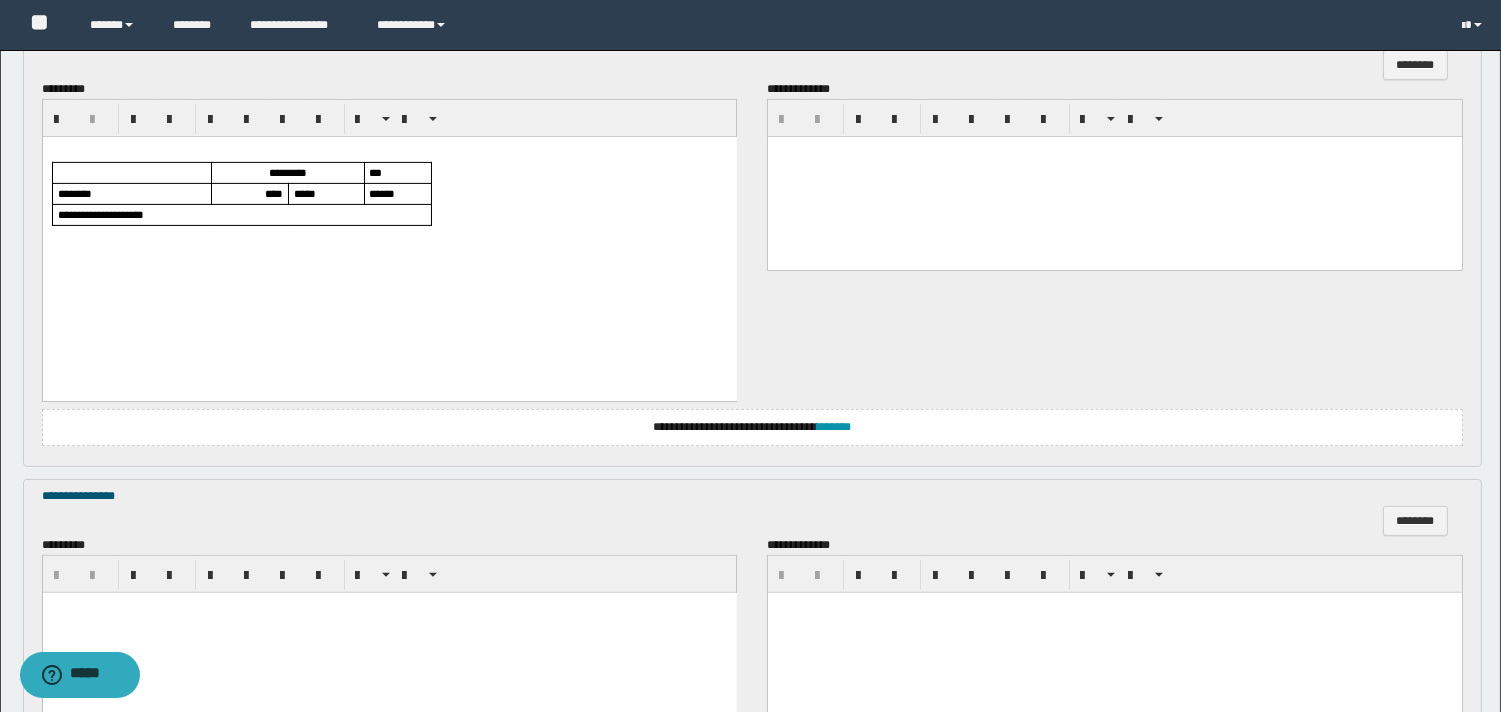 scroll, scrollTop: 1452, scrollLeft: 0, axis: vertical 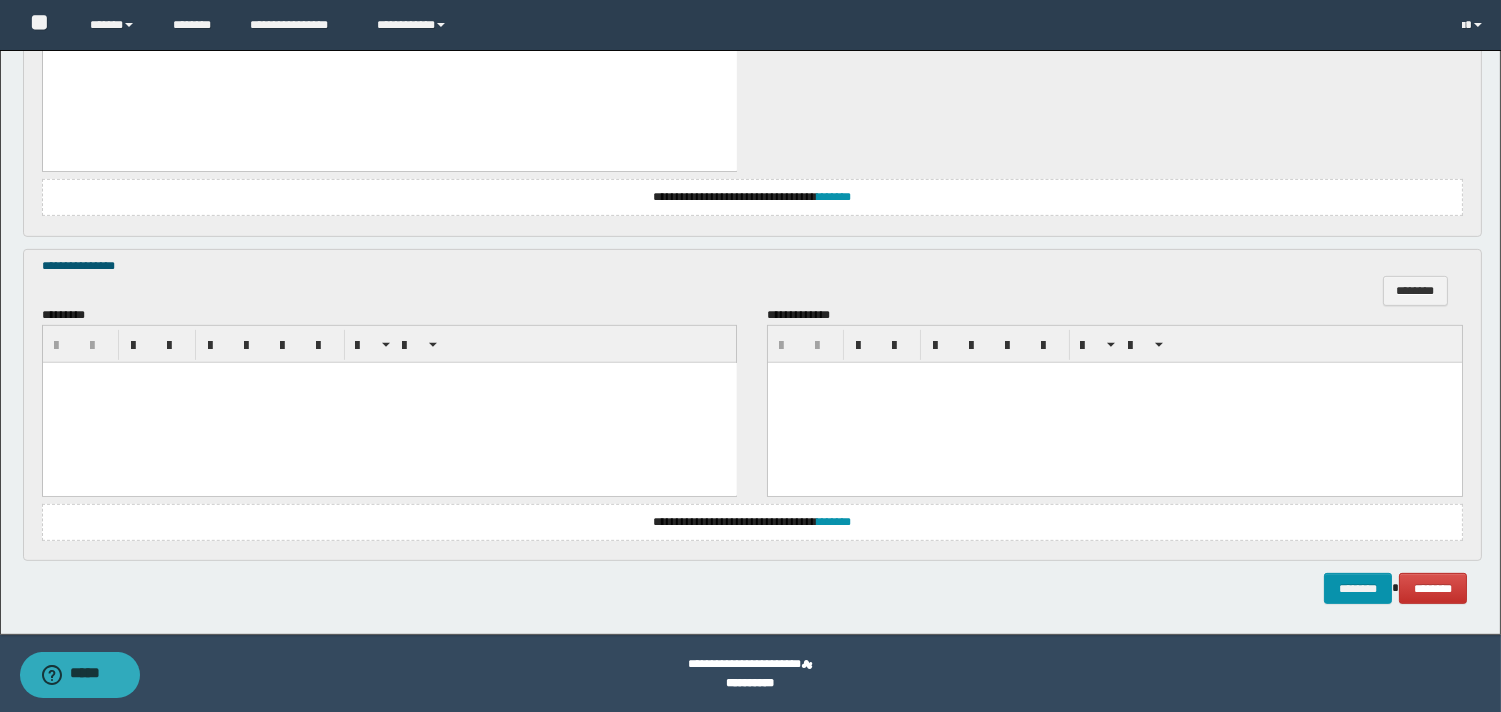 click at bounding box center (389, 377) 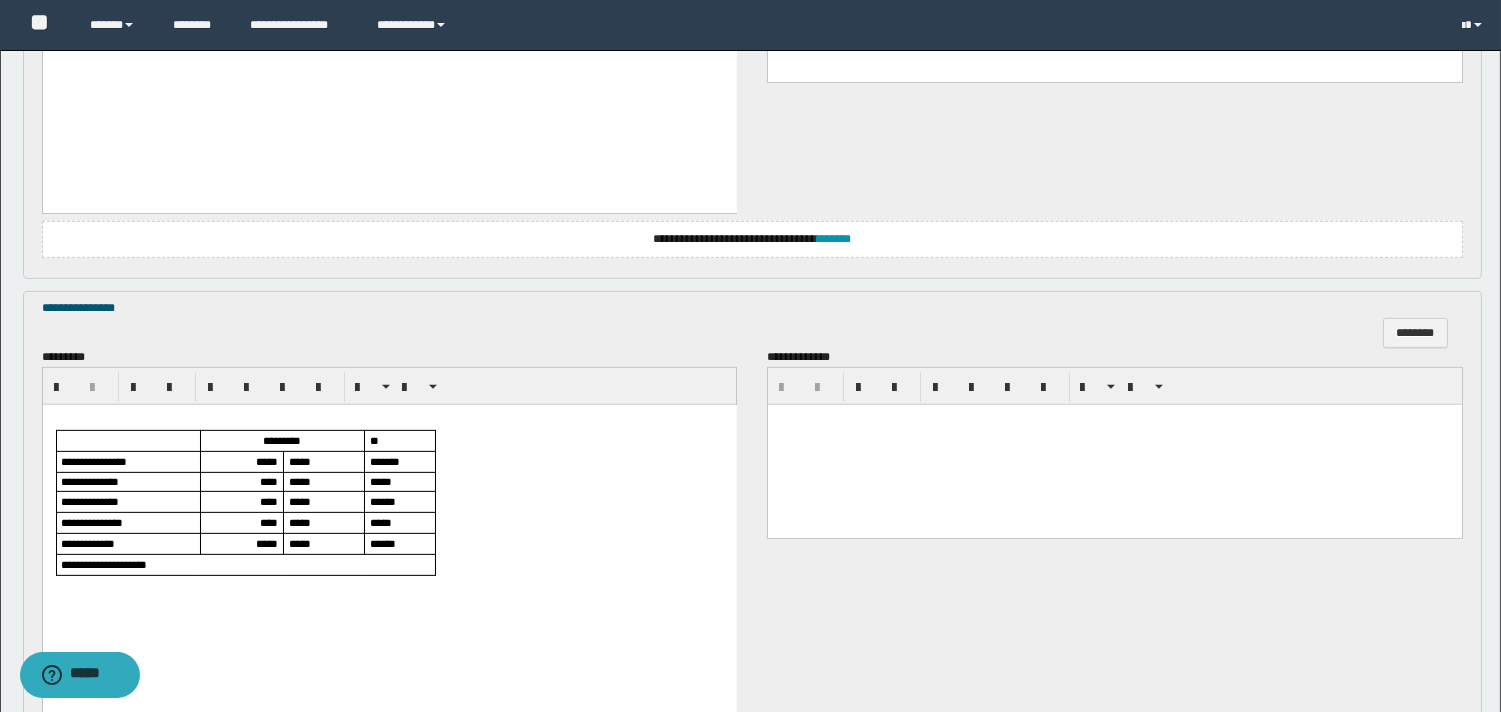 scroll, scrollTop: 1632, scrollLeft: 0, axis: vertical 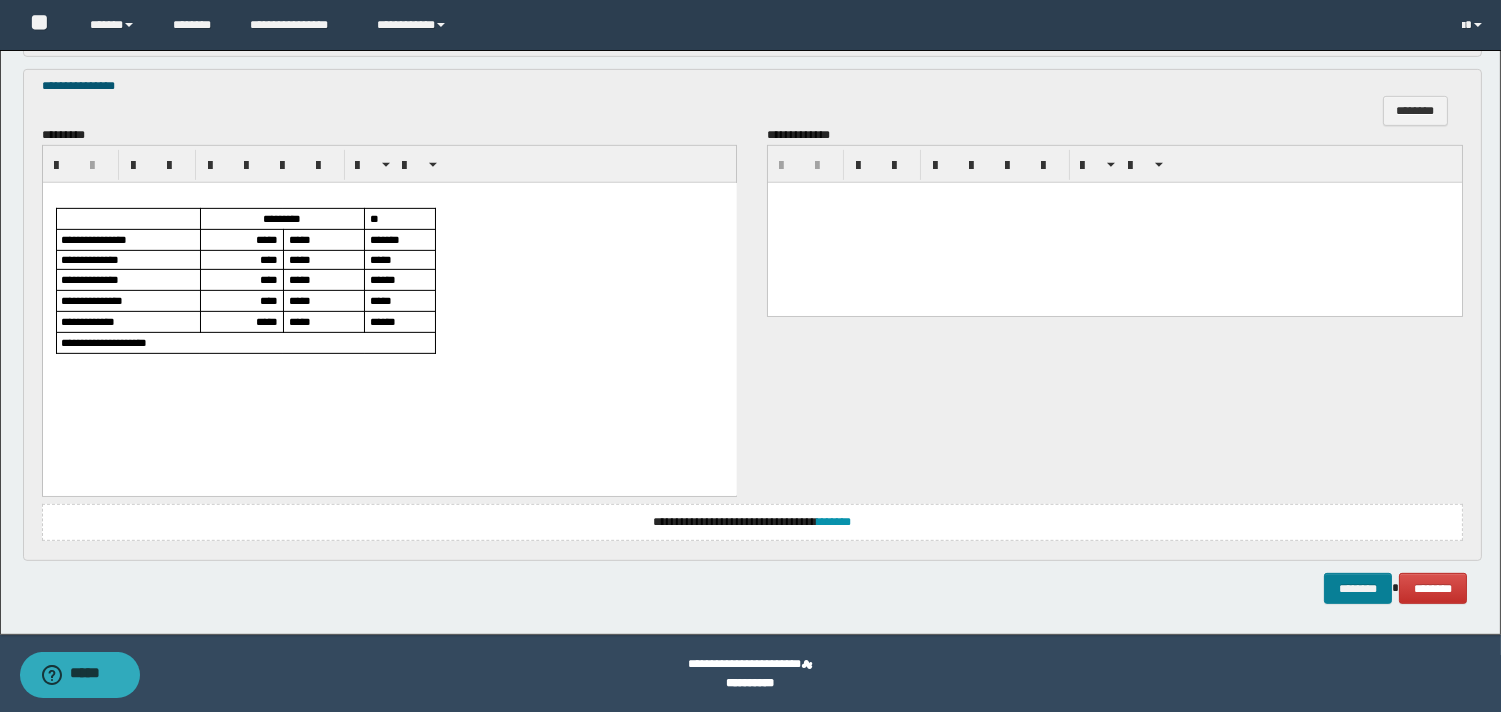 click on "********" at bounding box center [1358, 588] 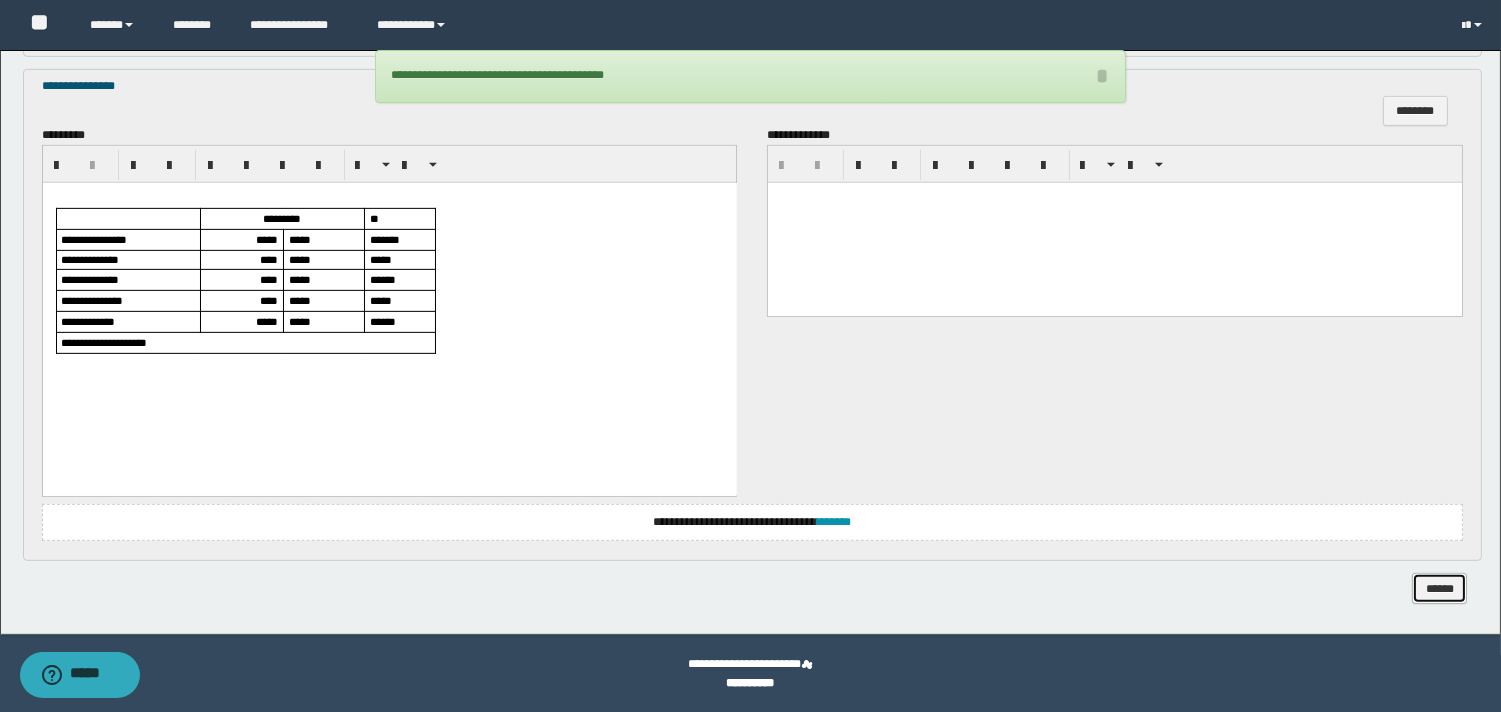 click on "******" at bounding box center [1439, 588] 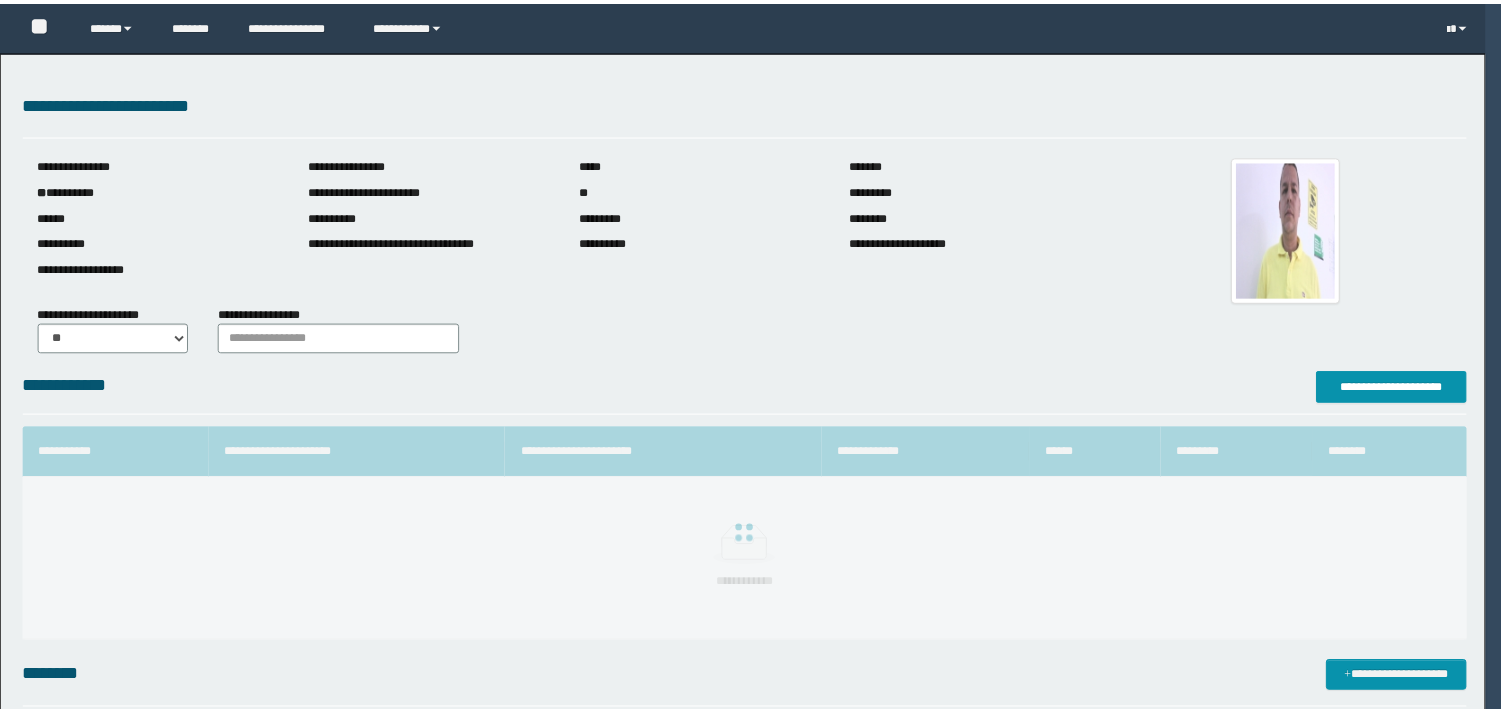 scroll, scrollTop: 0, scrollLeft: 0, axis: both 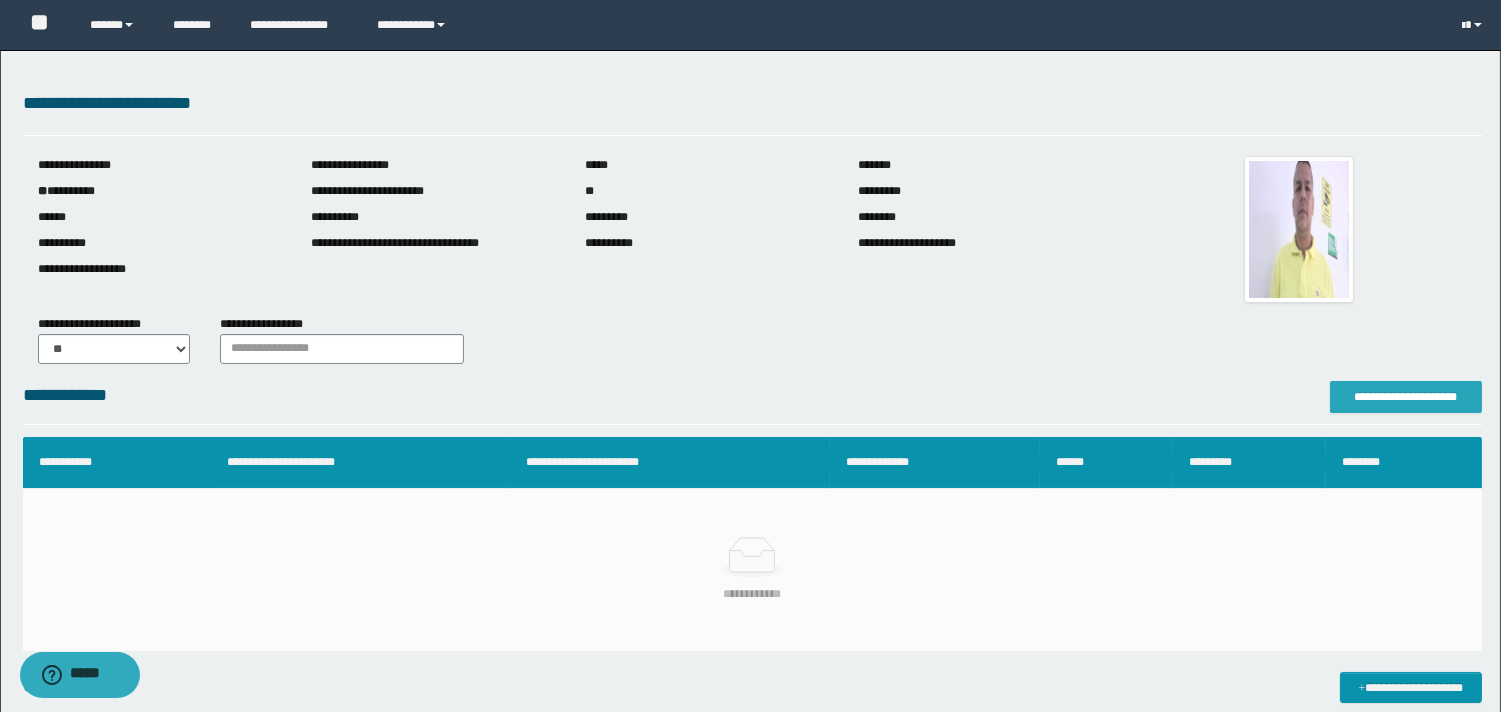 click on "**********" at bounding box center (1406, 397) 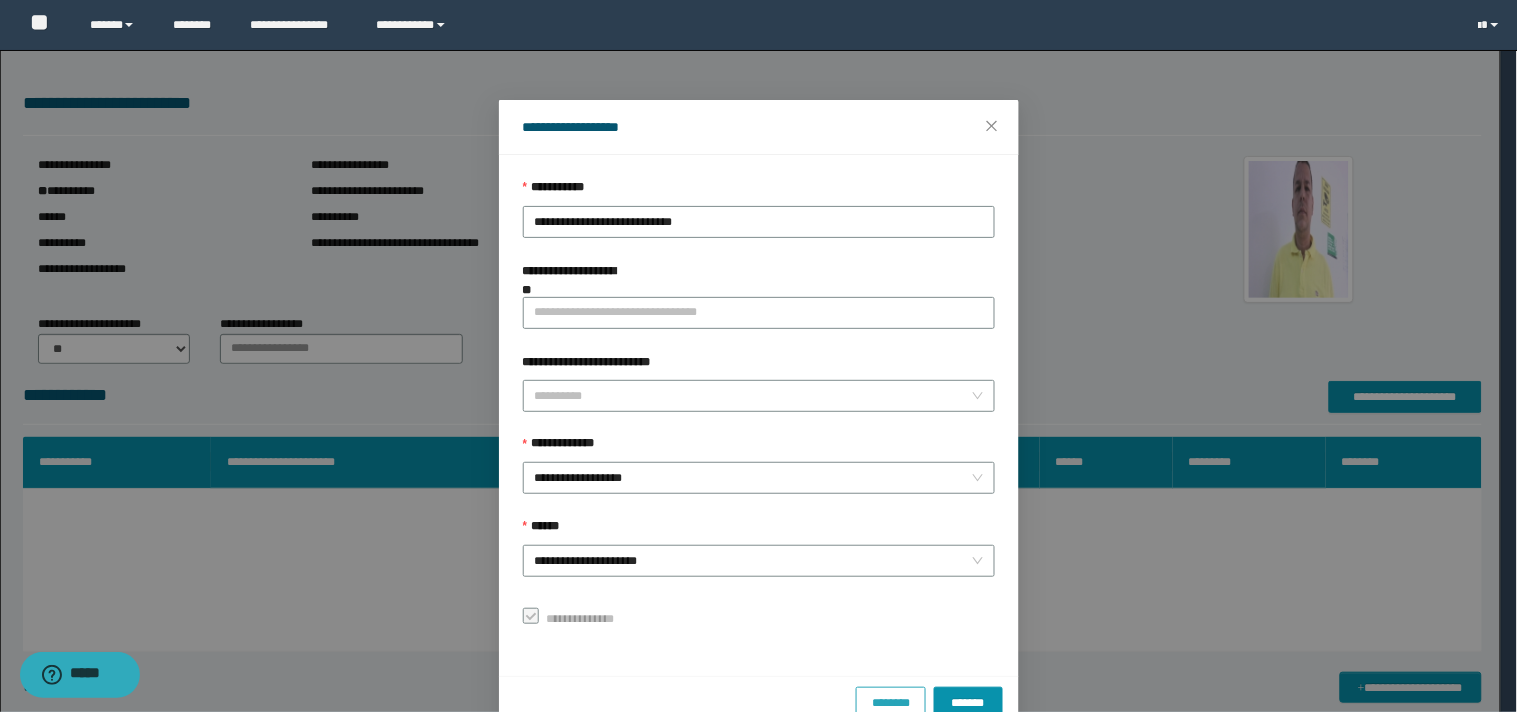 click on "********" at bounding box center (891, 702) 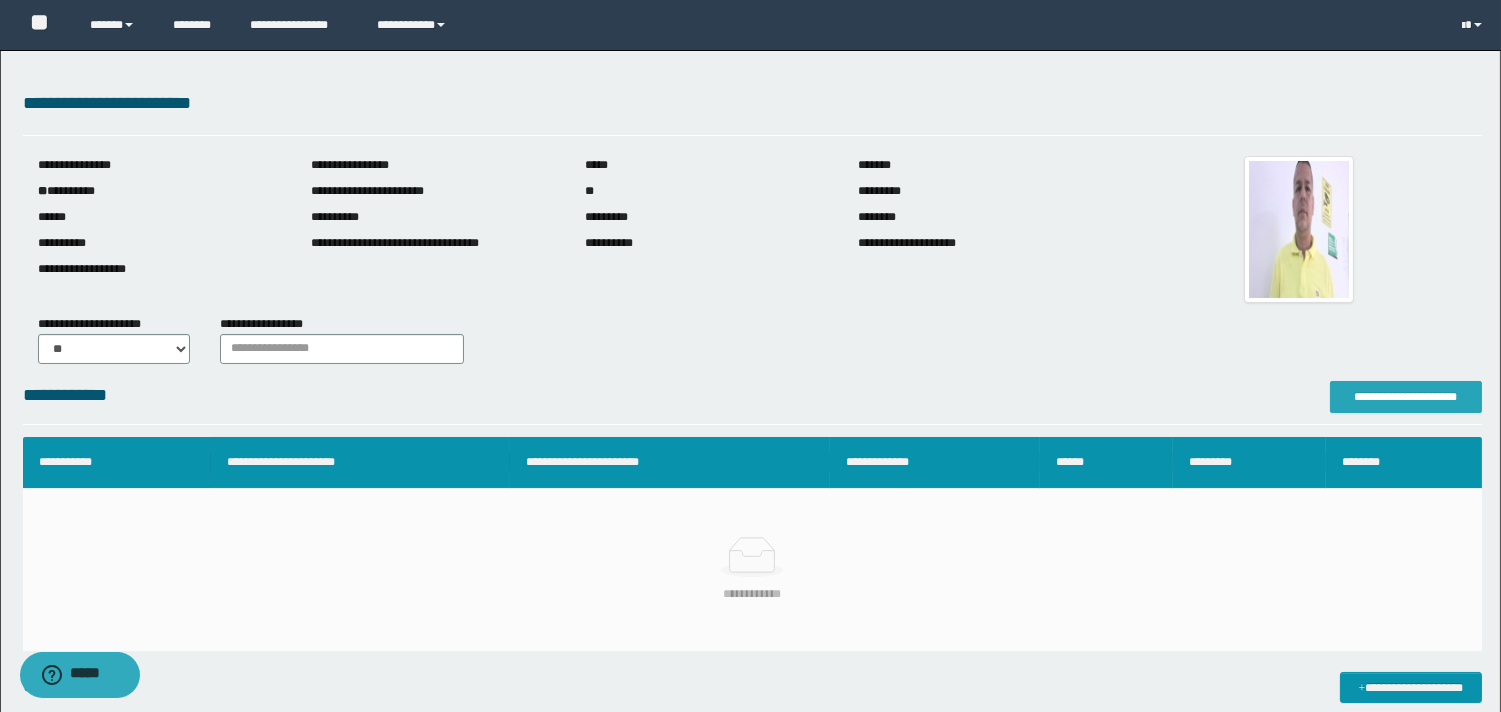 click on "**********" at bounding box center [1406, 397] 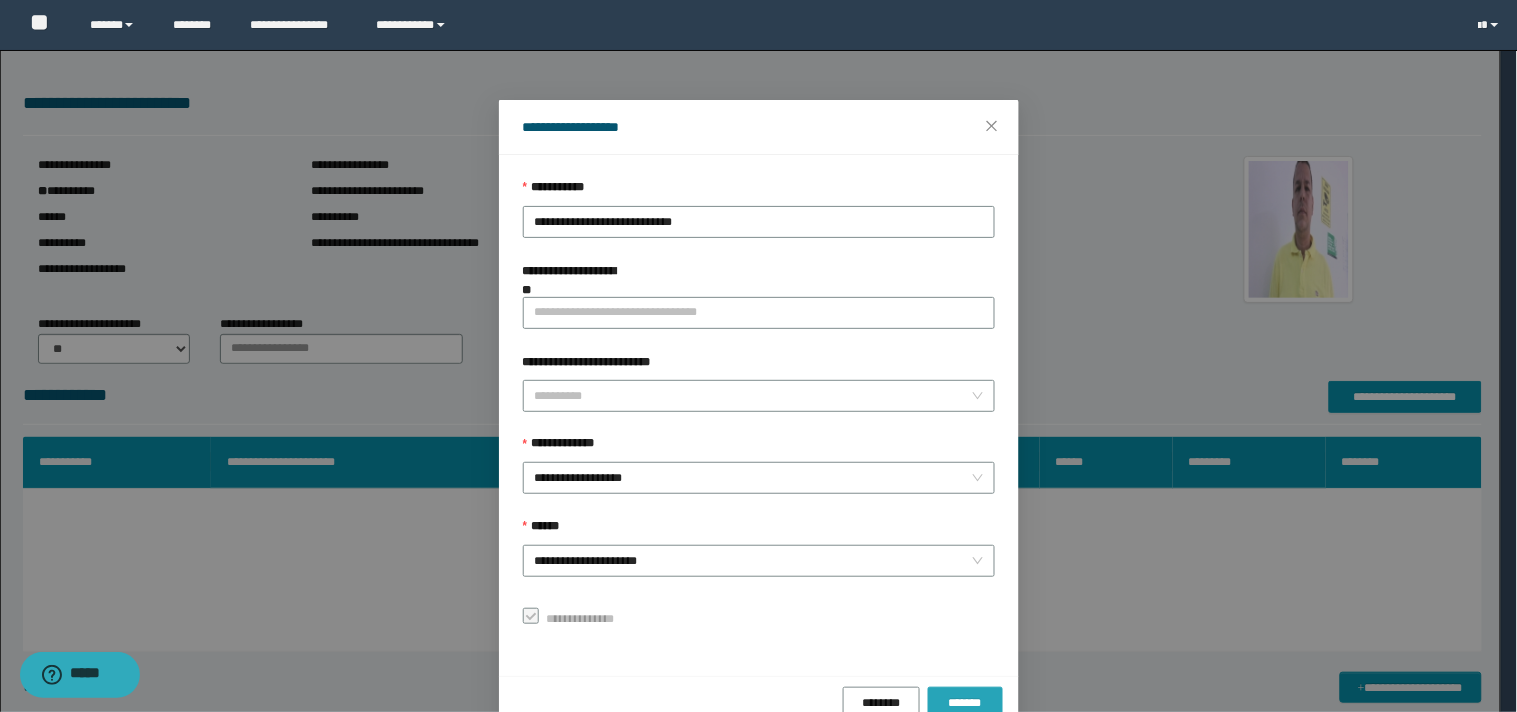 click on "*******" at bounding box center [965, 703] 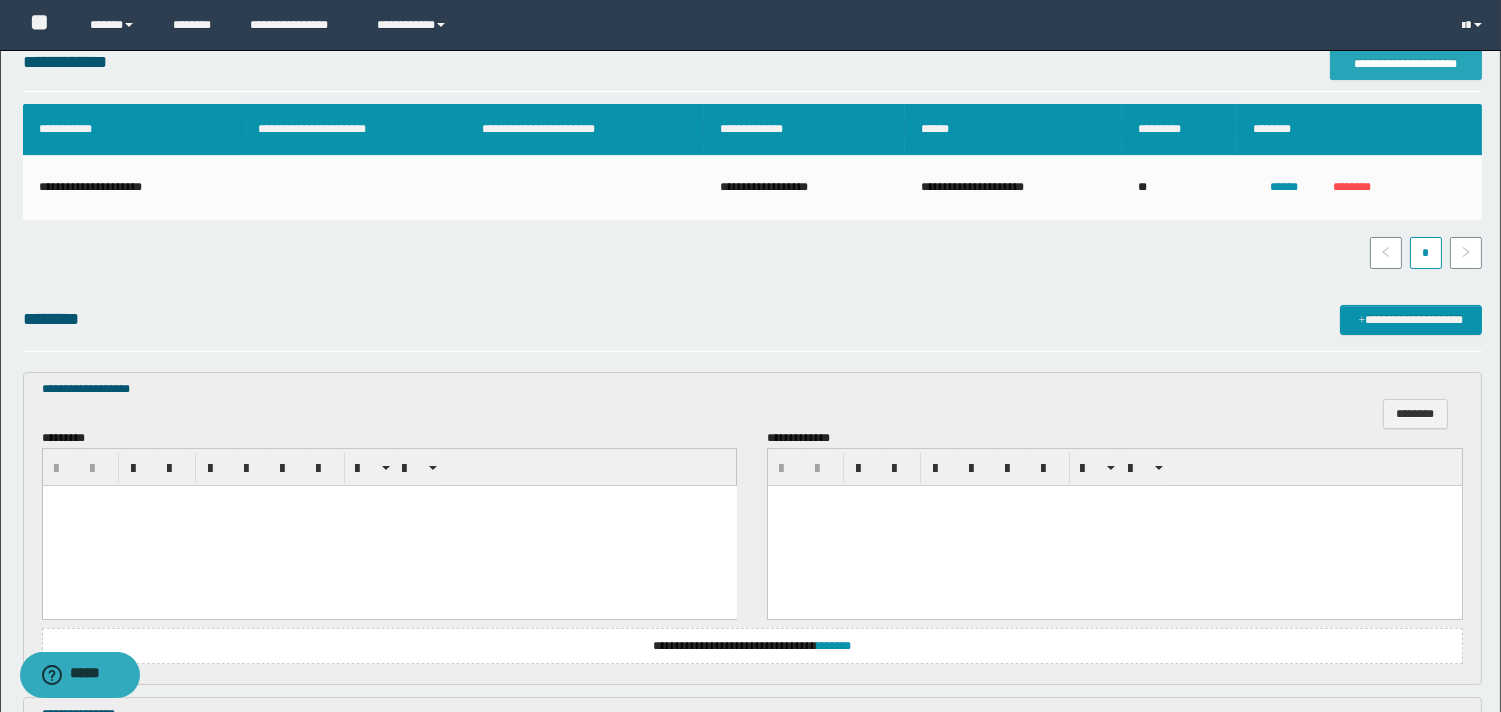 scroll, scrollTop: 555, scrollLeft: 0, axis: vertical 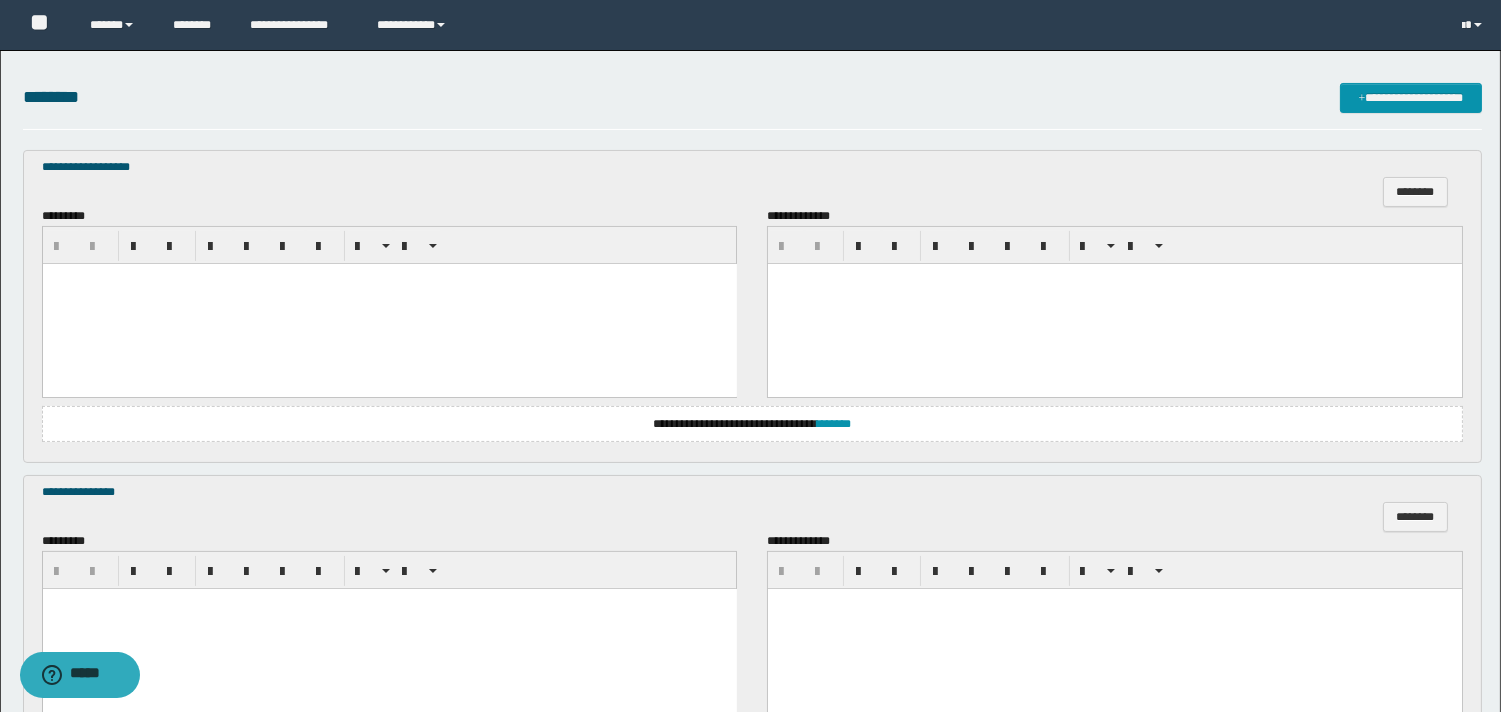 click at bounding box center [389, 304] 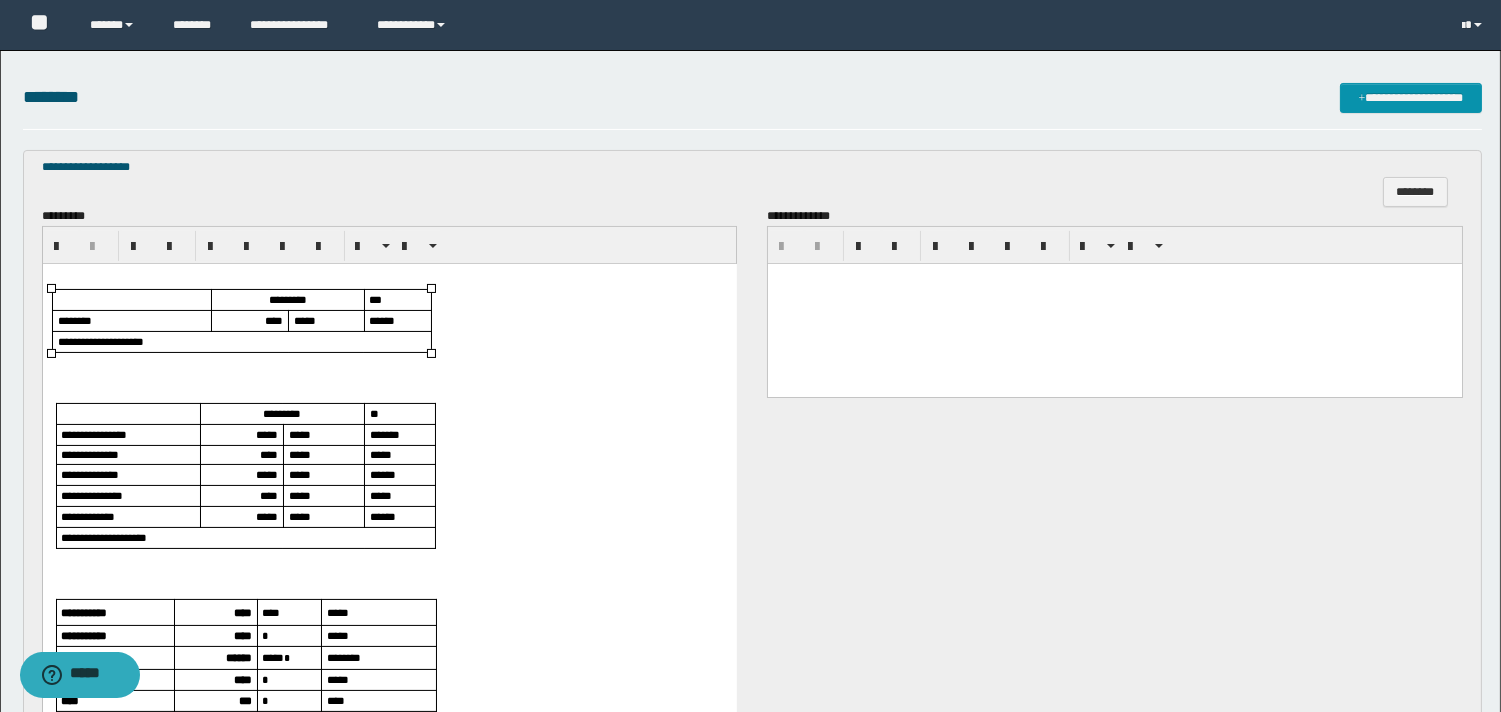 click on "****" at bounding box center (273, 320) 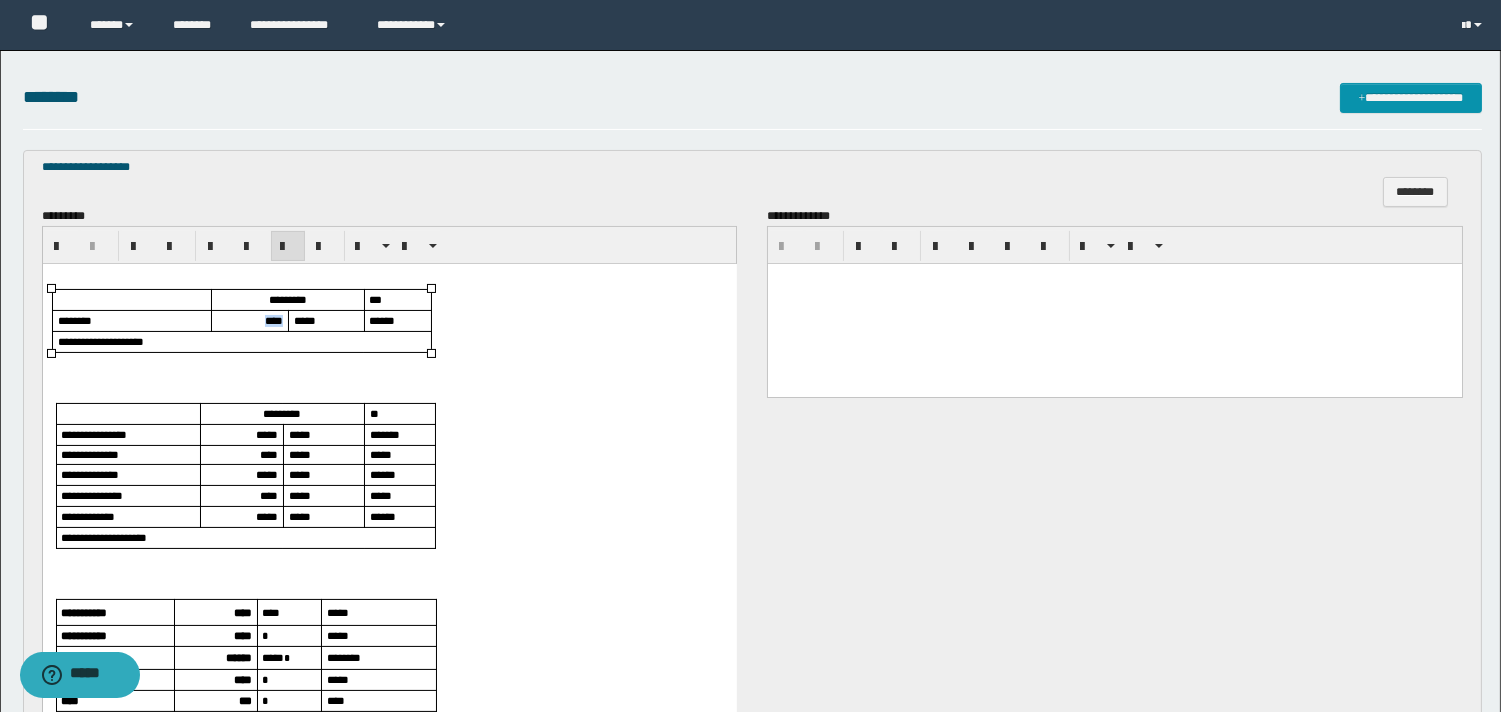 click on "****" at bounding box center (273, 320) 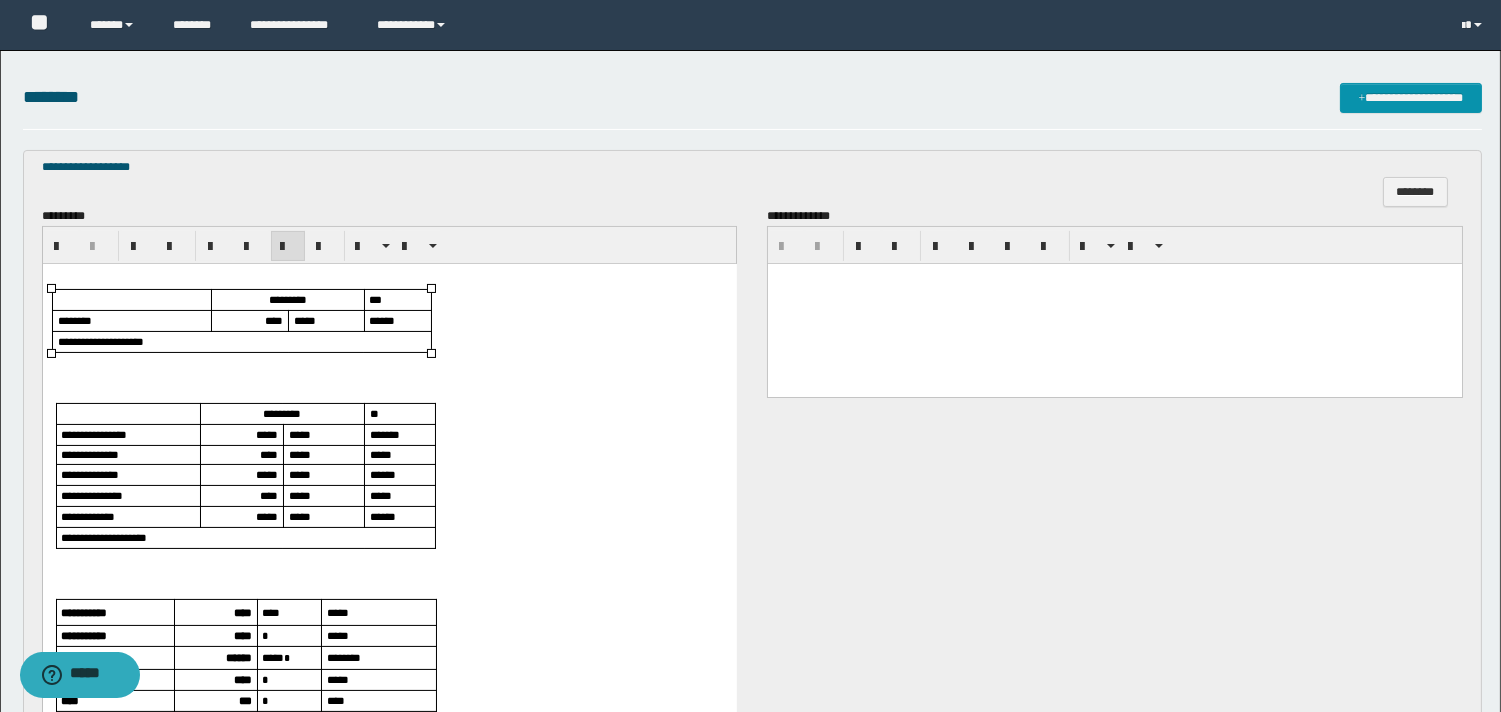 click on "*****" at bounding box center [266, 434] 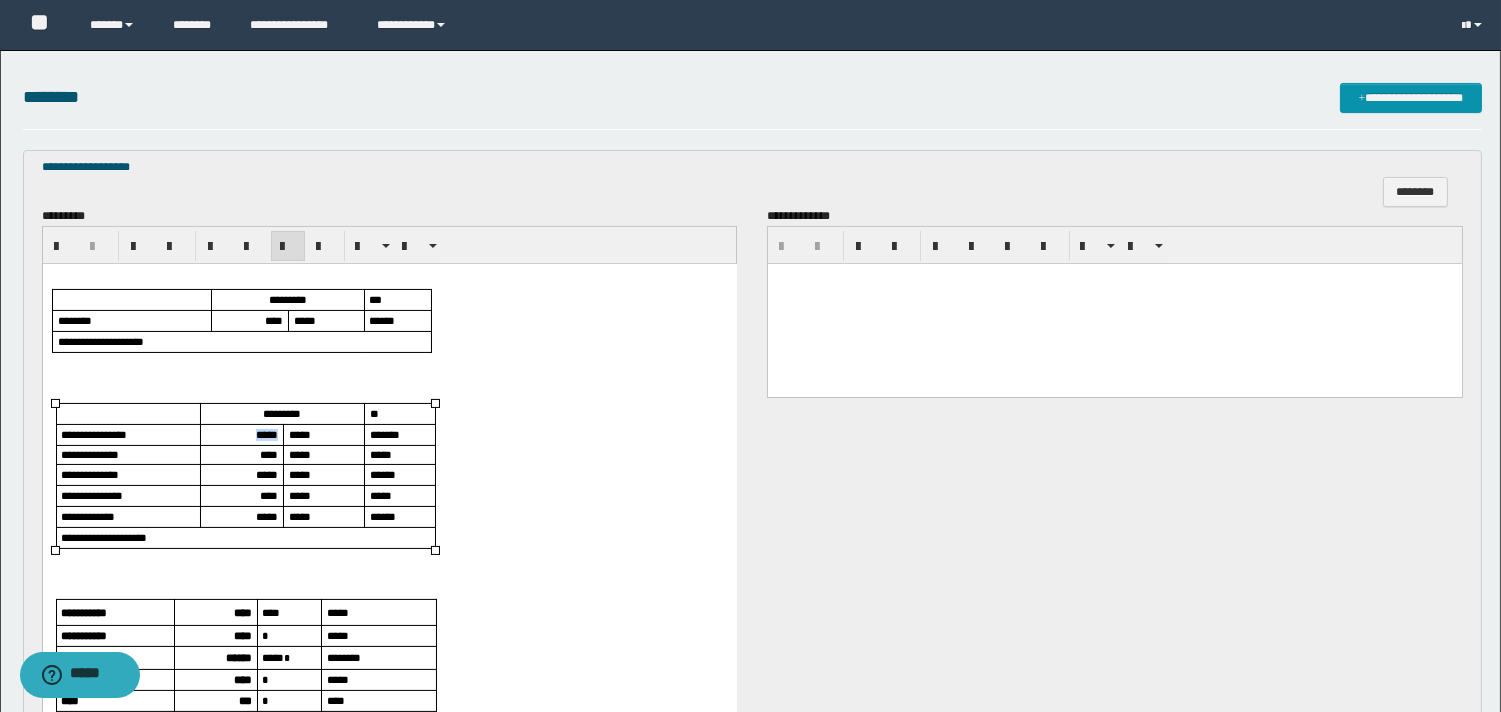 click on "*****" at bounding box center [266, 434] 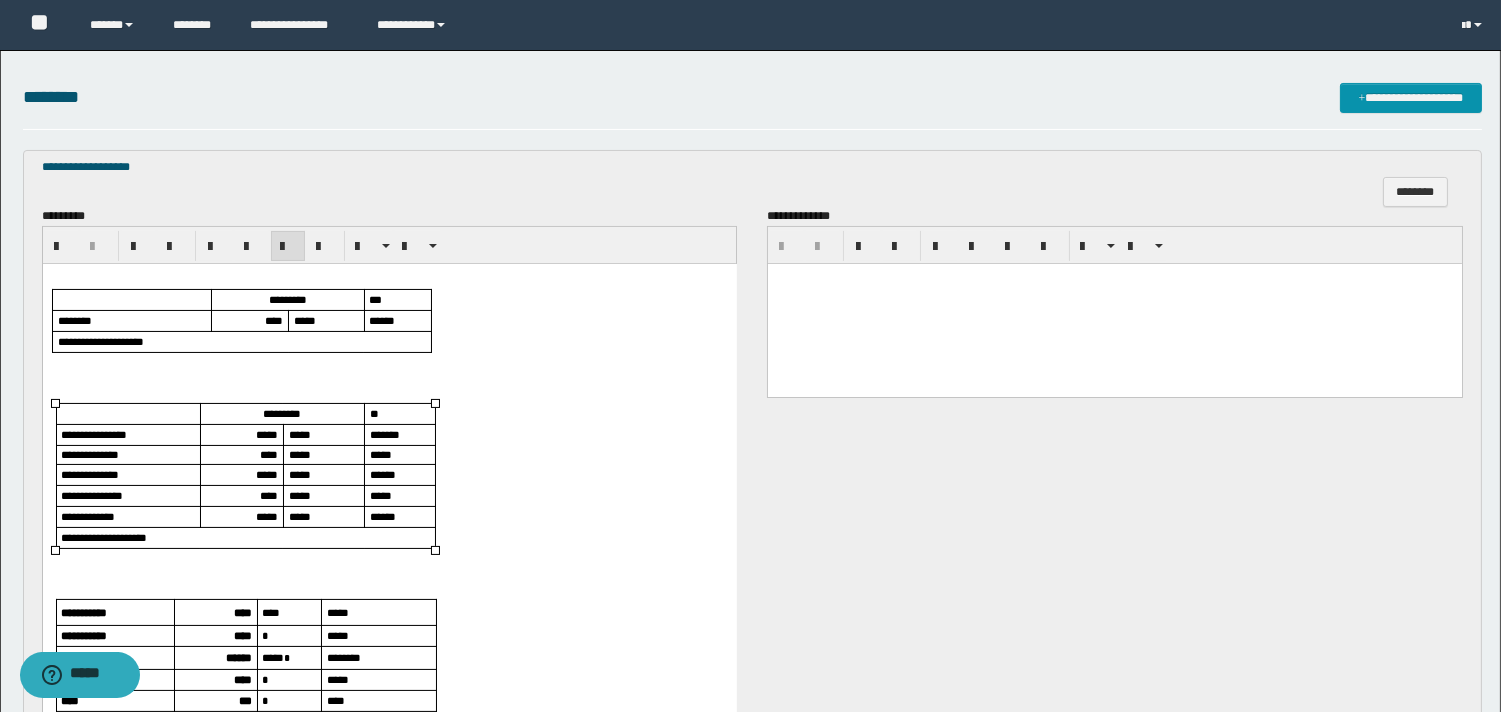 click on "****" at bounding box center (268, 454) 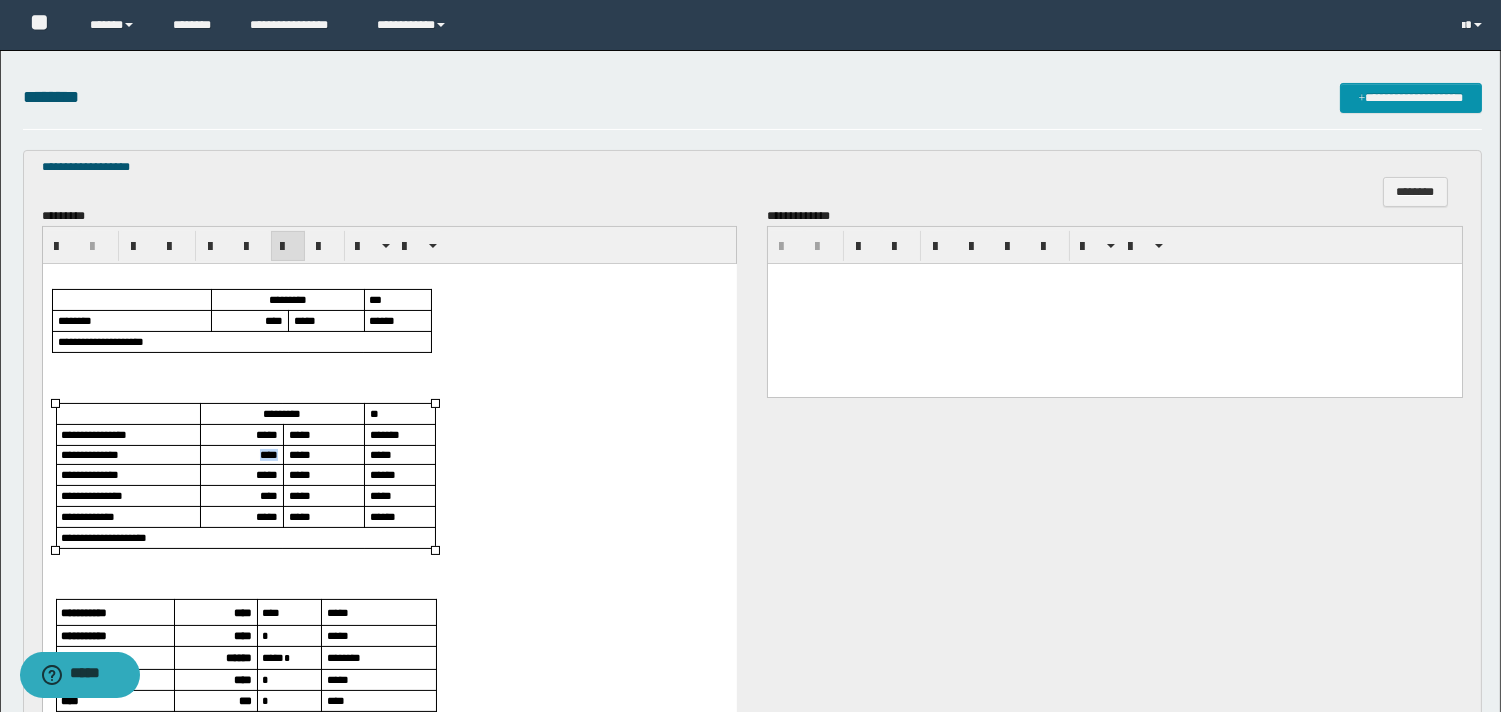 click on "****" at bounding box center (268, 454) 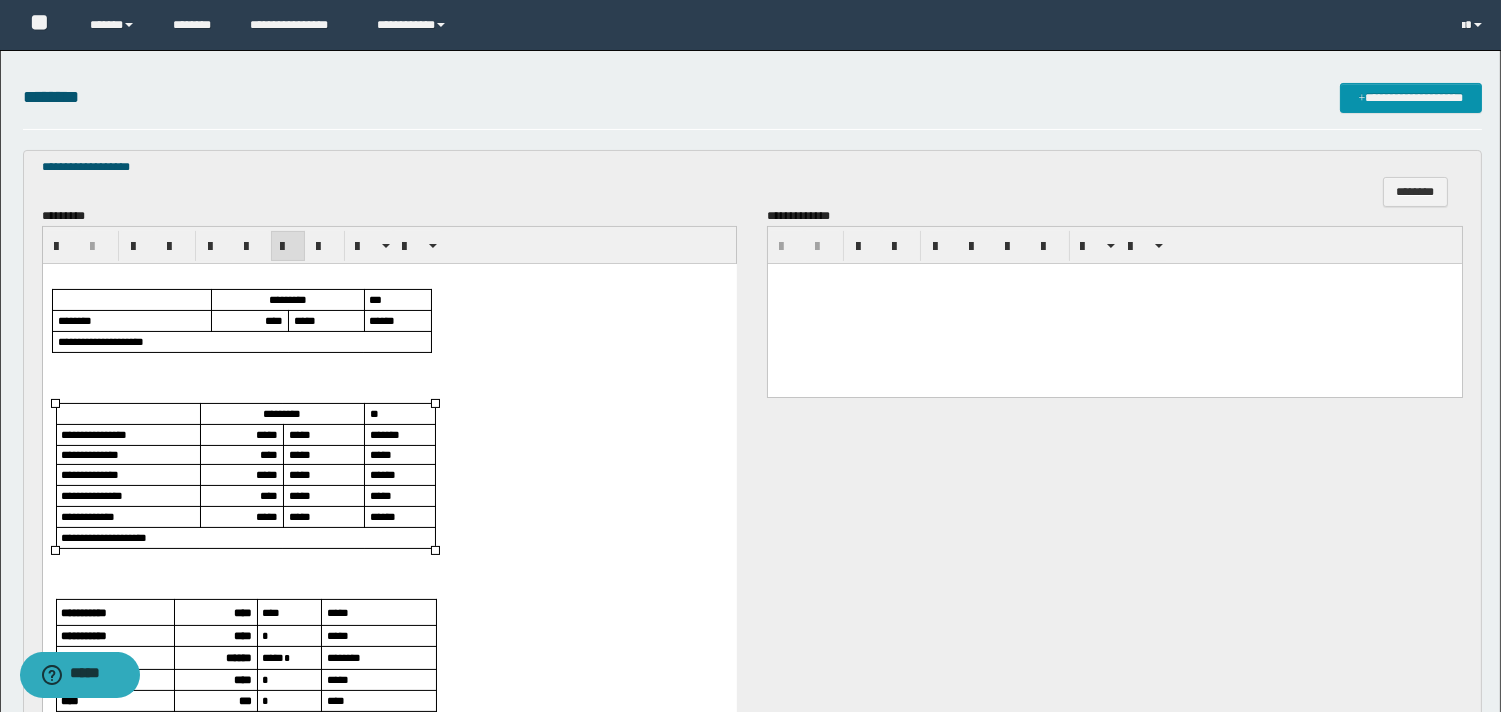 click on "*****" at bounding box center [266, 474] 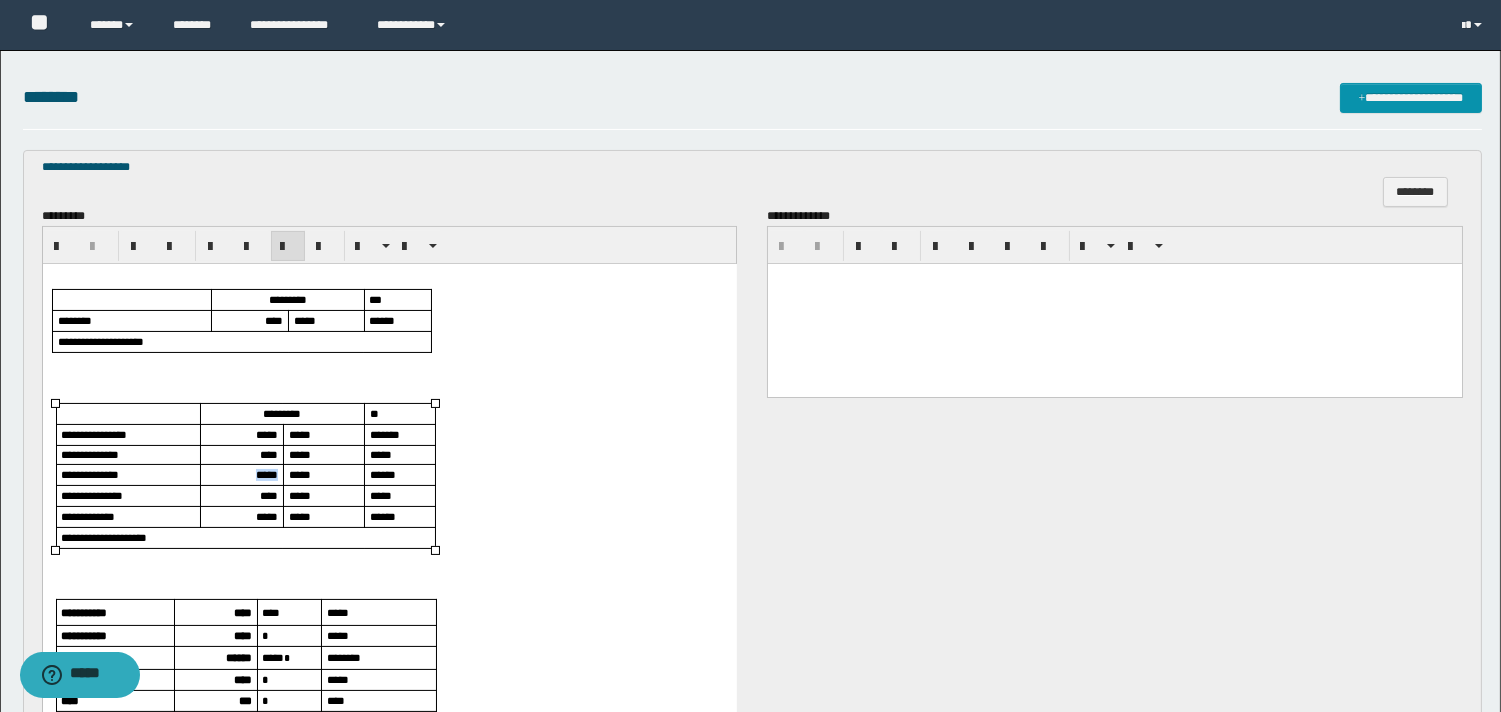 click on "*****" at bounding box center (266, 474) 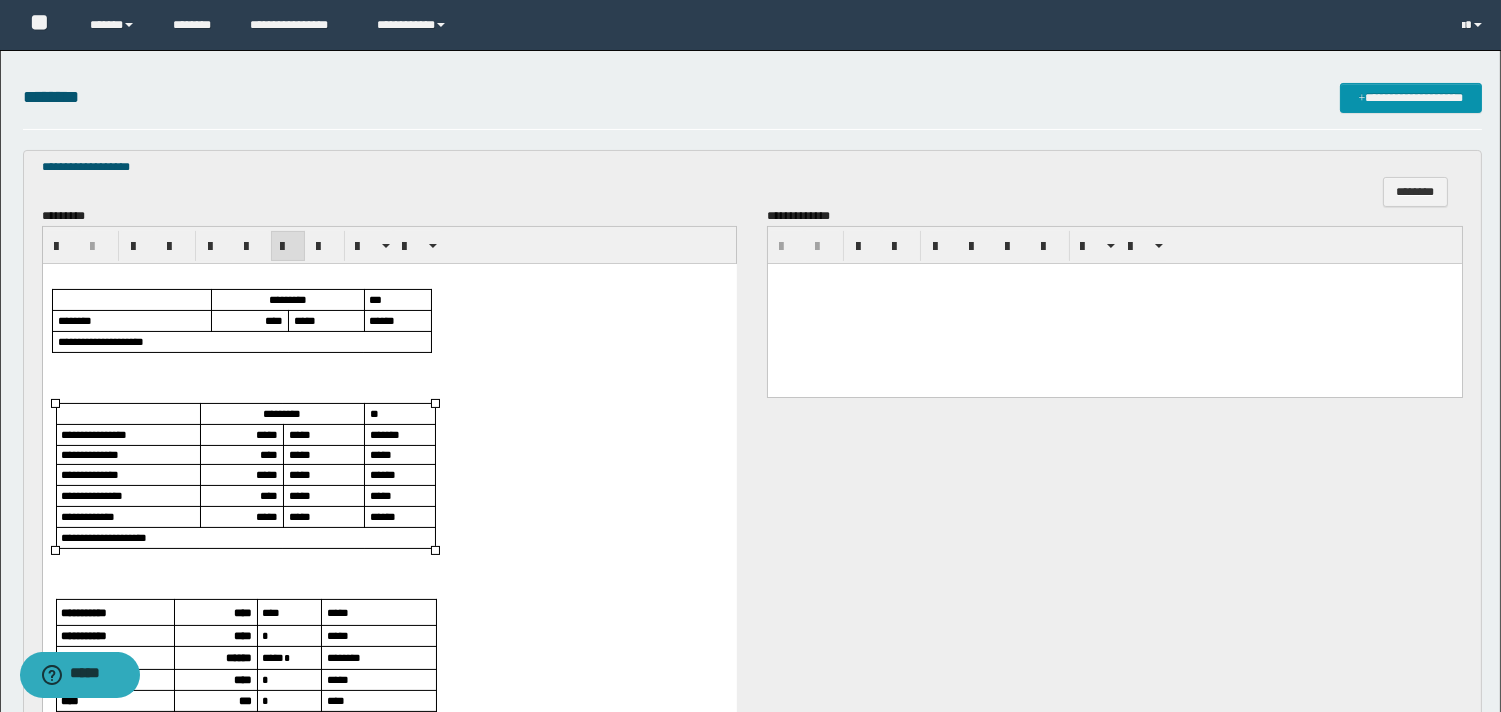 click on "****" at bounding box center (268, 495) 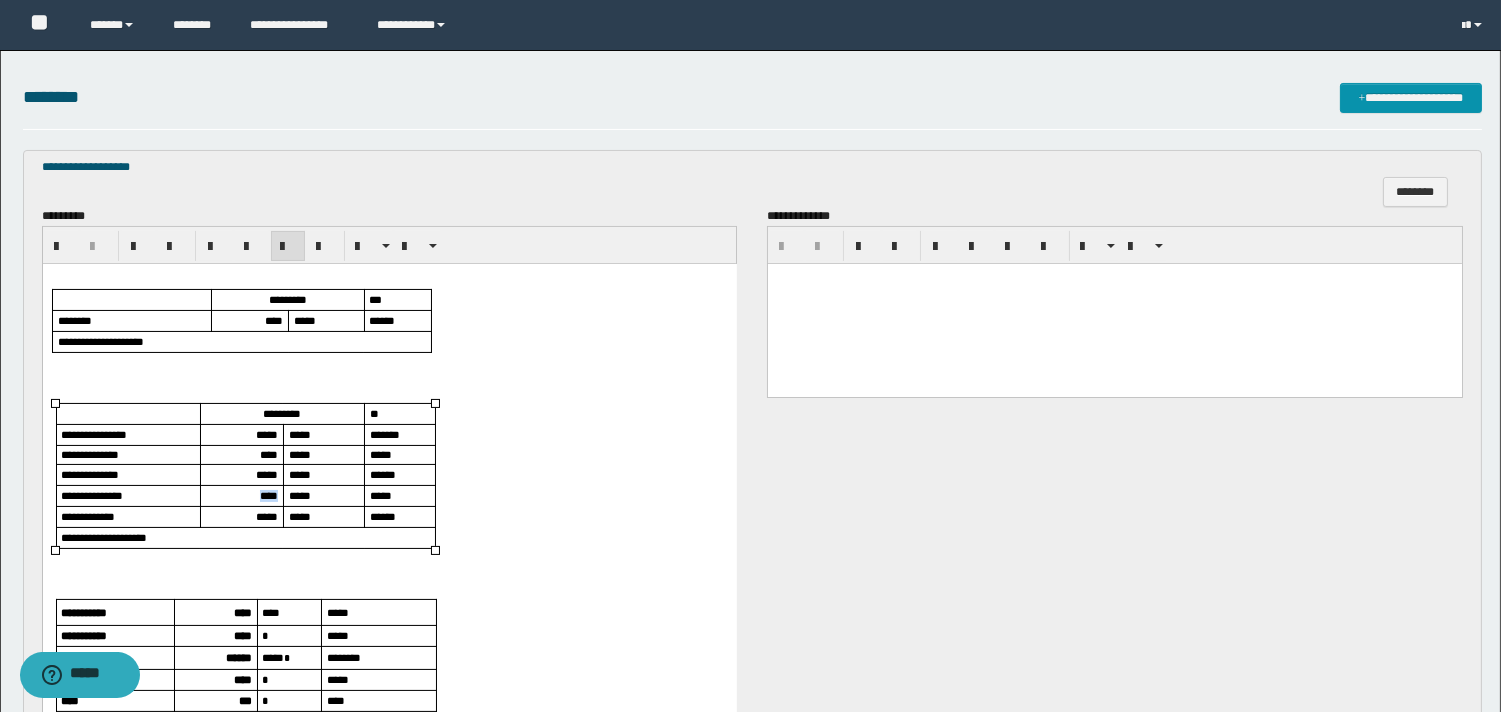 click on "****" at bounding box center (268, 495) 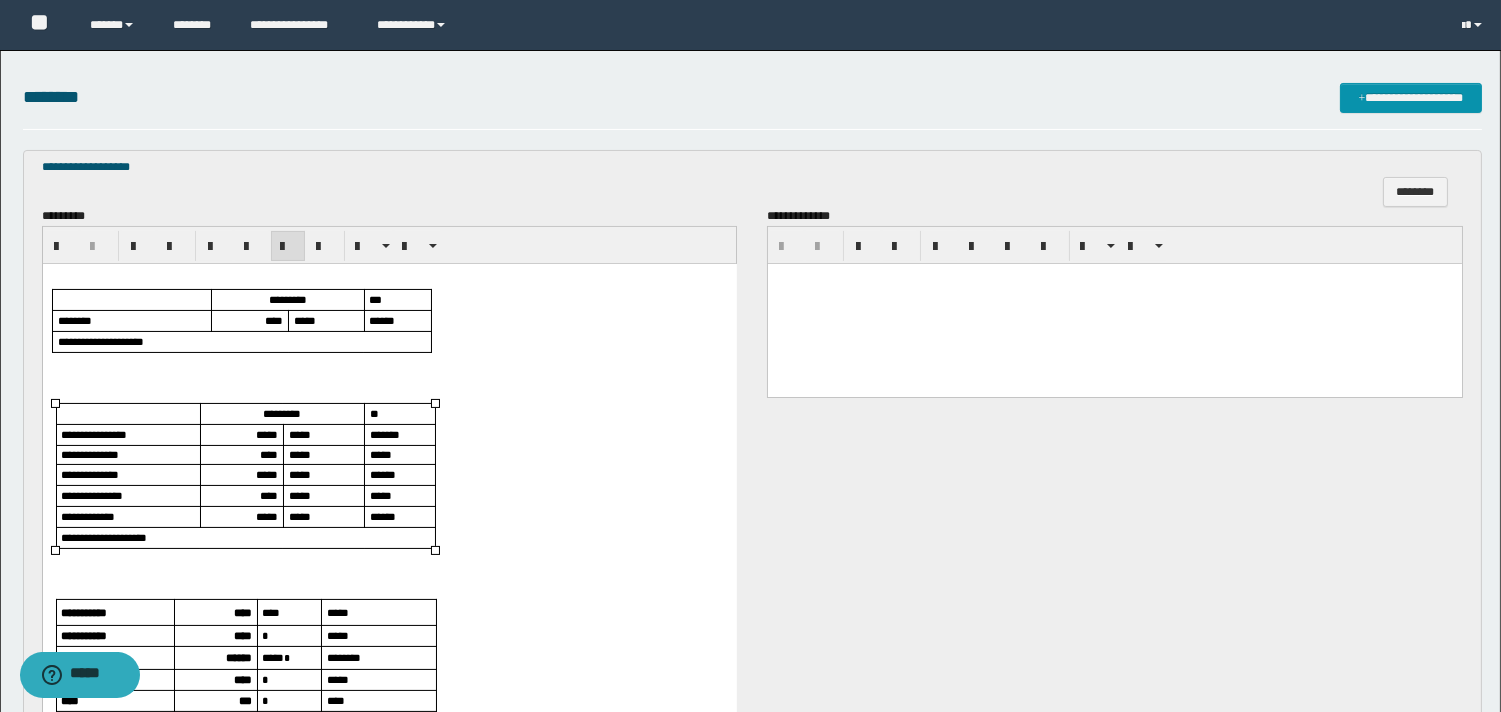 click on "*****" at bounding box center (266, 516) 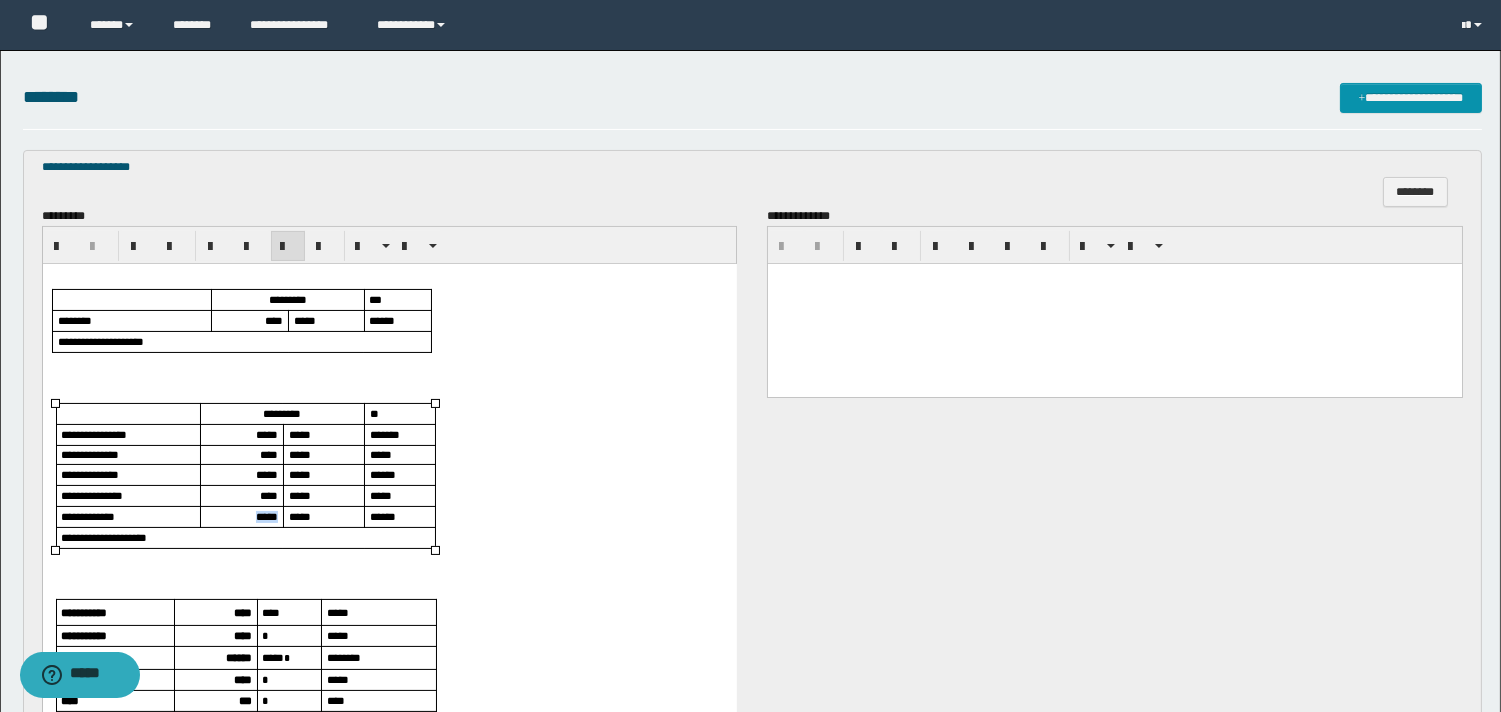 click on "*****" at bounding box center (266, 516) 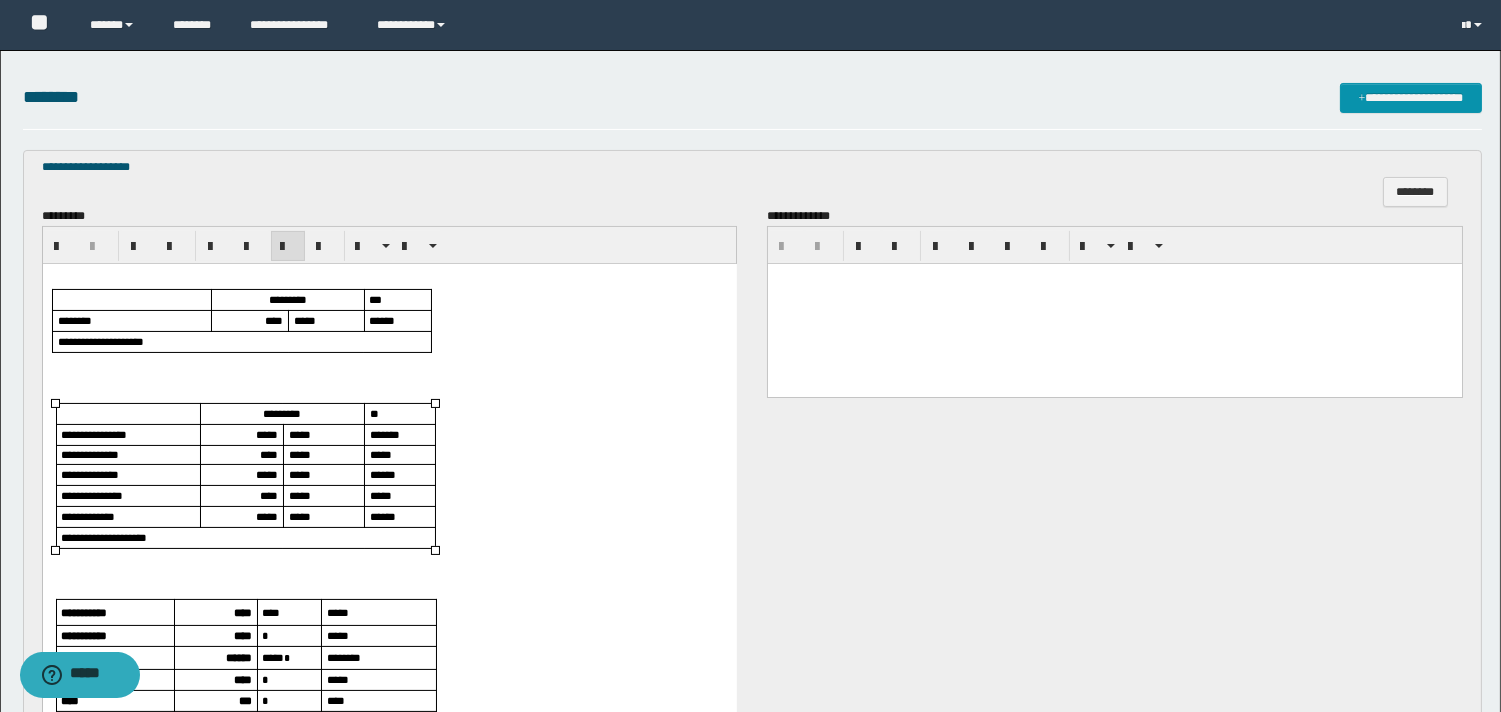 scroll, scrollTop: 777, scrollLeft: 0, axis: vertical 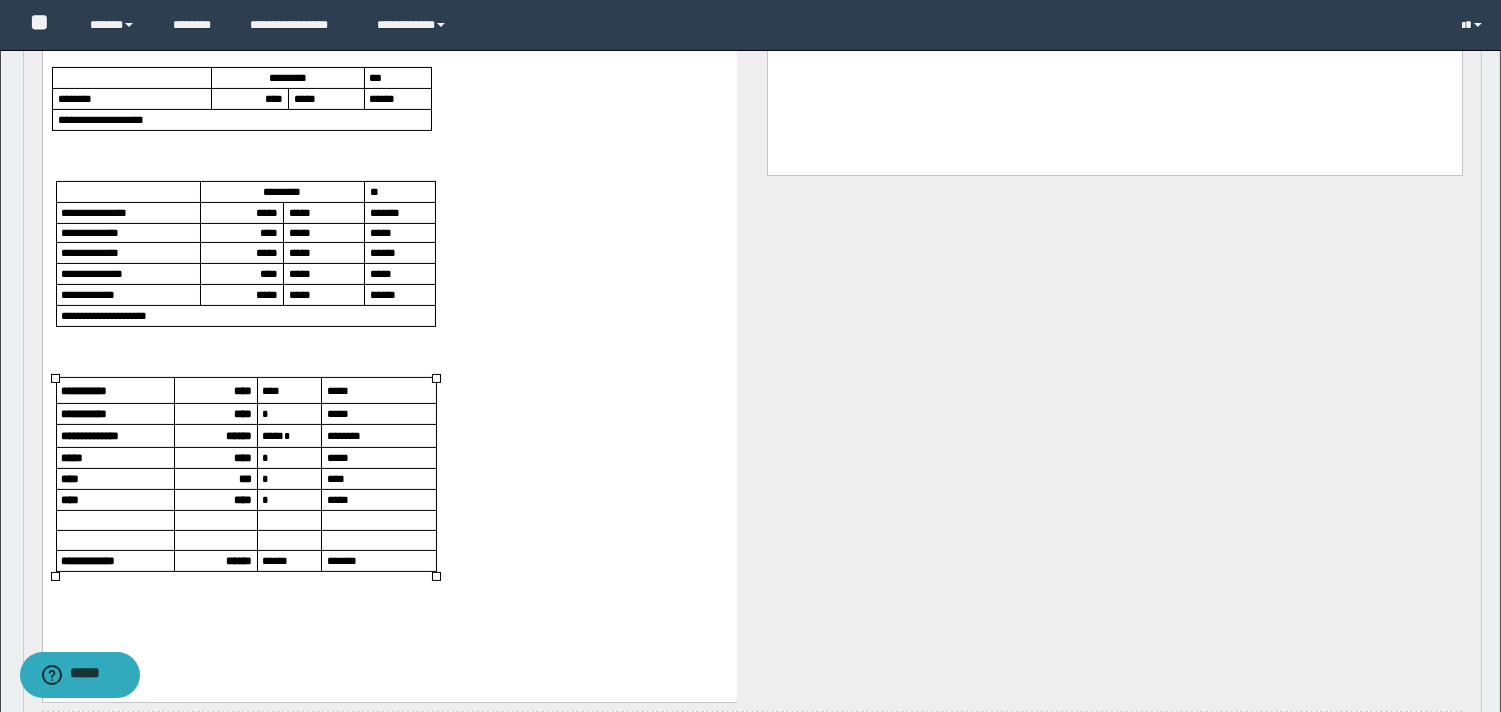 click on "****" at bounding box center [242, 390] 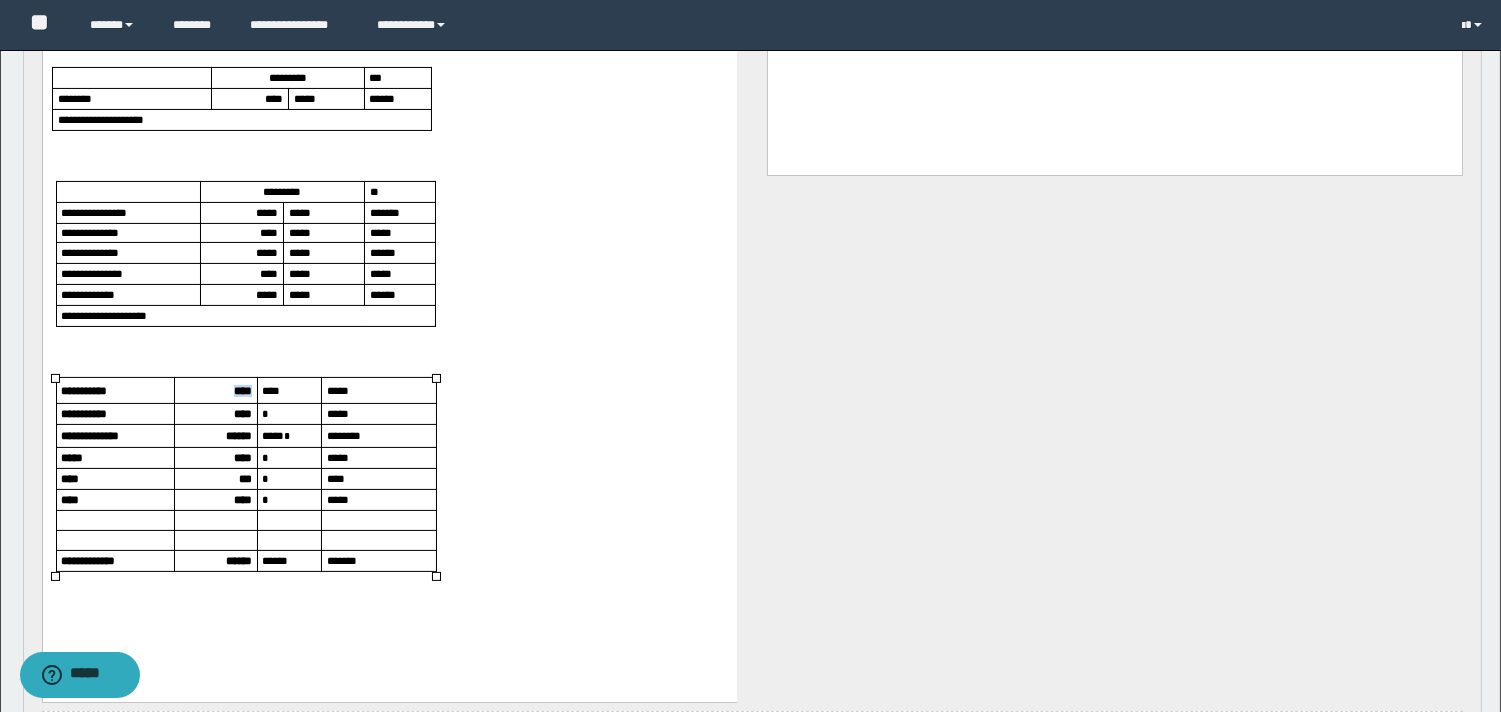 click on "****" at bounding box center [242, 390] 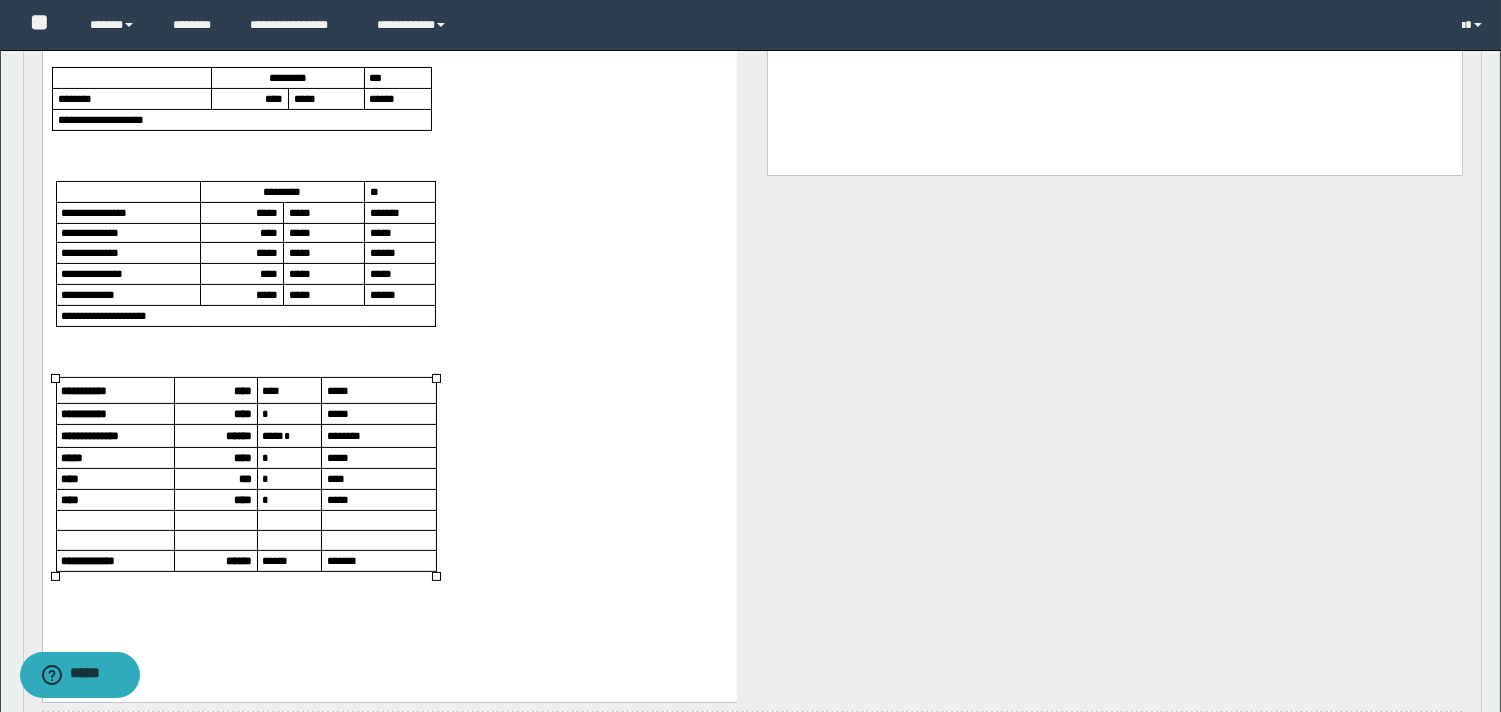 click on "****" at bounding box center [242, 413] 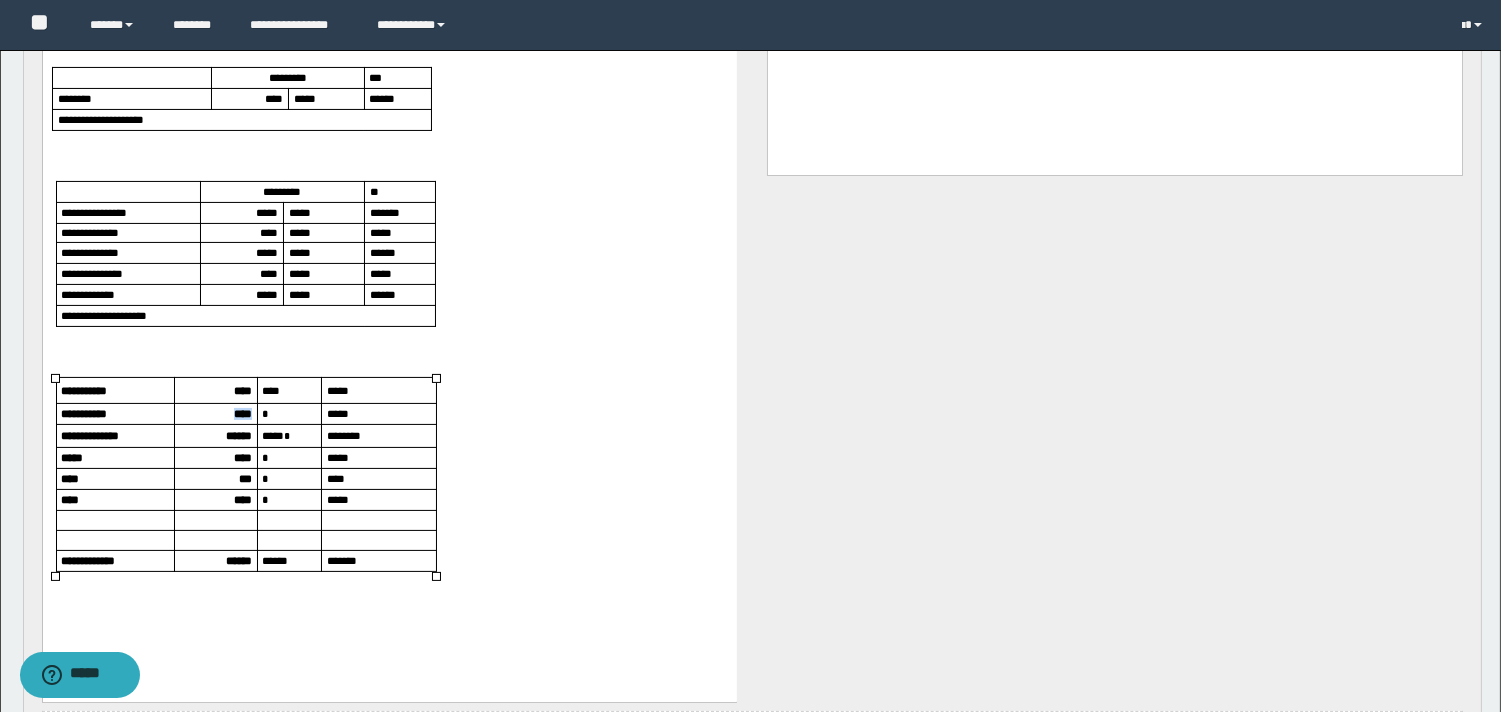 click on "****" at bounding box center [242, 413] 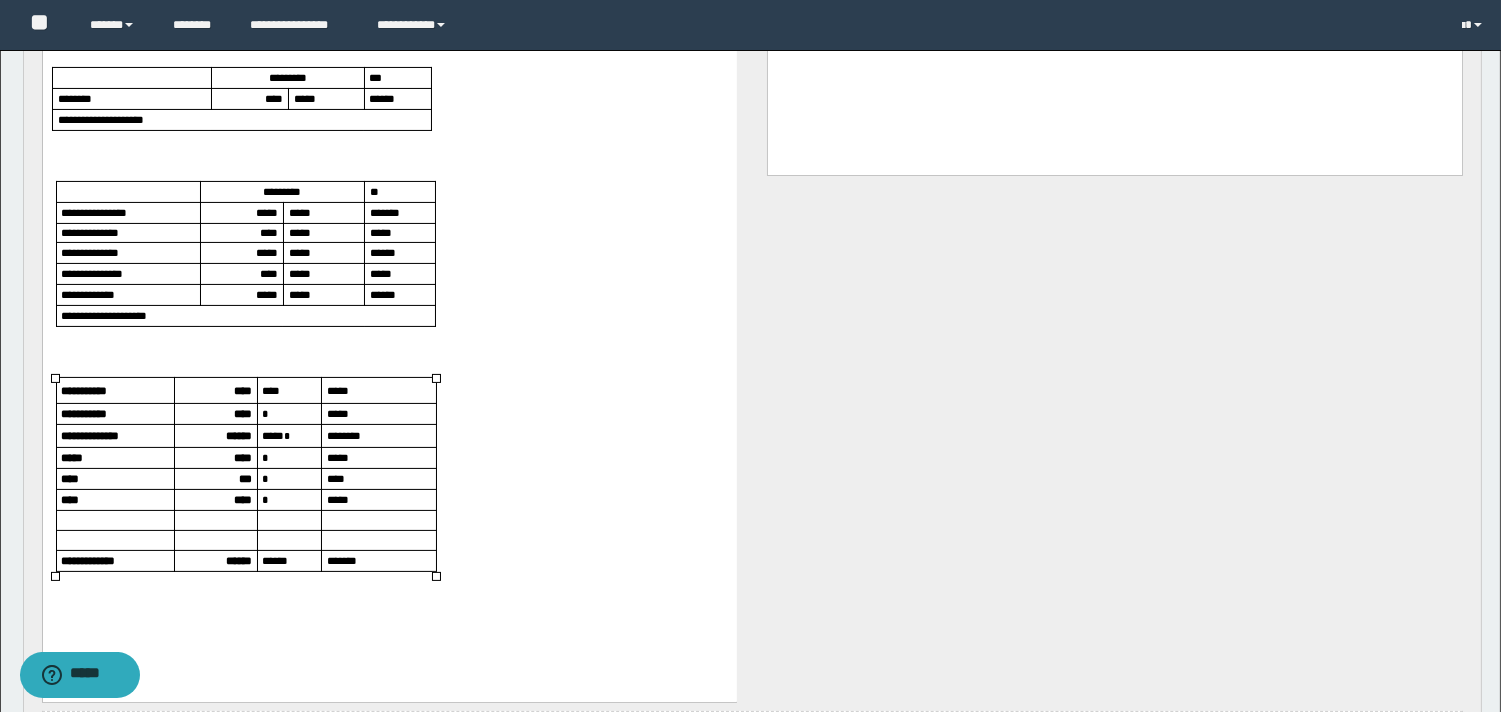 click on "******" at bounding box center [238, 435] 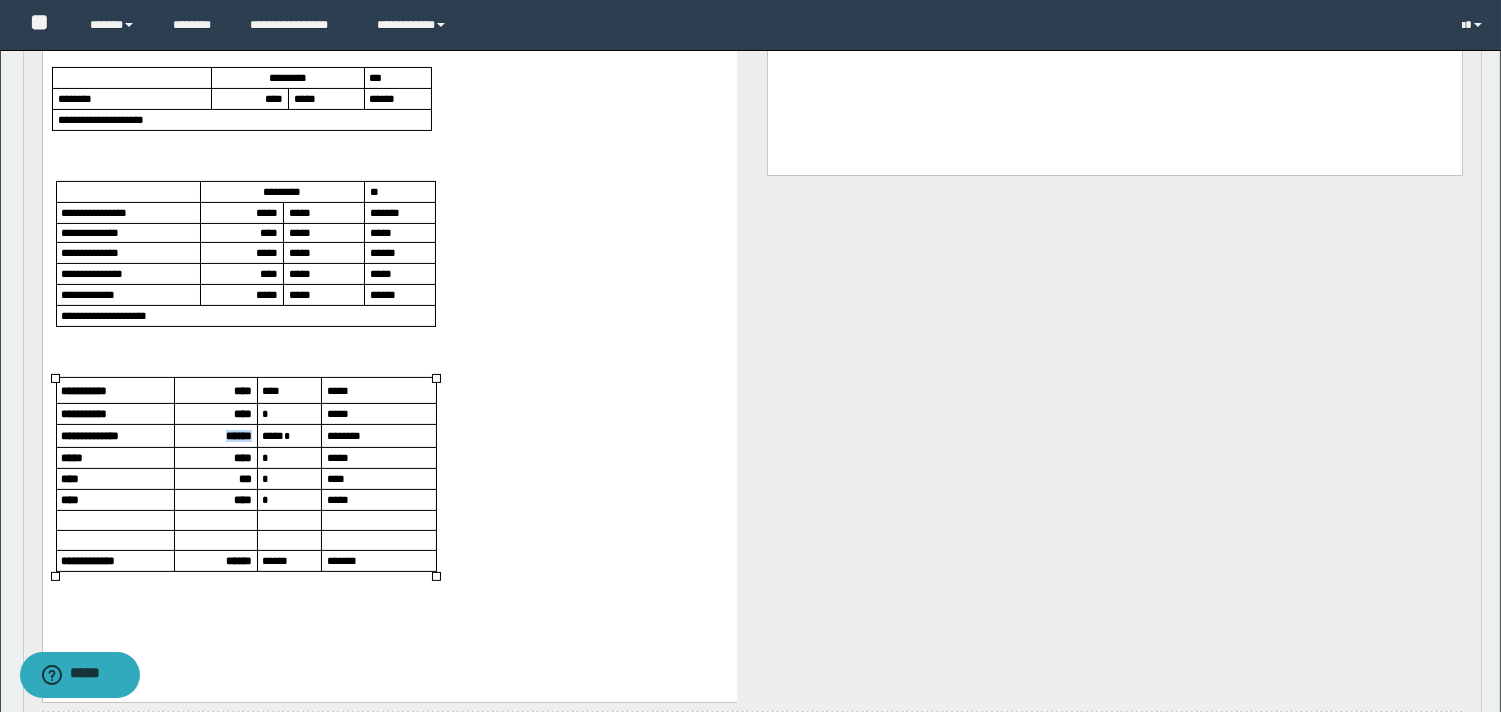 click on "******" at bounding box center (238, 435) 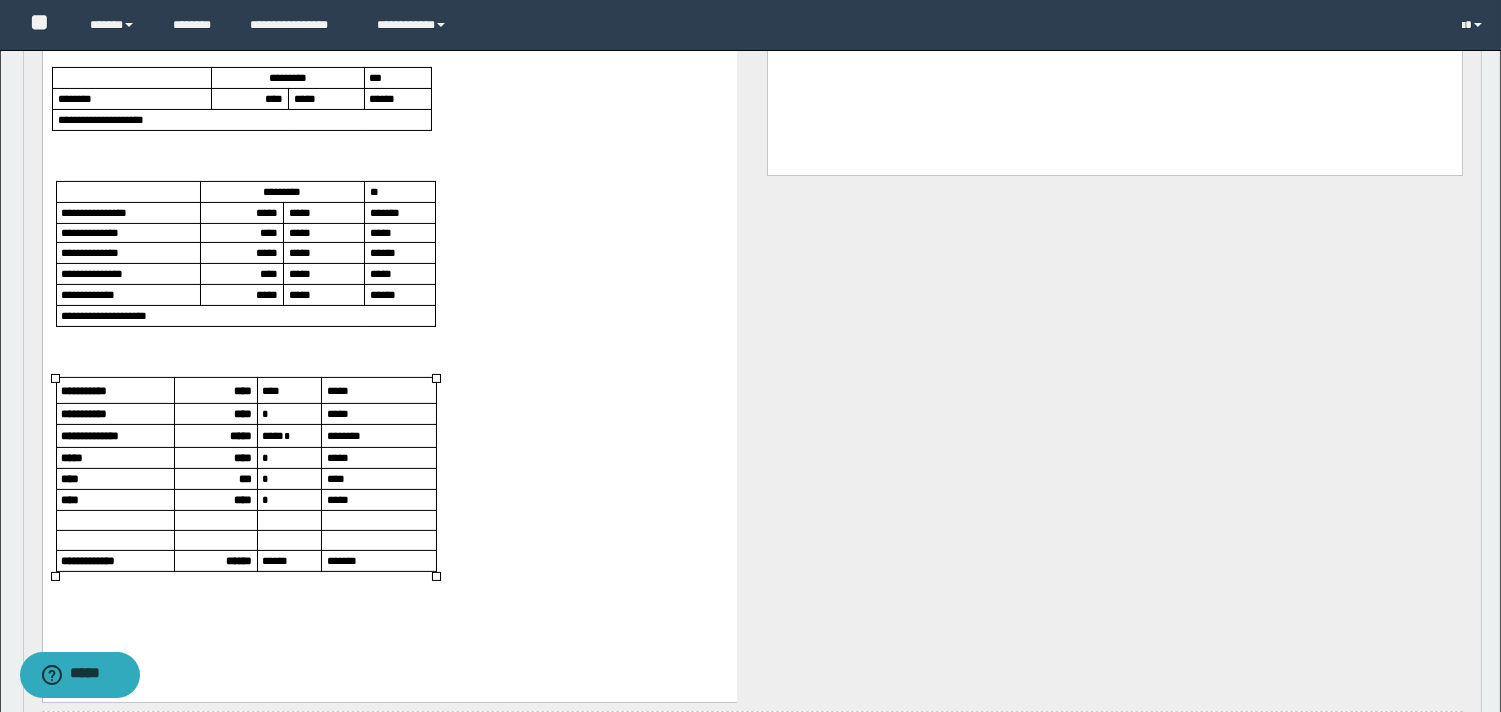 click on "****" at bounding box center (242, 457) 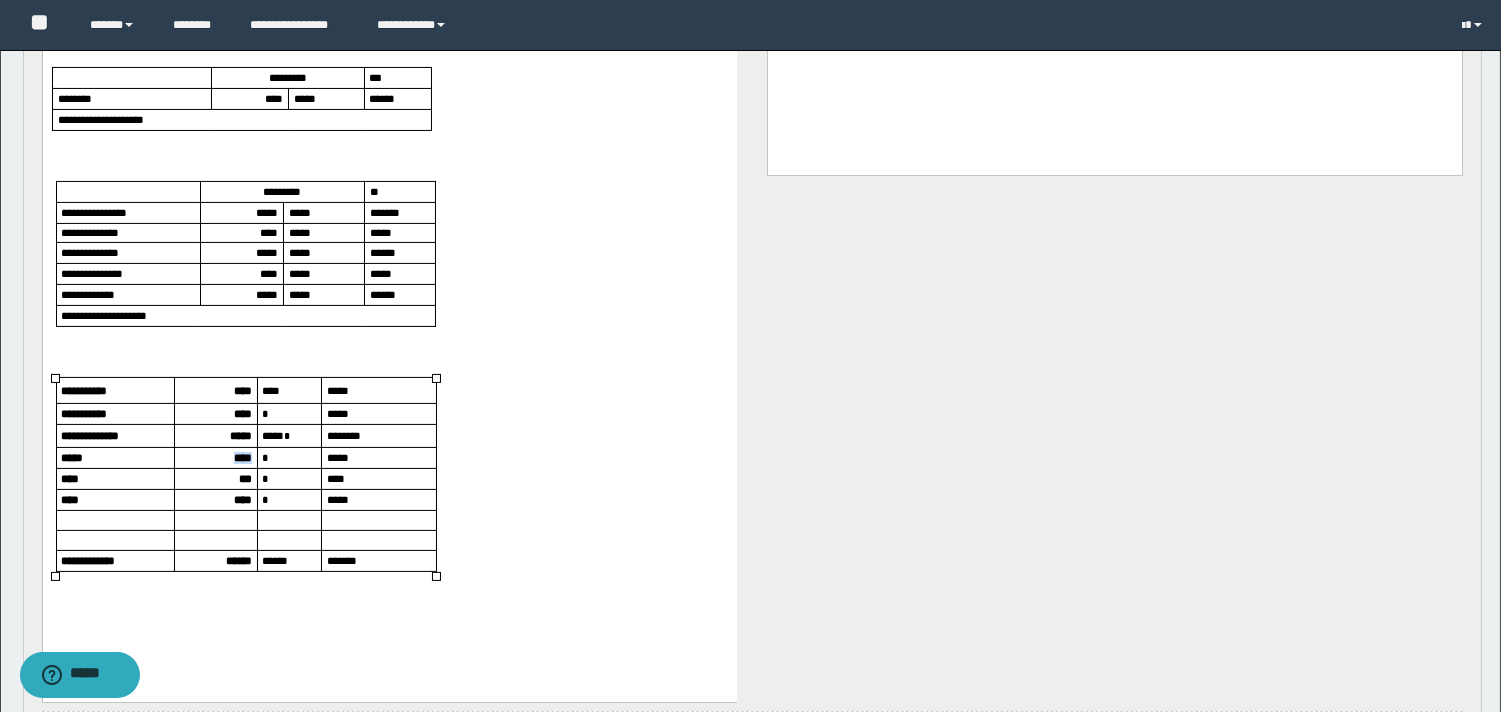 click on "****" at bounding box center (242, 457) 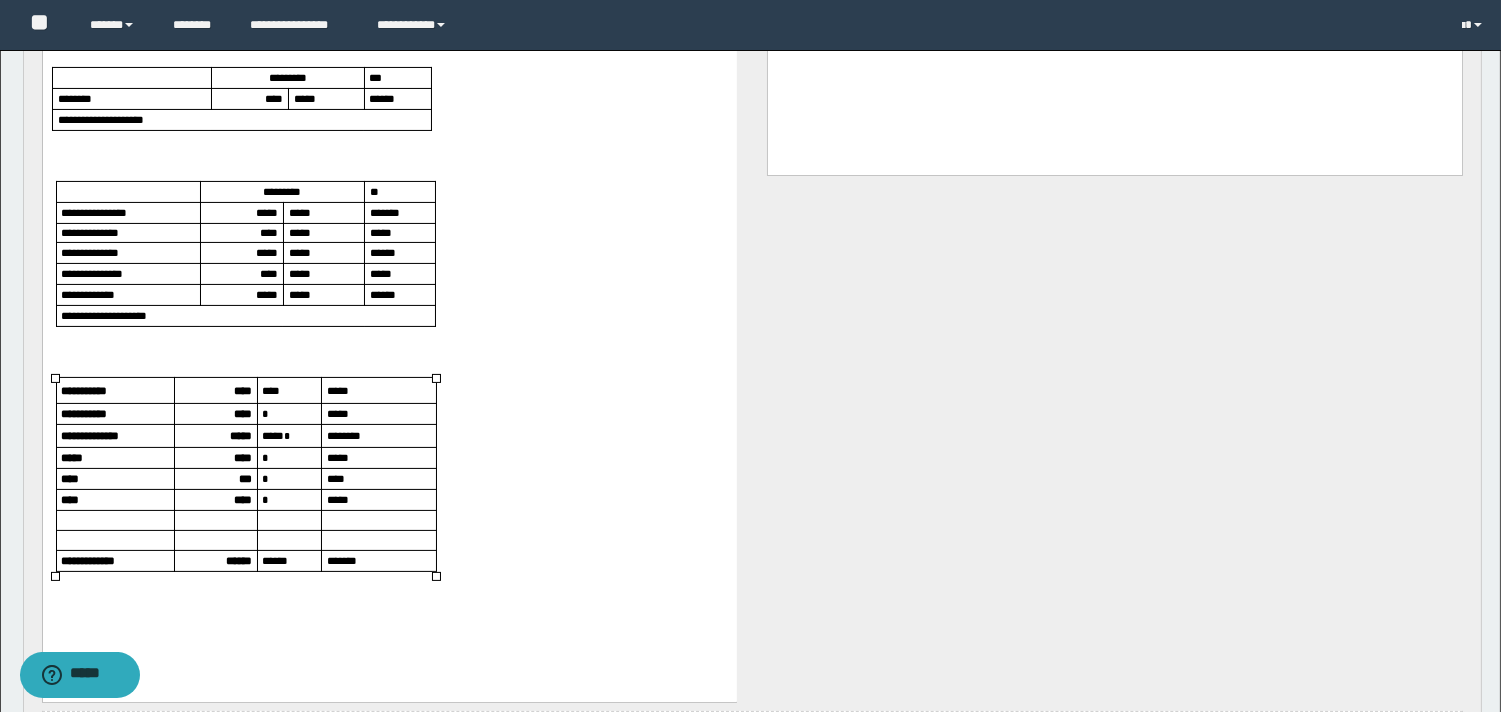 click on "***" at bounding box center (244, 478) 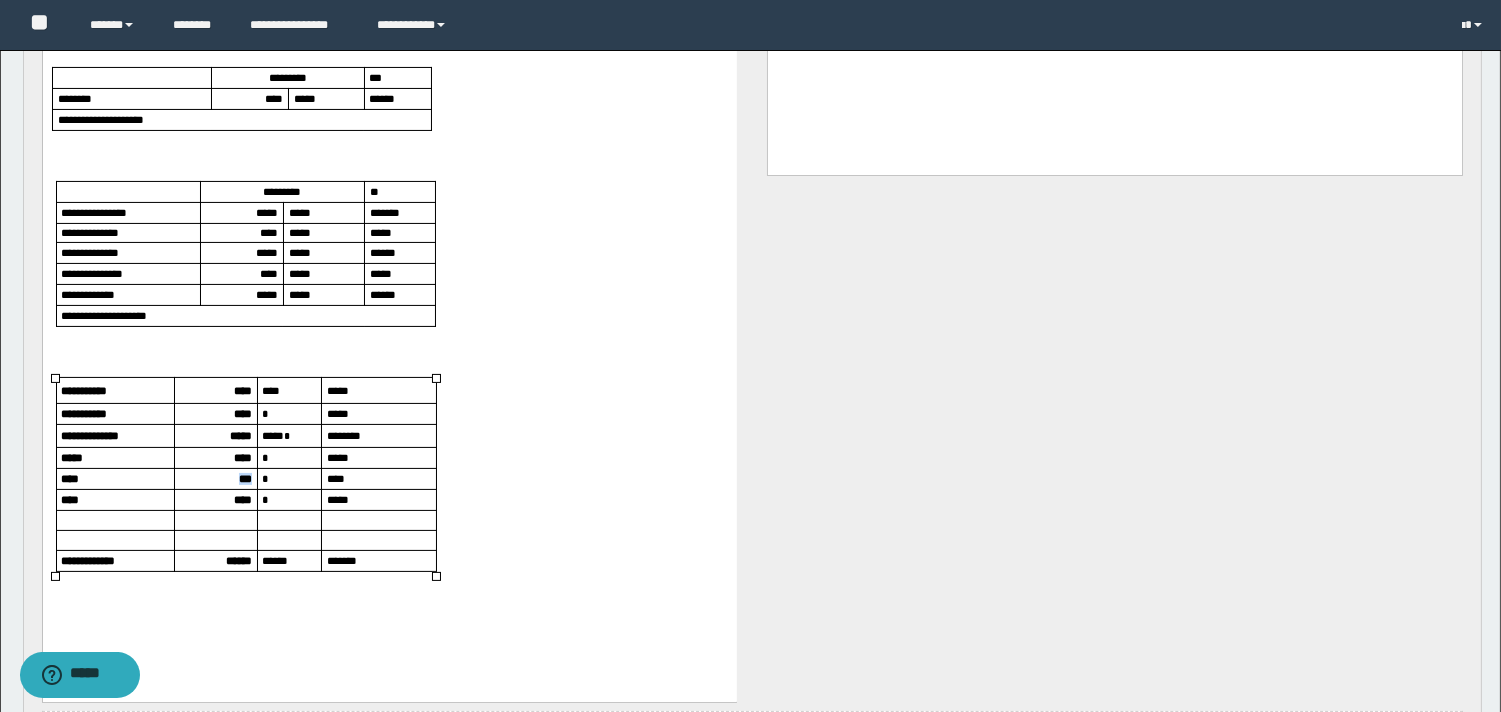 click on "***" at bounding box center [244, 478] 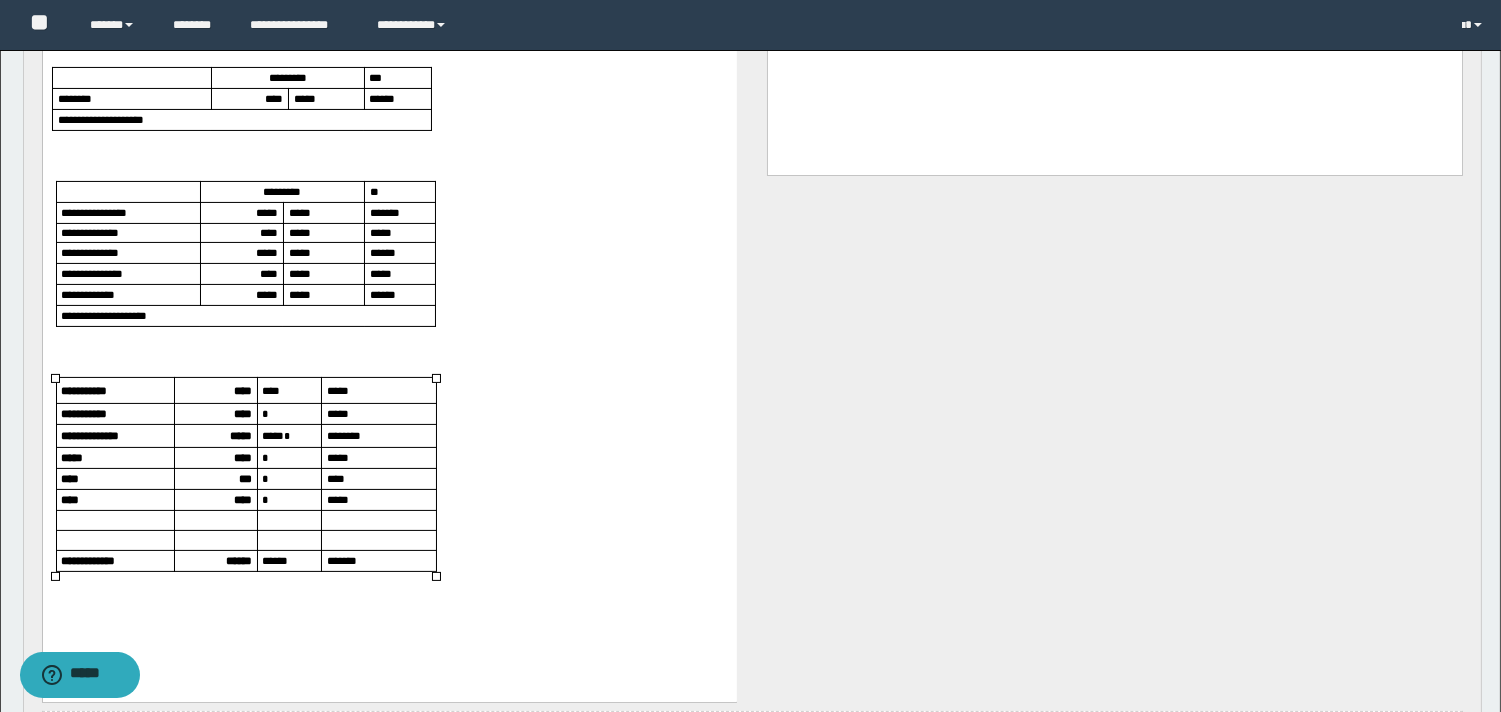 click on "****" at bounding box center [242, 499] 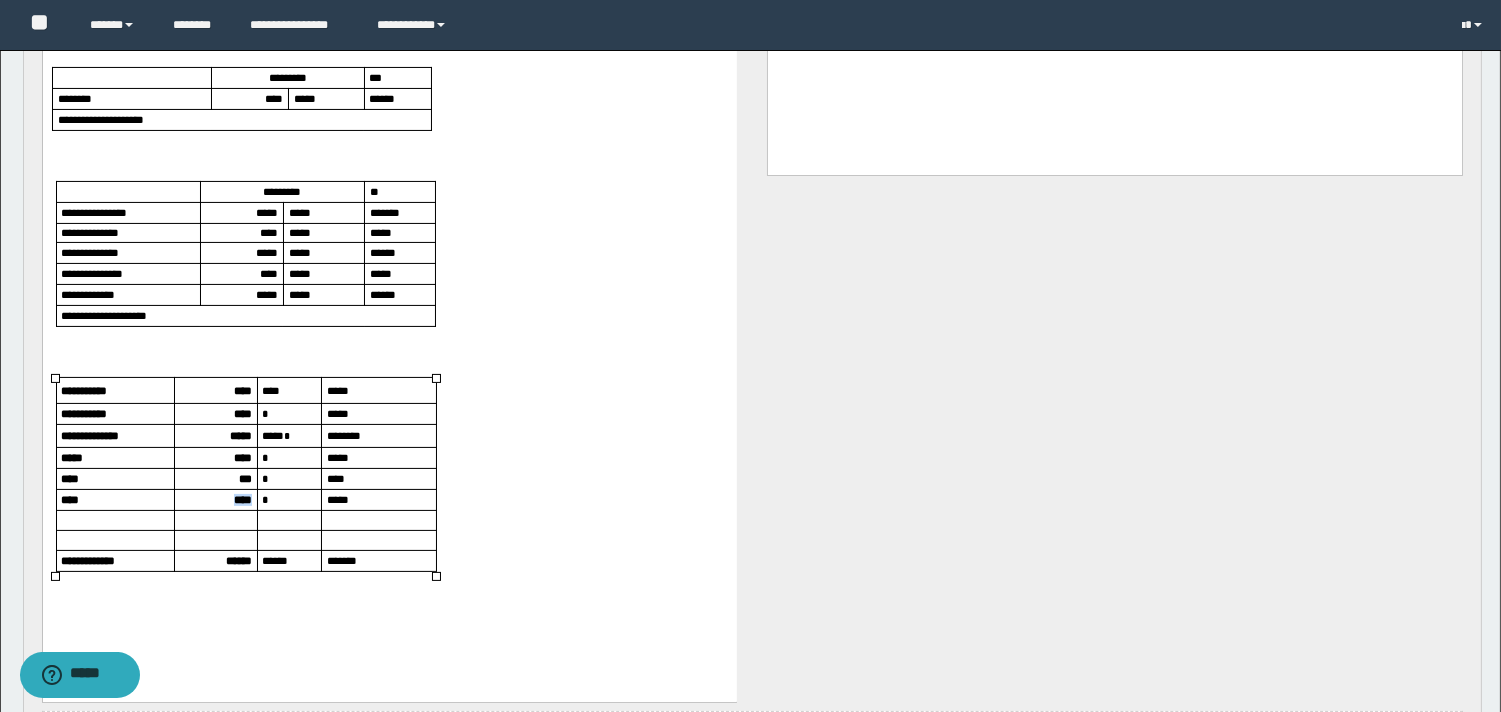 click on "****" at bounding box center [242, 499] 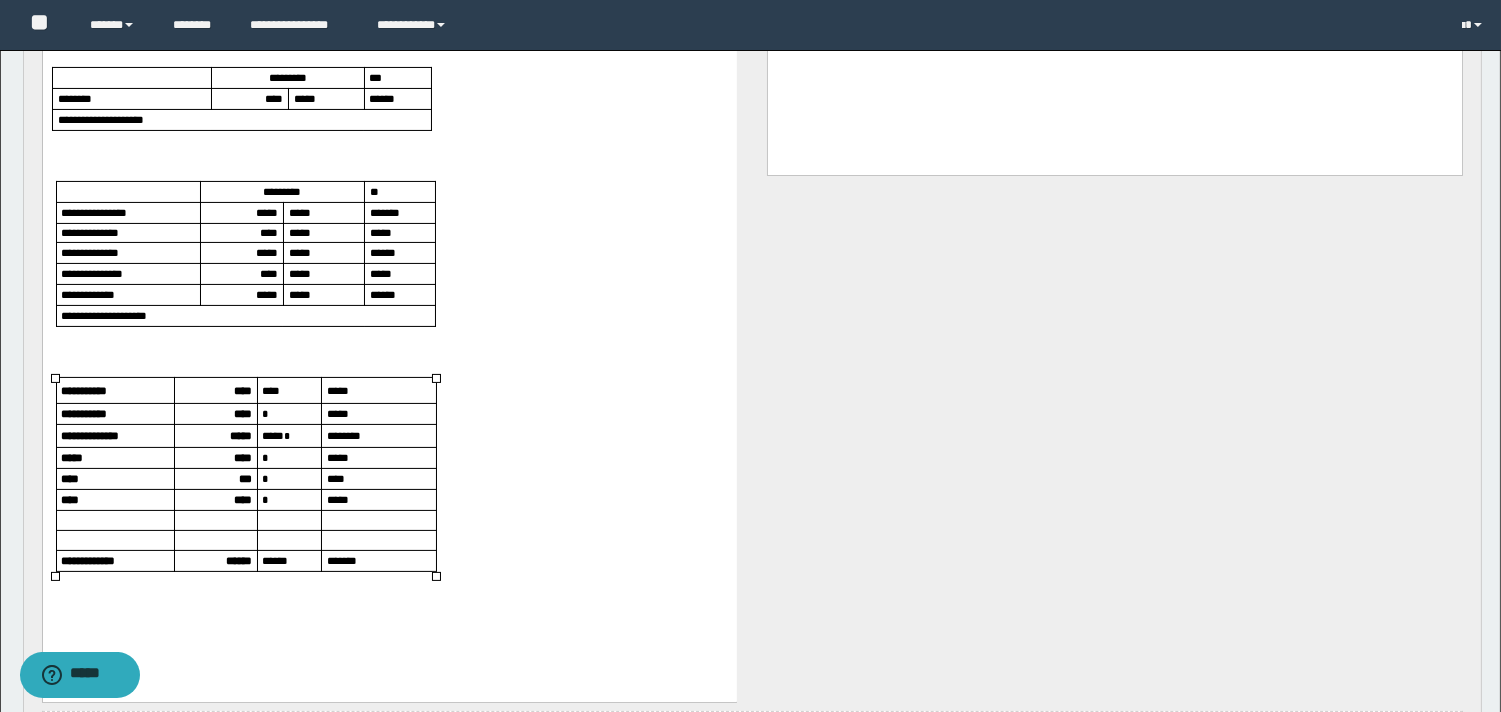 click on "******" at bounding box center (238, 560) 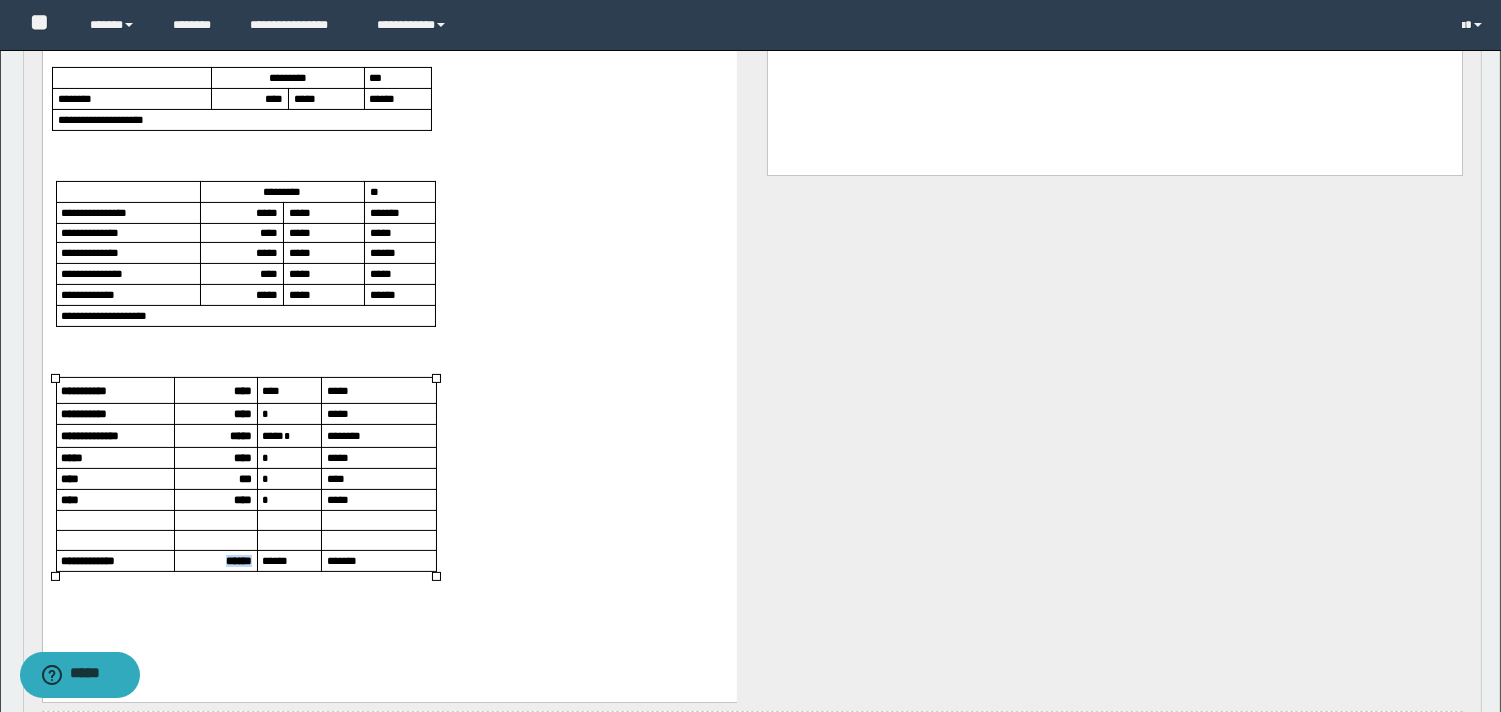 click on "******" at bounding box center [238, 560] 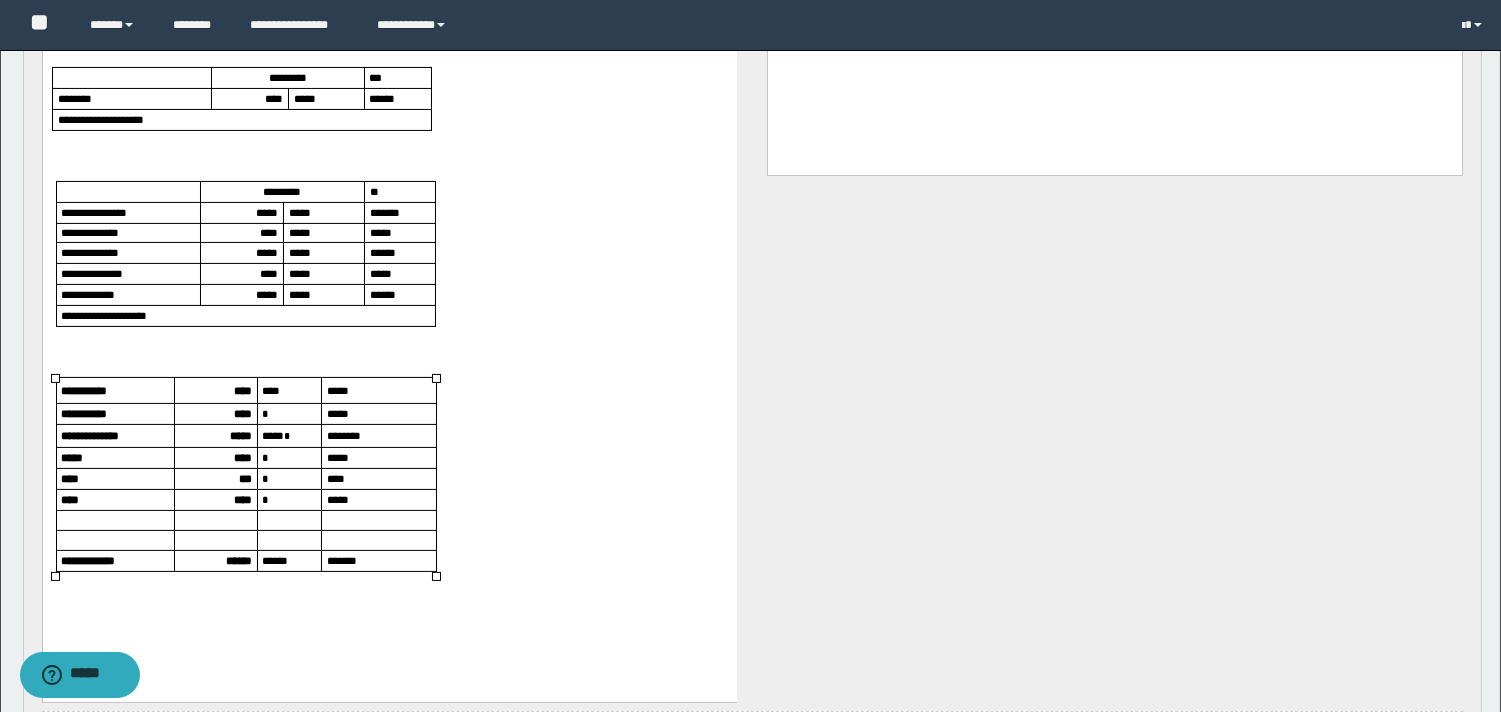 scroll, scrollTop: 666, scrollLeft: 0, axis: vertical 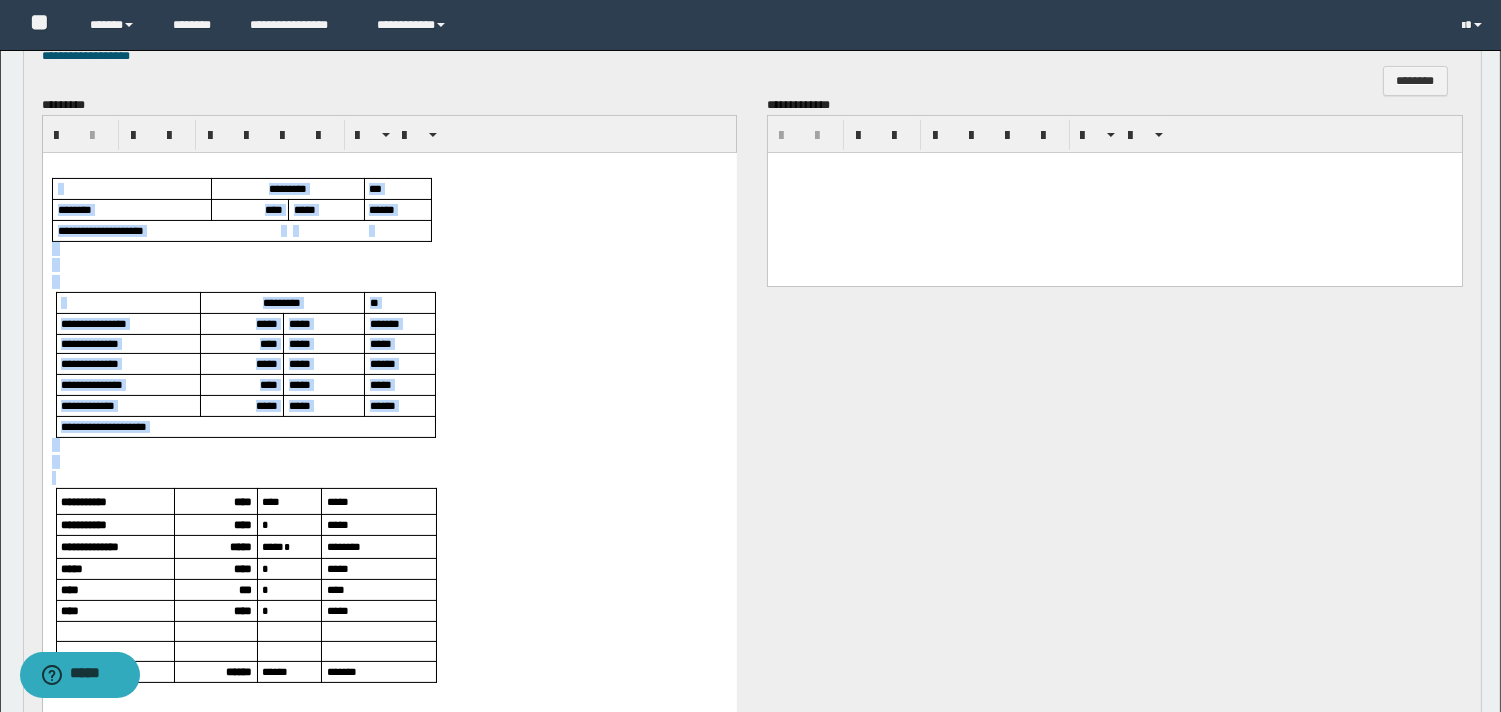 drag, startPoint x: 83, startPoint y: 166, endPoint x: 133, endPoint y: 480, distance: 317.95596 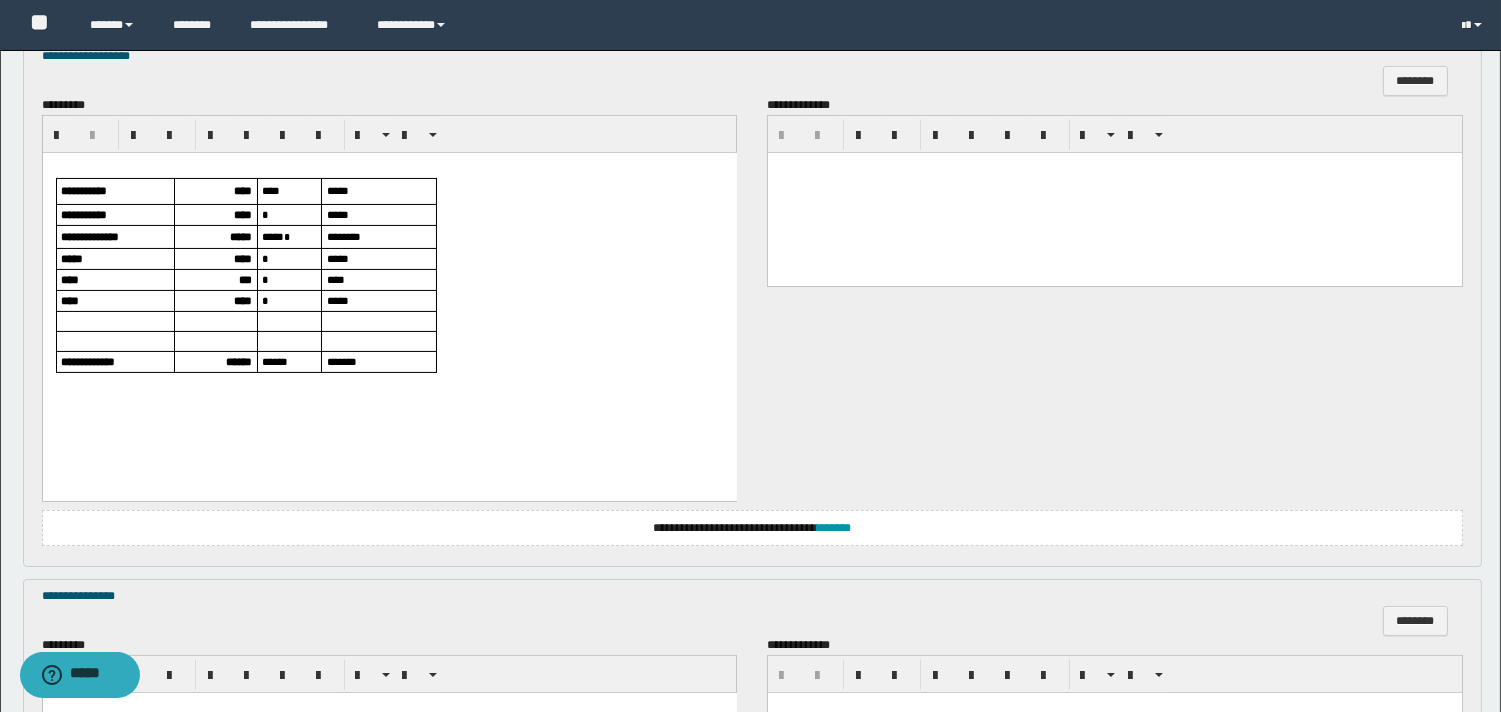 scroll, scrollTop: 1000, scrollLeft: 0, axis: vertical 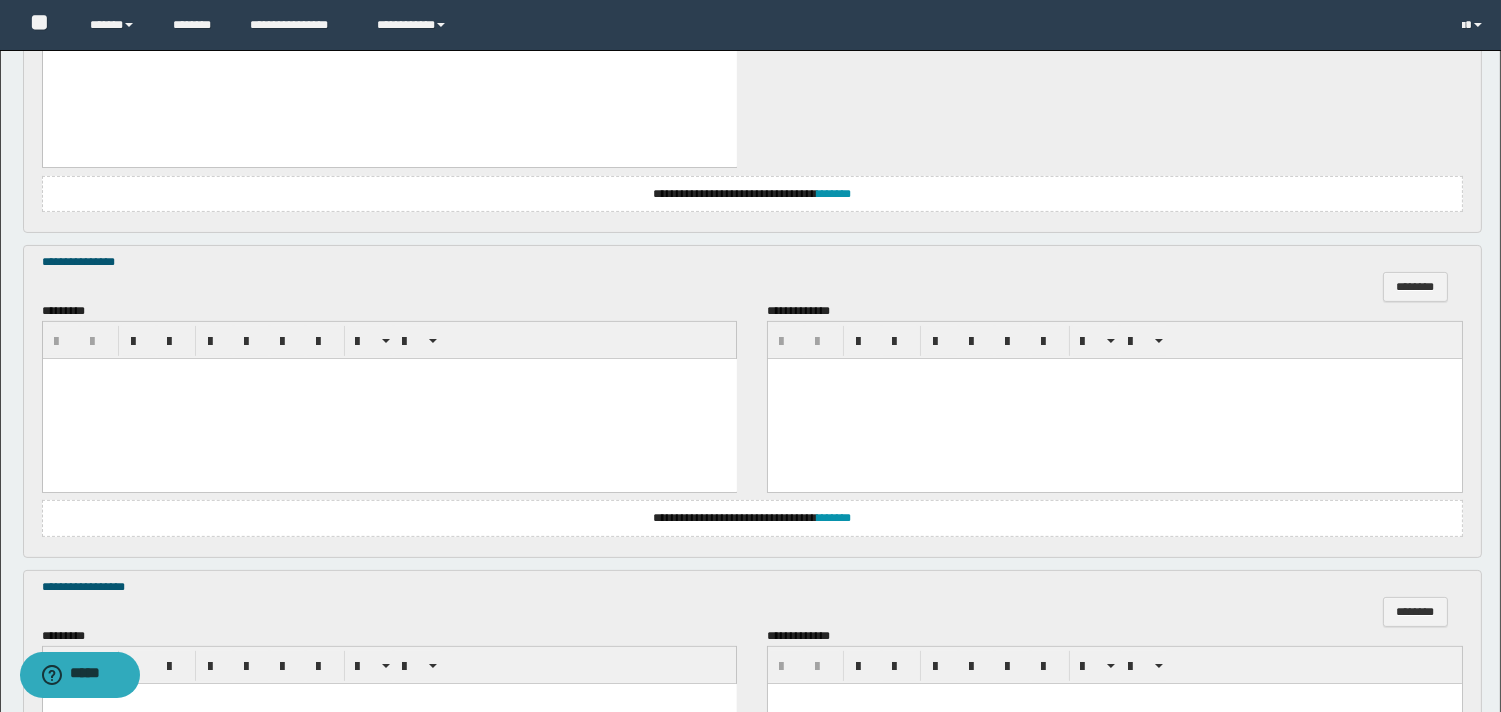 click at bounding box center [389, 398] 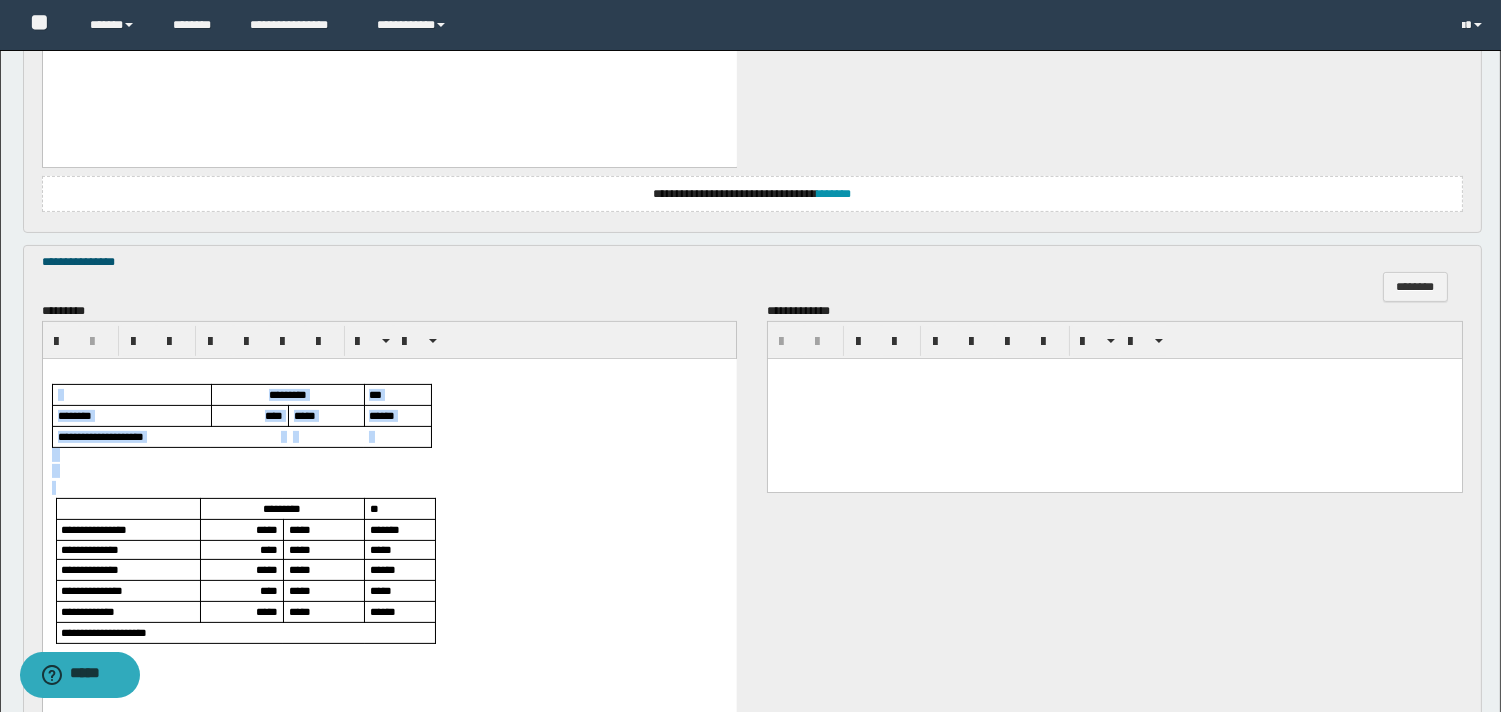 drag, startPoint x: 97, startPoint y: 366, endPoint x: 133, endPoint y: 484, distance: 123.36936 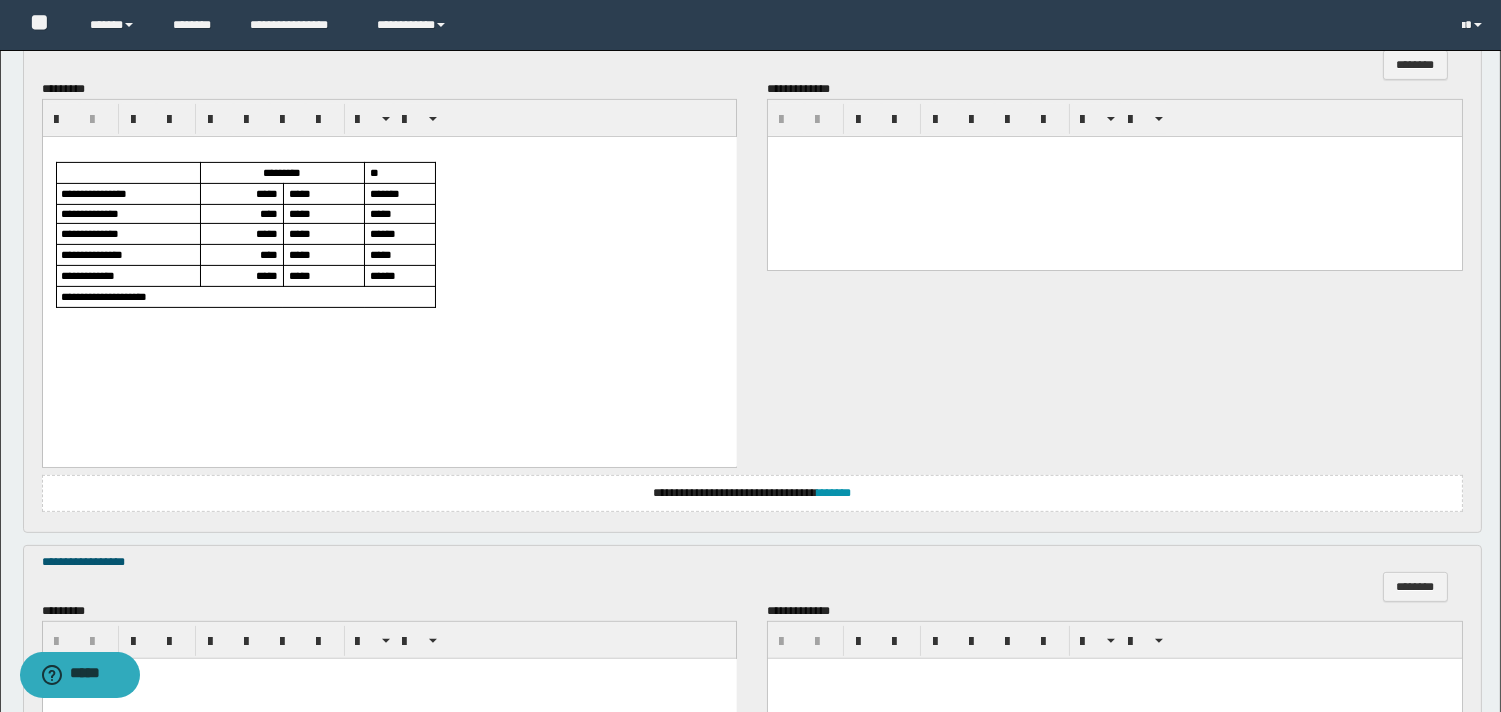 scroll, scrollTop: 1444, scrollLeft: 0, axis: vertical 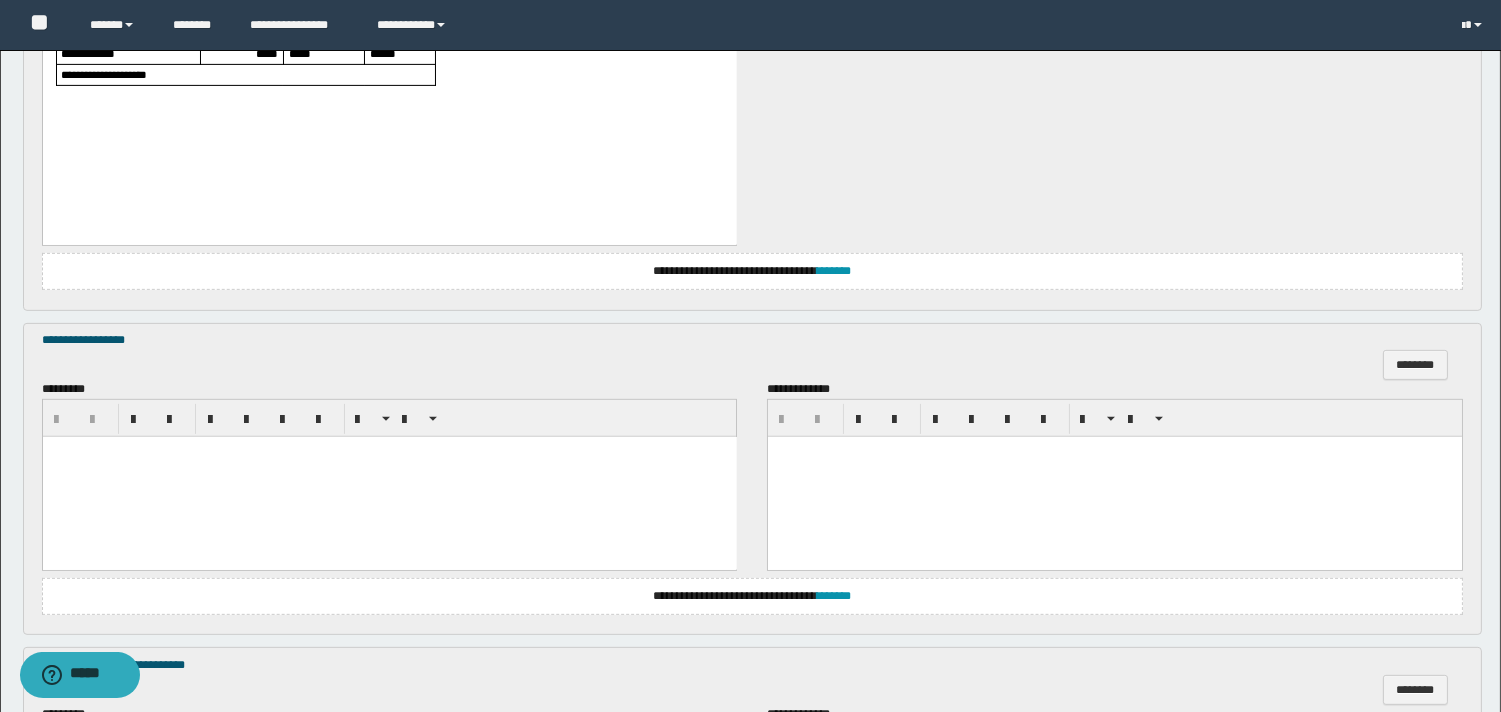 click at bounding box center (389, 476) 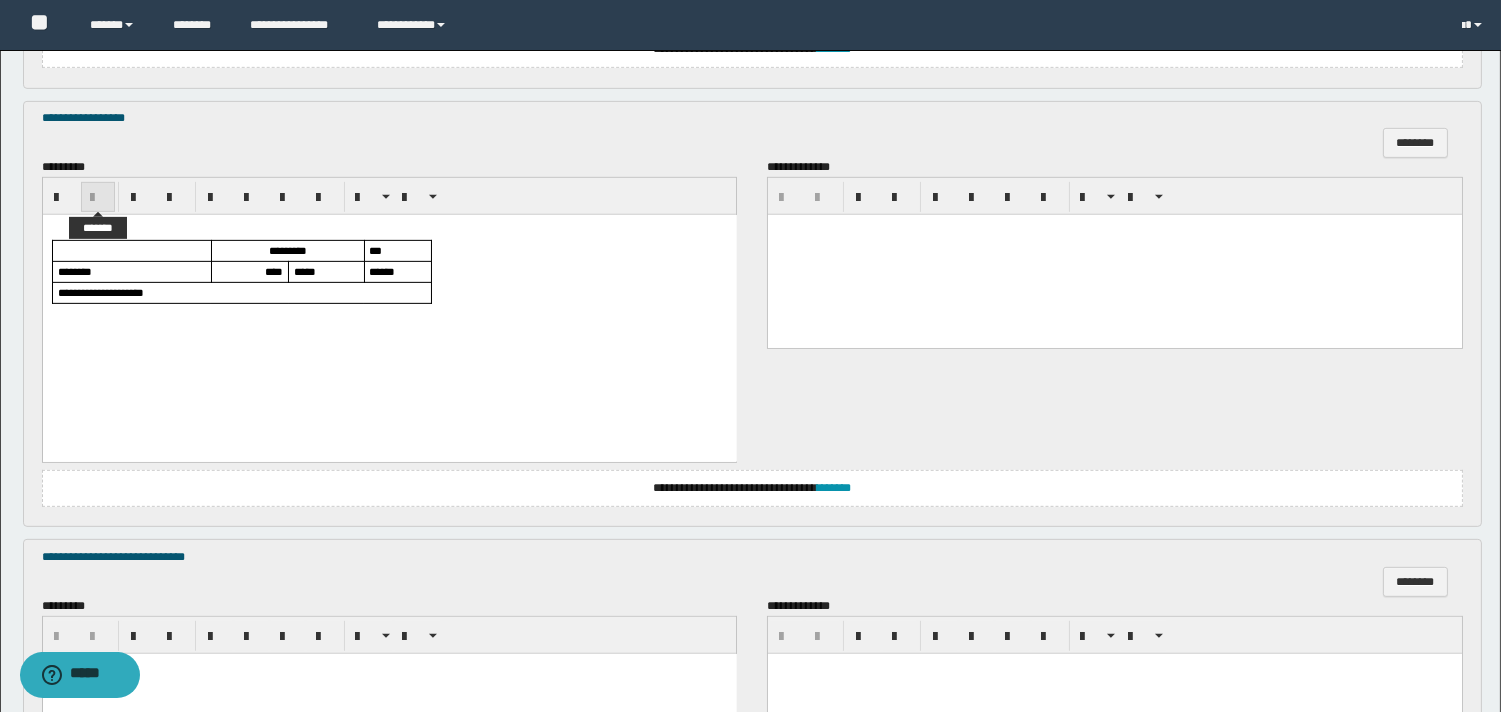 scroll, scrollTop: 2000, scrollLeft: 0, axis: vertical 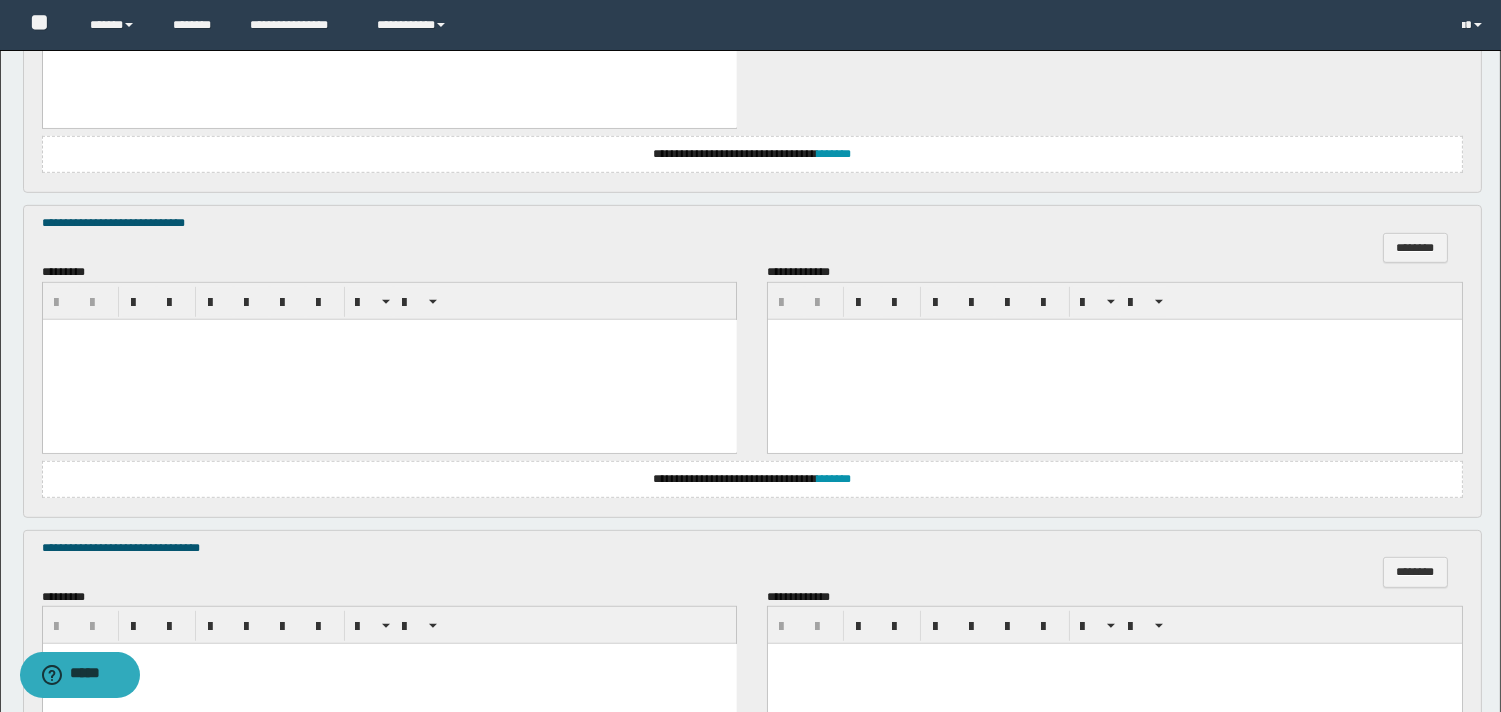 click at bounding box center (389, 359) 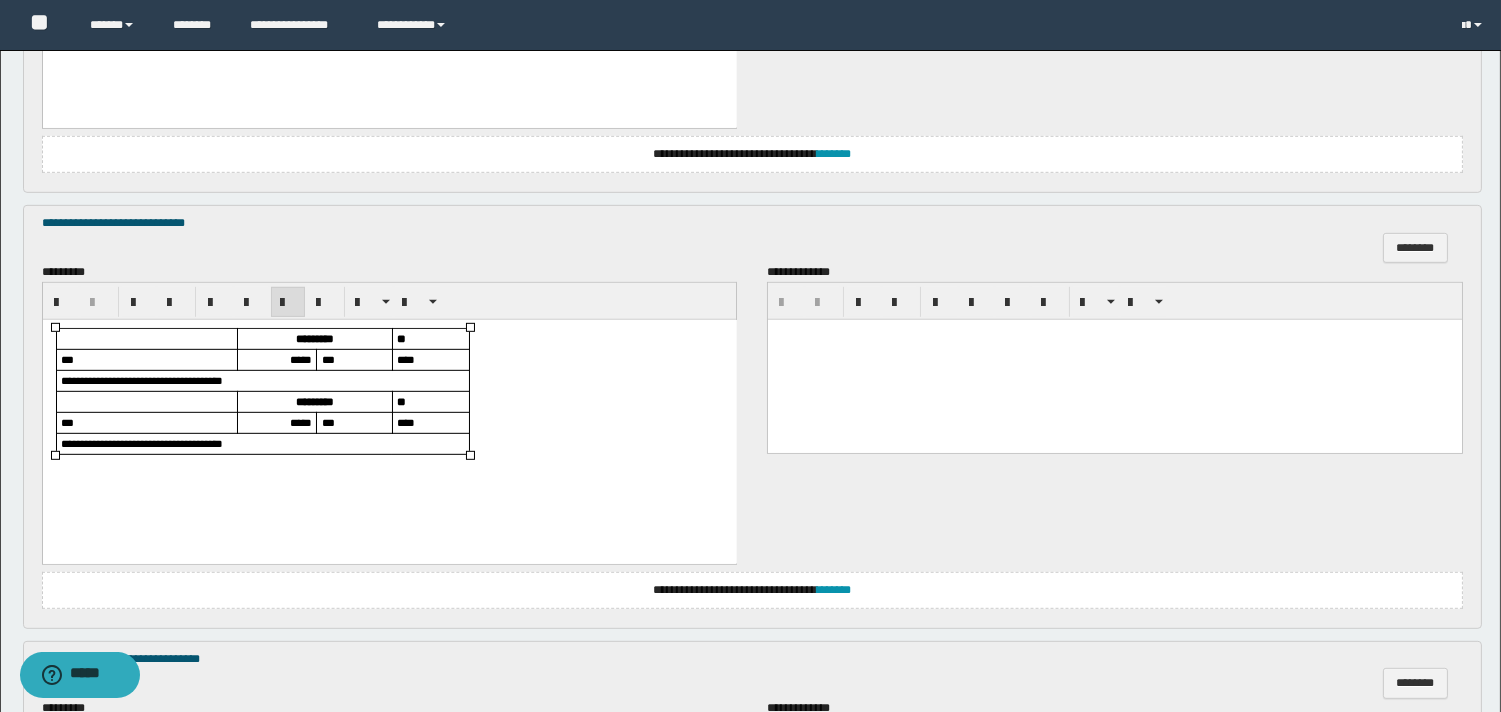 click on "*****" at bounding box center (300, 358) 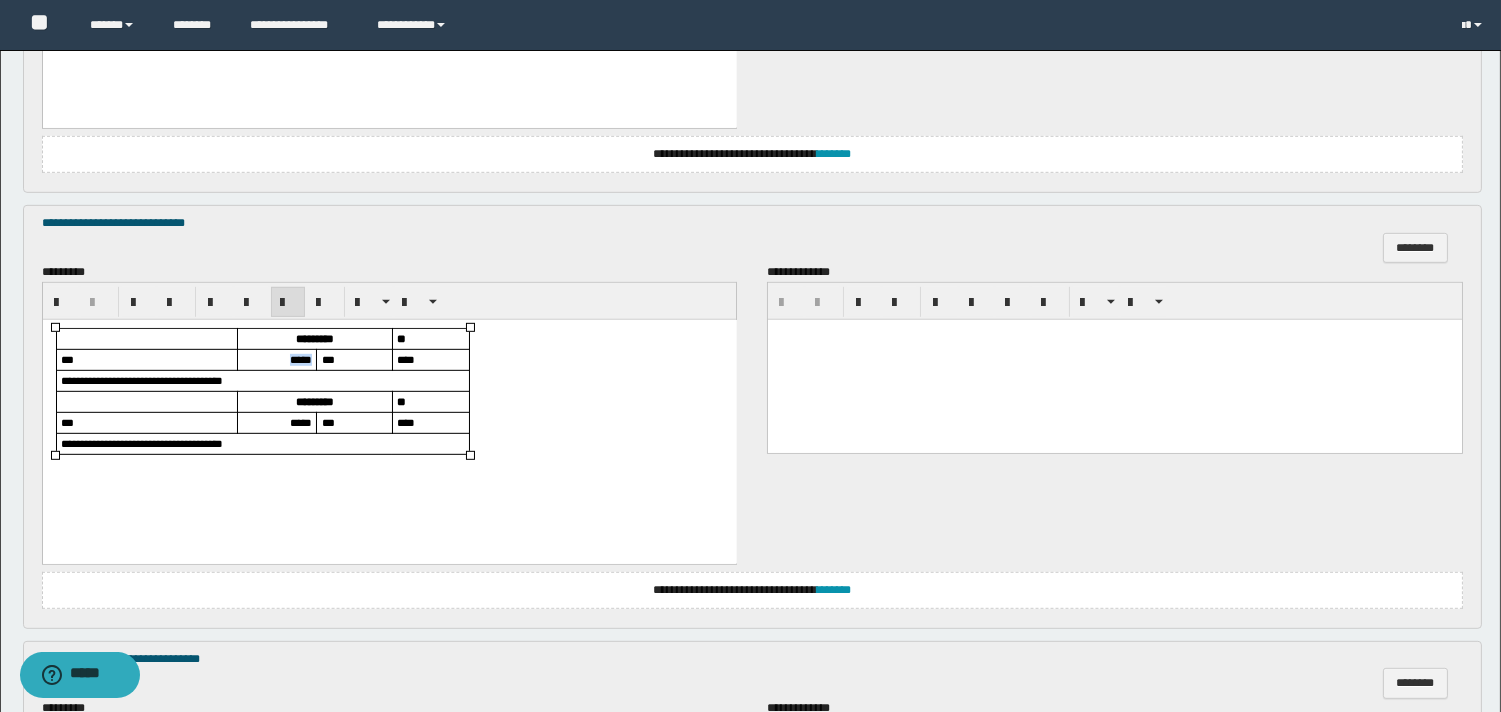 click on "*****" at bounding box center [300, 358] 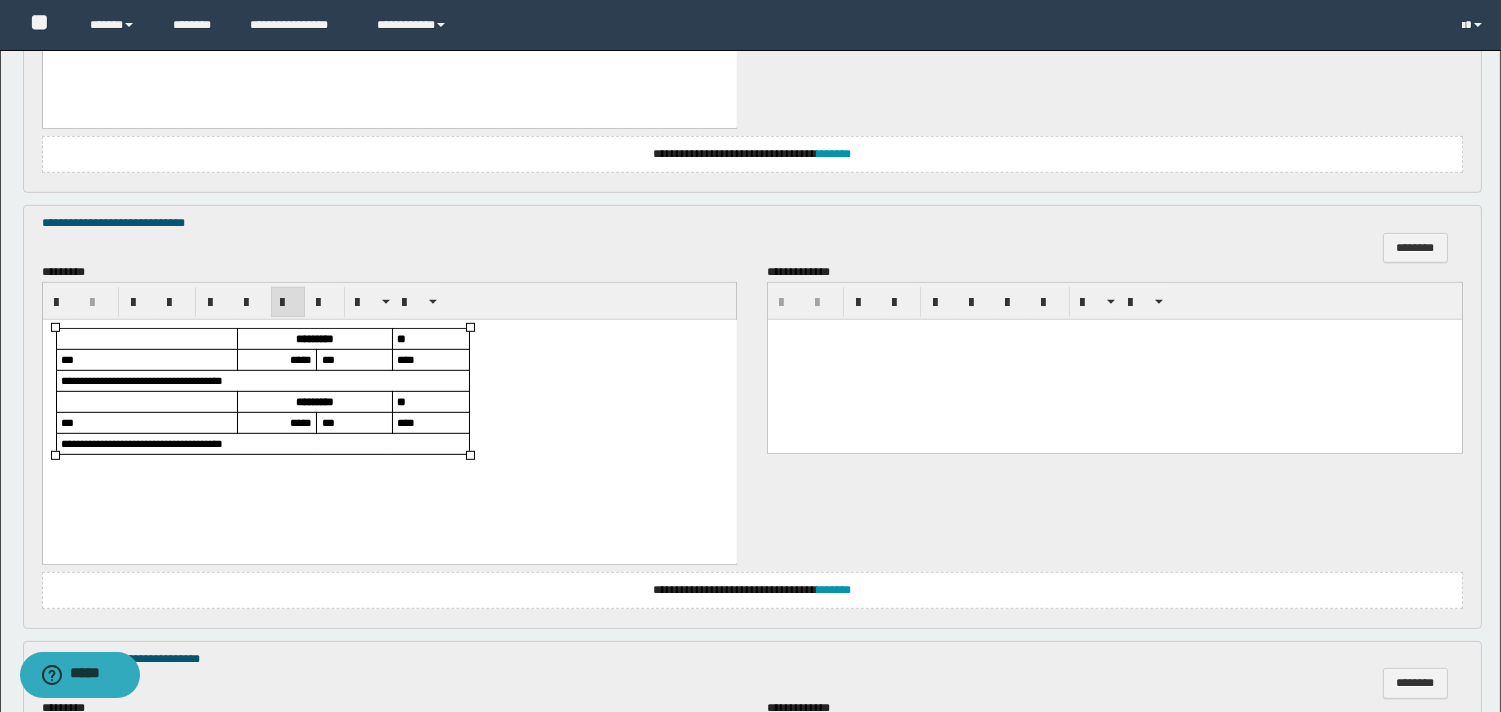 click on "*****" at bounding box center (300, 421) 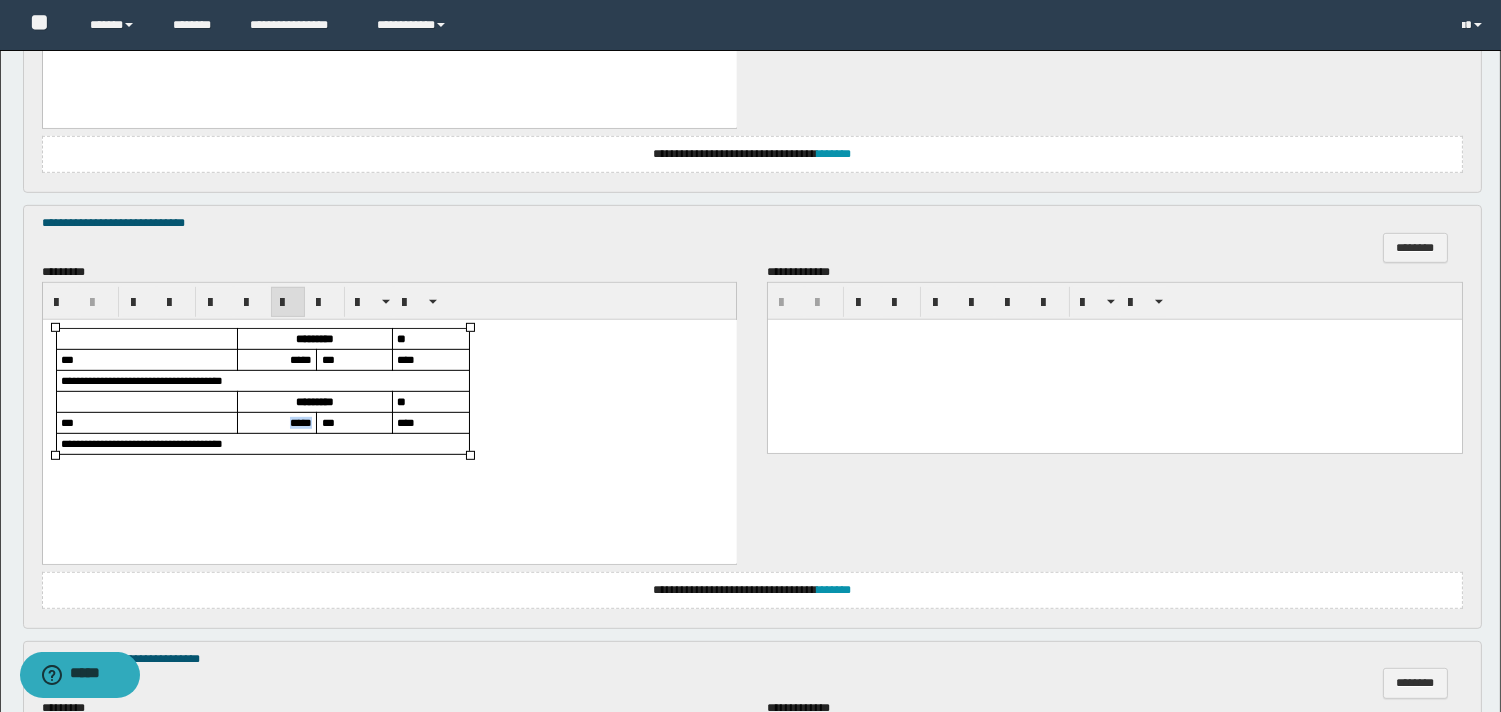 click on "*****" at bounding box center [300, 421] 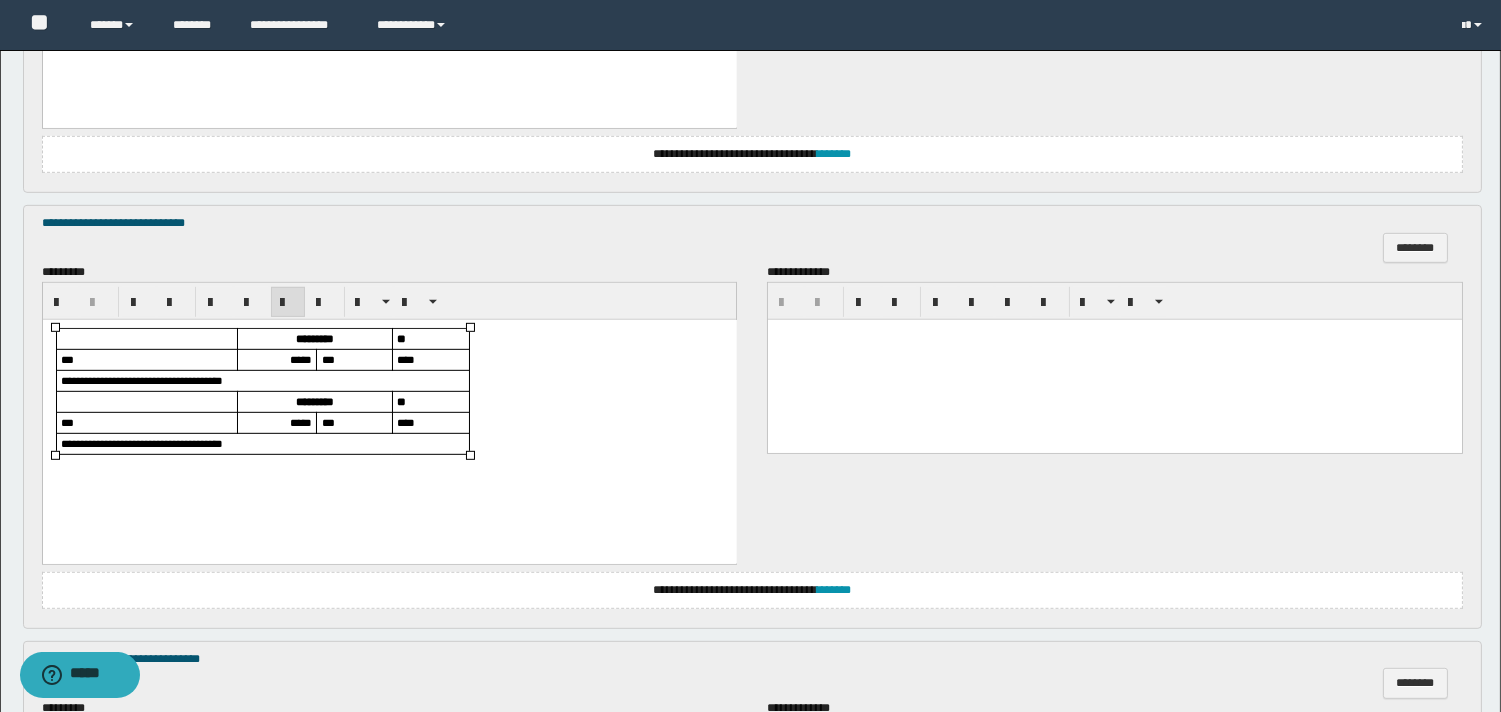scroll, scrollTop: 2222, scrollLeft: 0, axis: vertical 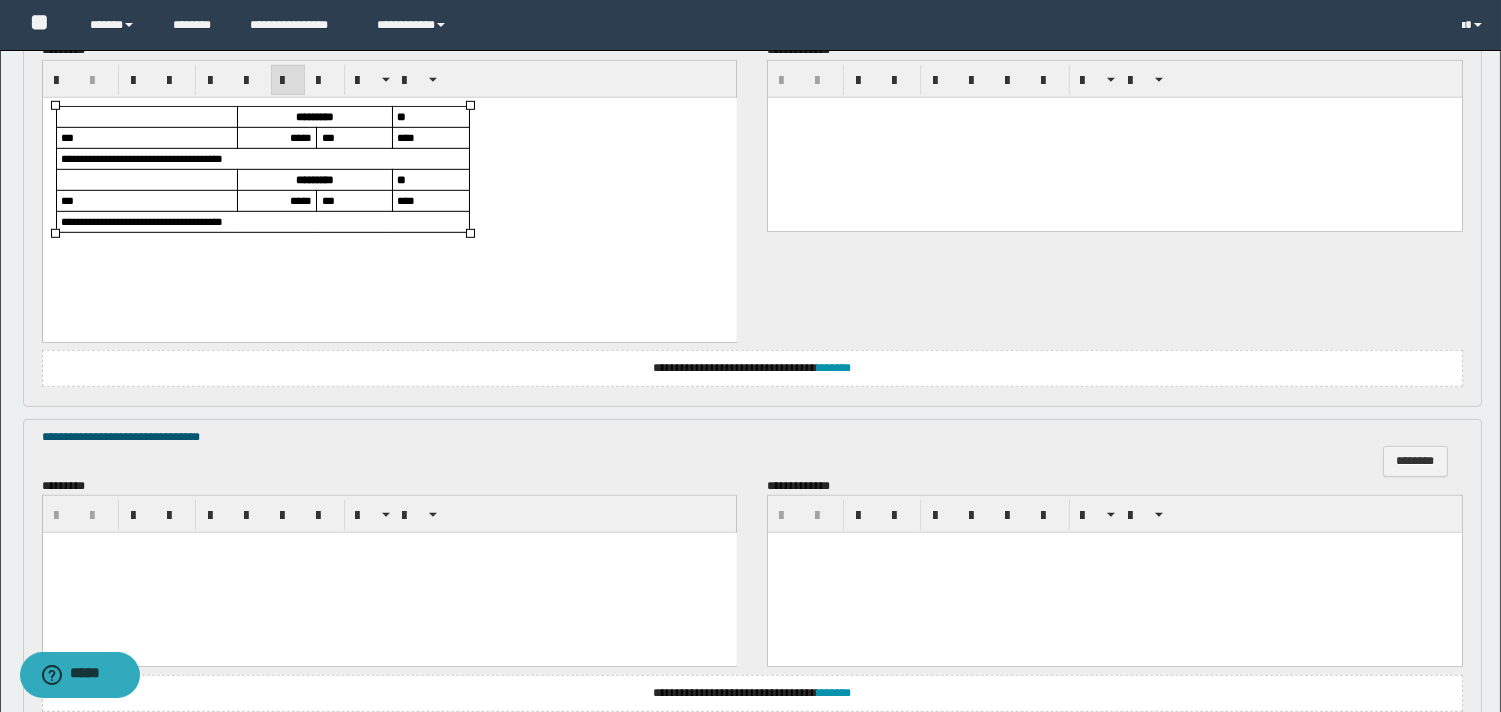 click at bounding box center [389, 573] 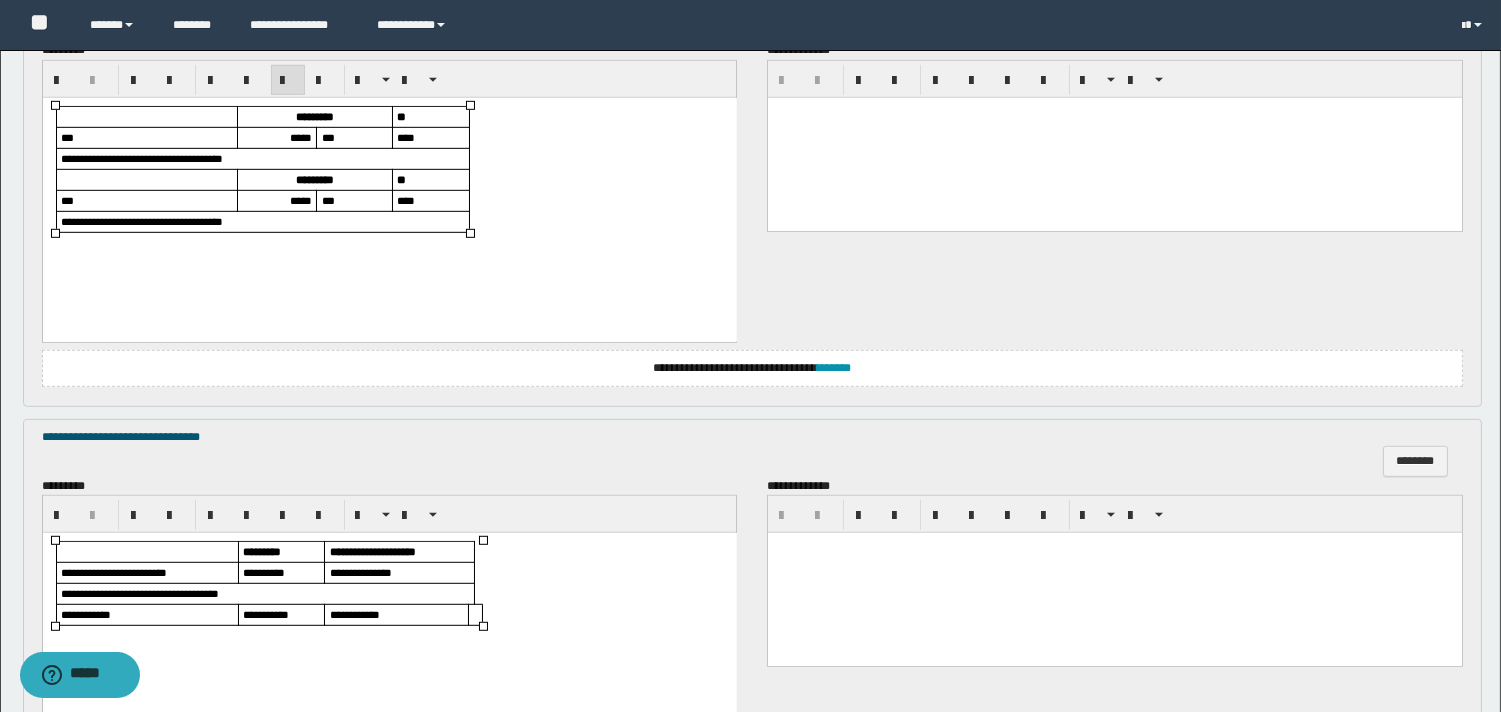 click on "**********" at bounding box center [263, 572] 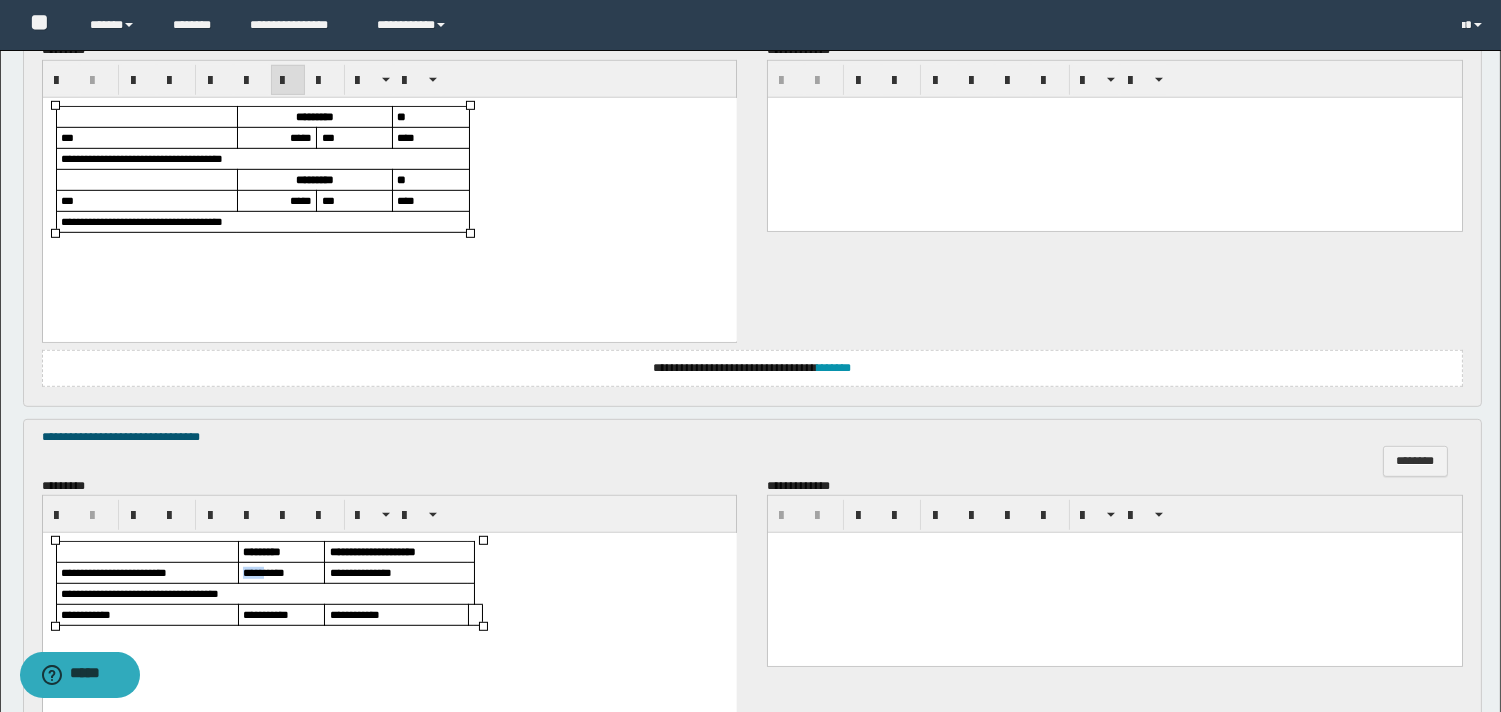 click on "**********" at bounding box center [263, 572] 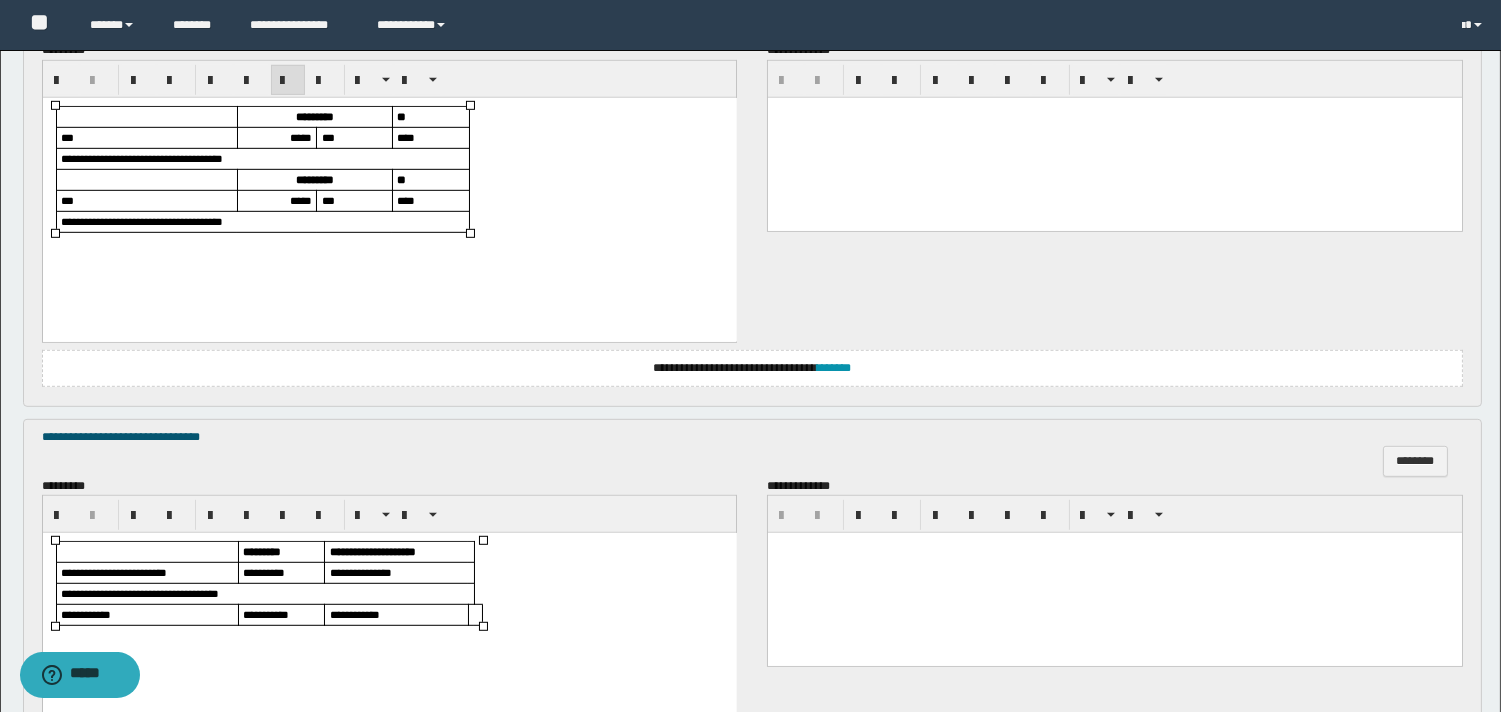 click on "**********" at bounding box center (265, 614) 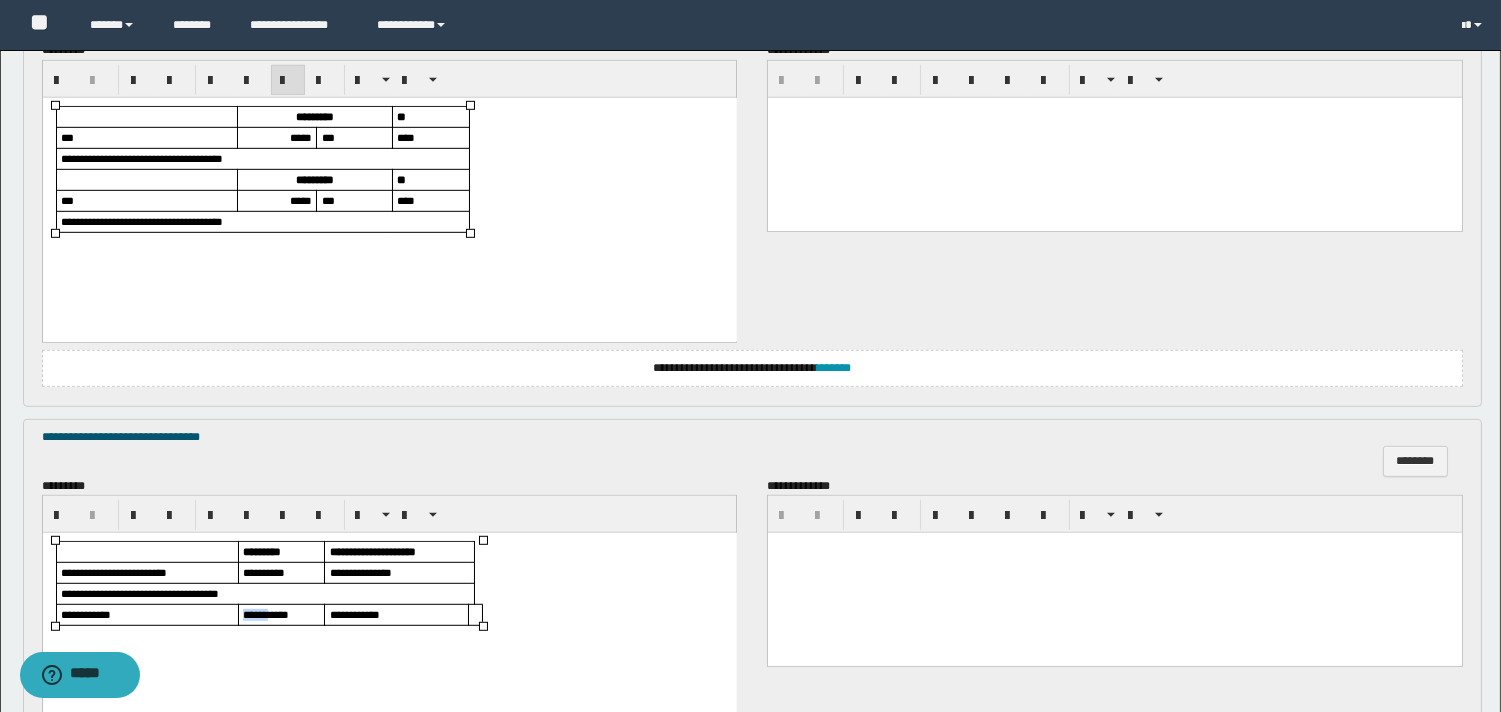 click on "**********" at bounding box center (265, 614) 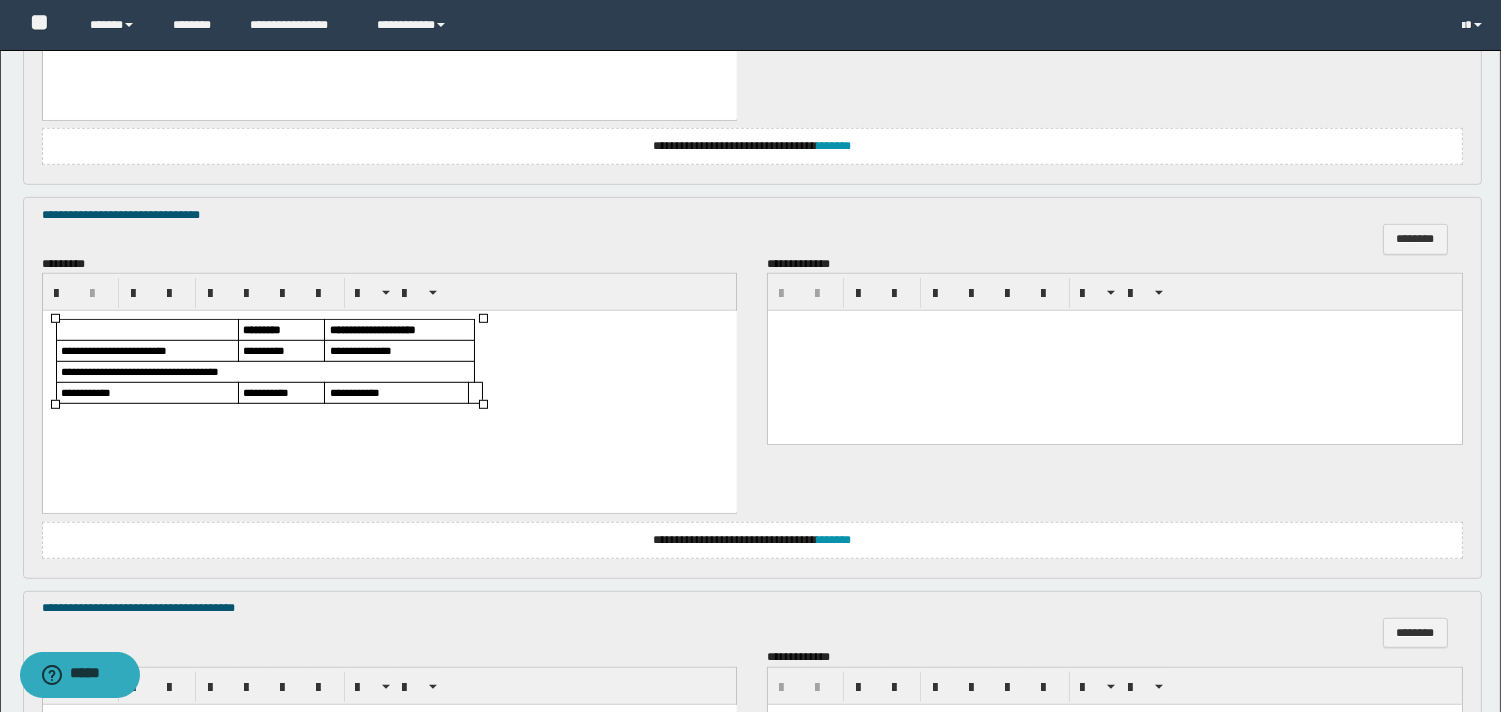 scroll, scrollTop: 2777, scrollLeft: 0, axis: vertical 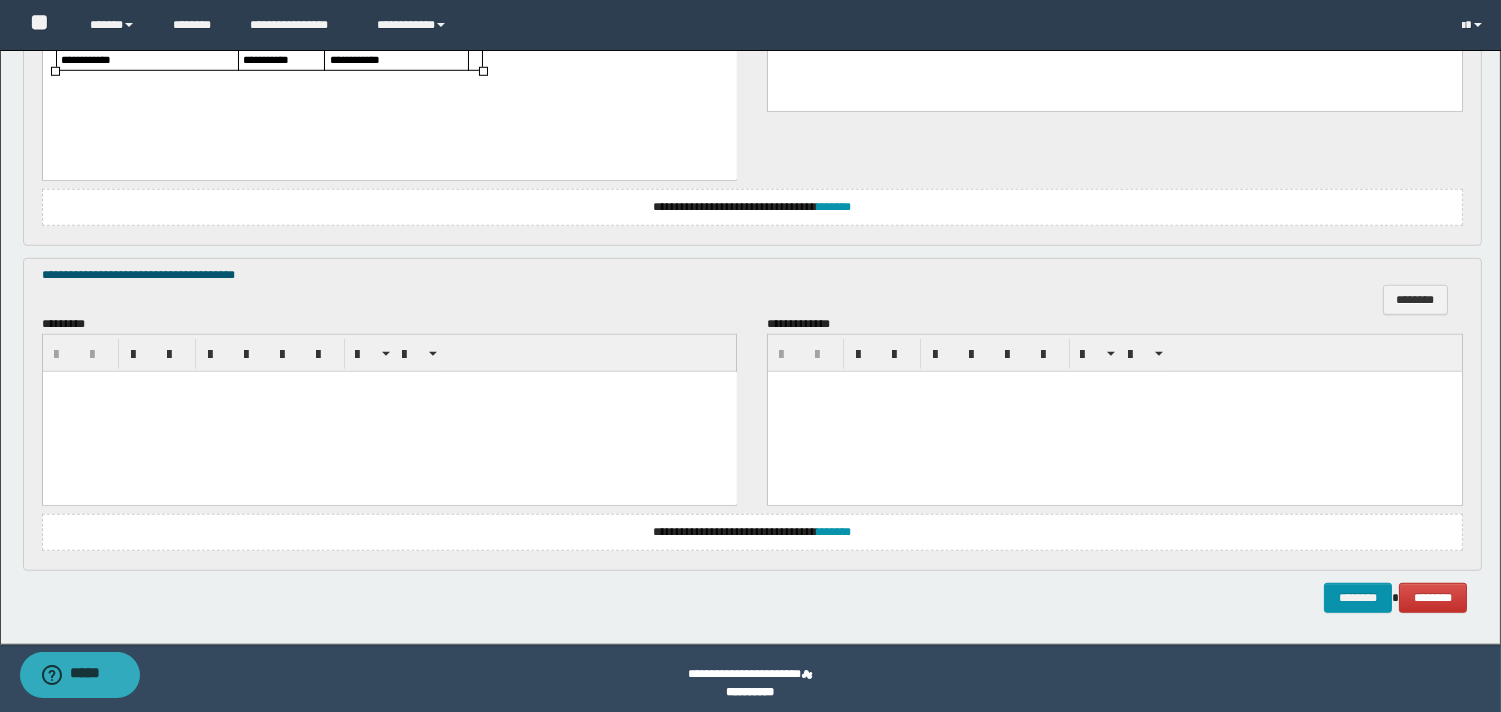 click at bounding box center [389, 412] 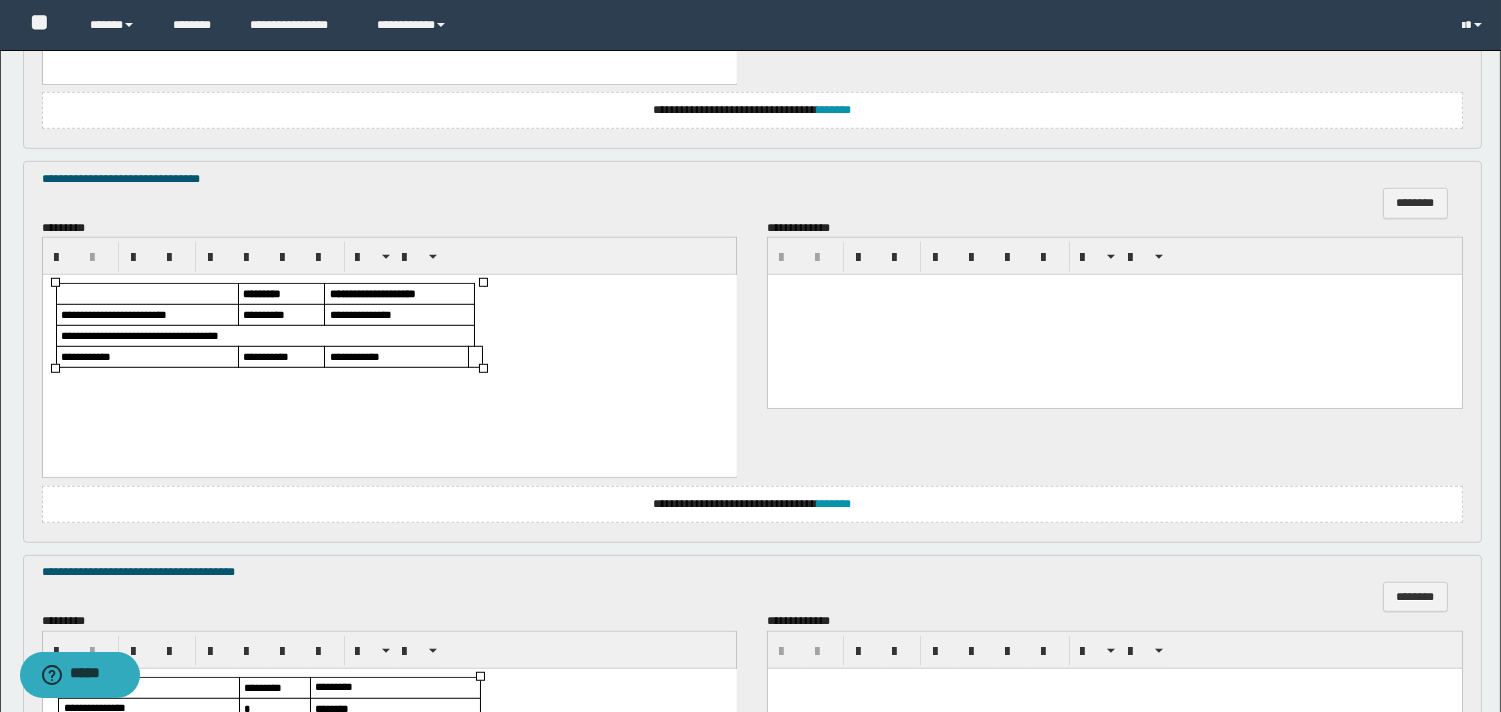 scroll, scrollTop: 2813, scrollLeft: 0, axis: vertical 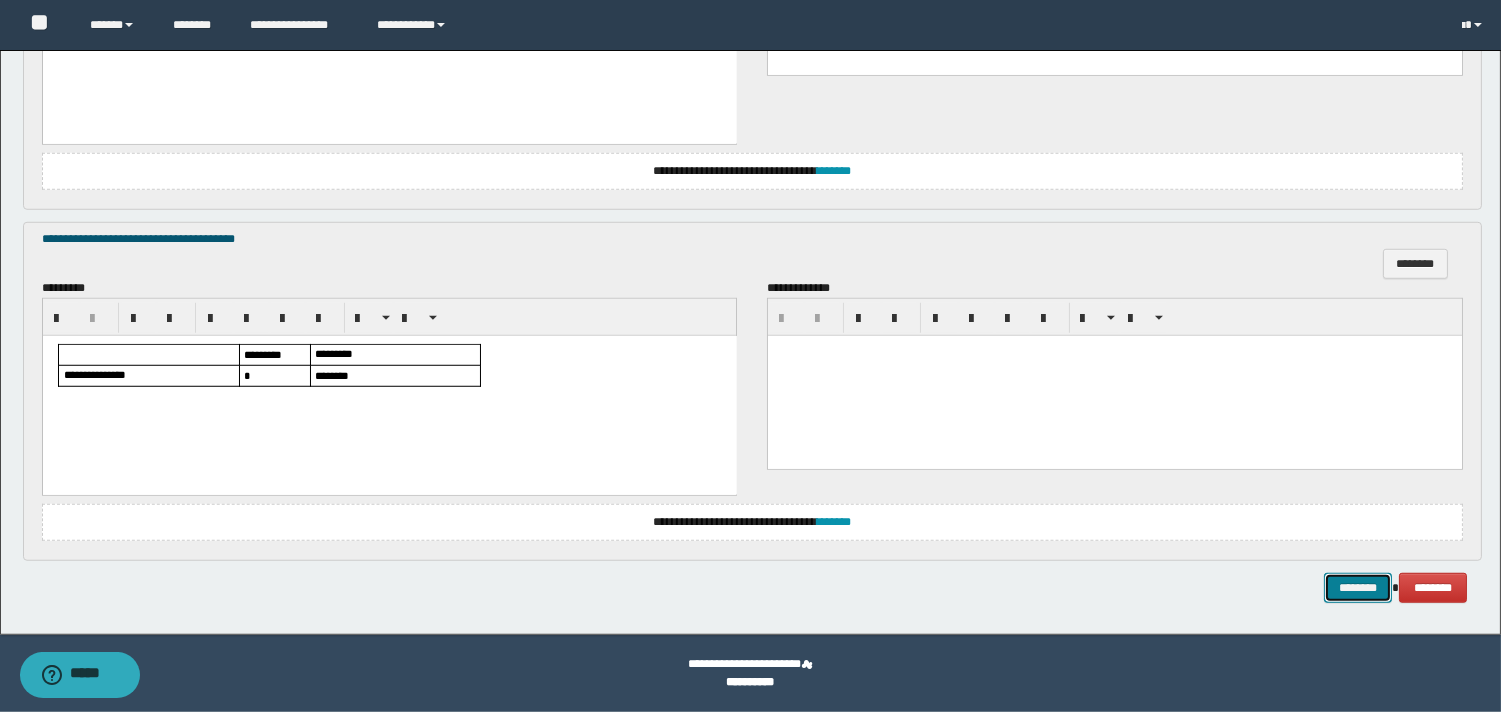 click on "********" at bounding box center (1358, 588) 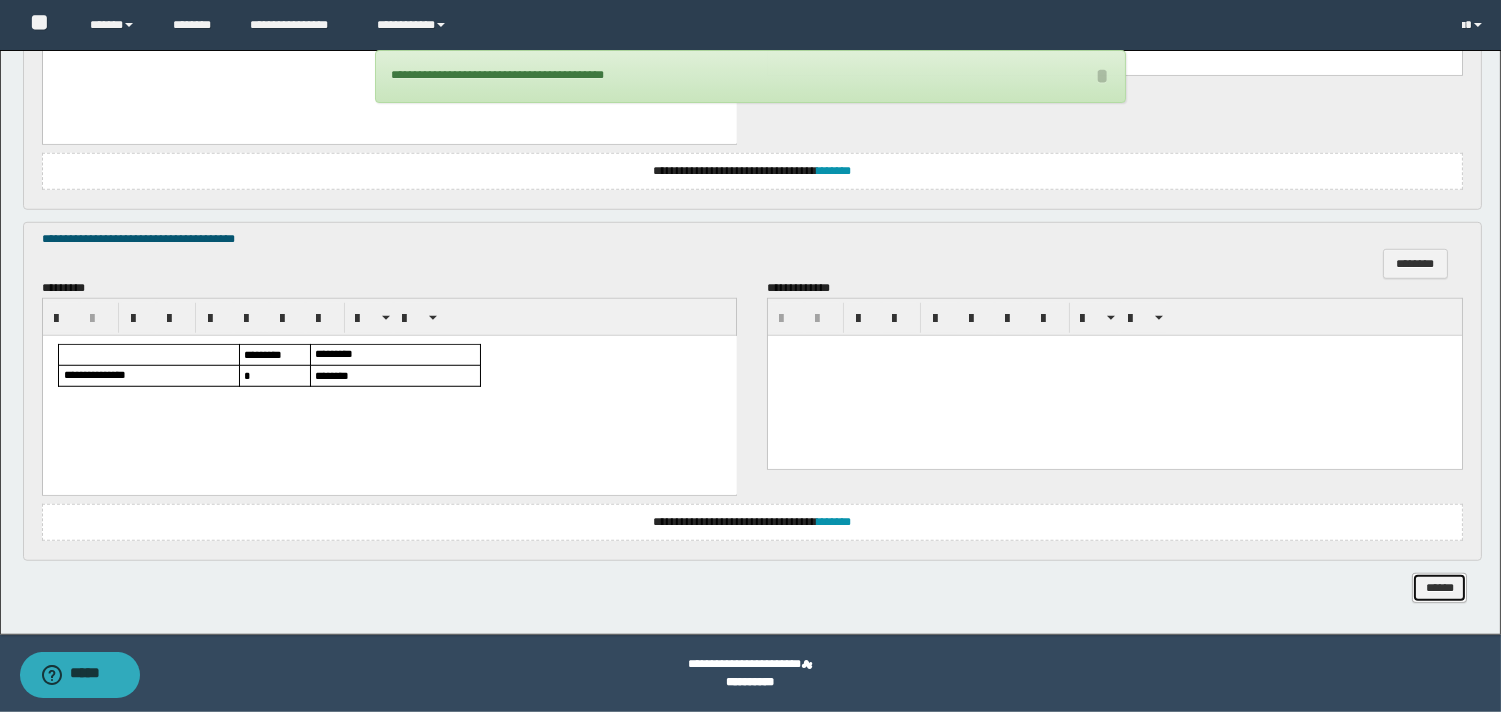 click on "******" at bounding box center (1439, 588) 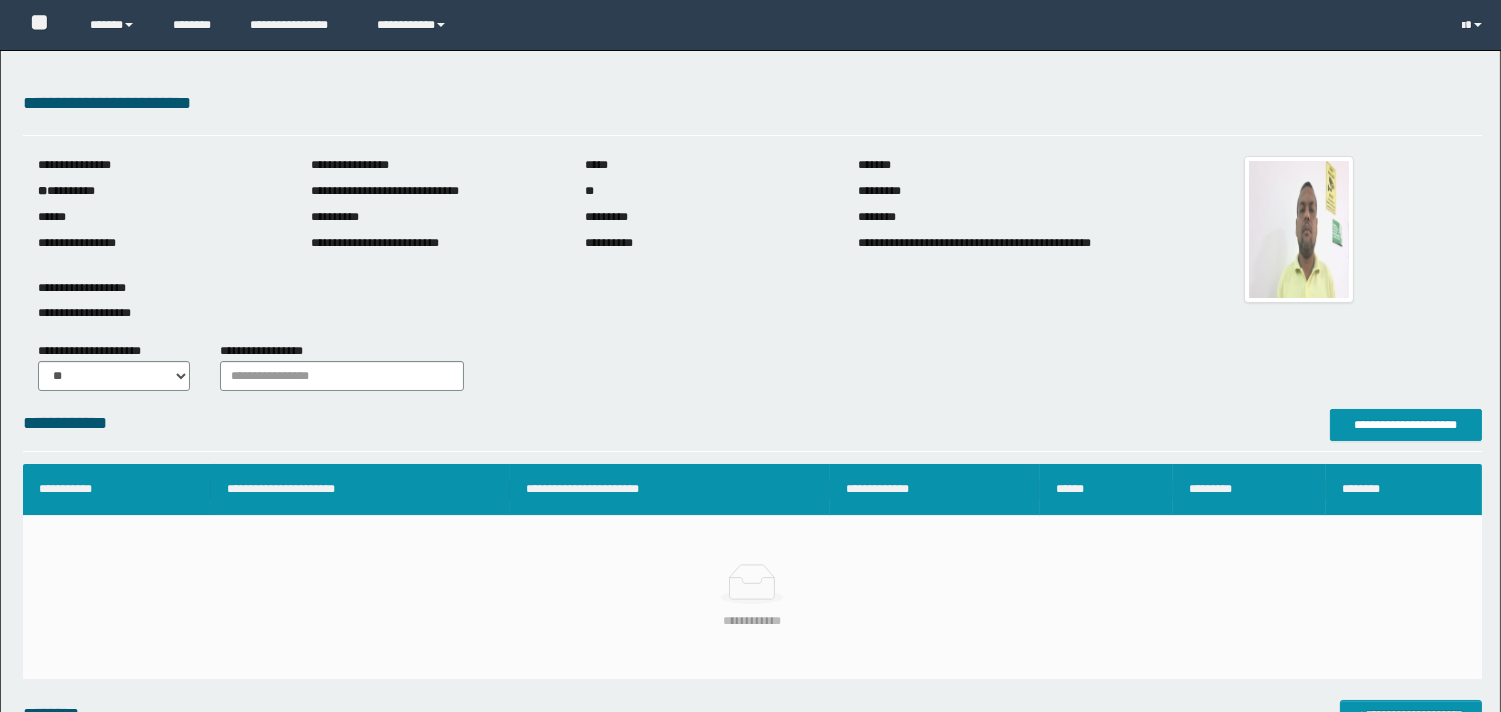 scroll, scrollTop: 0, scrollLeft: 0, axis: both 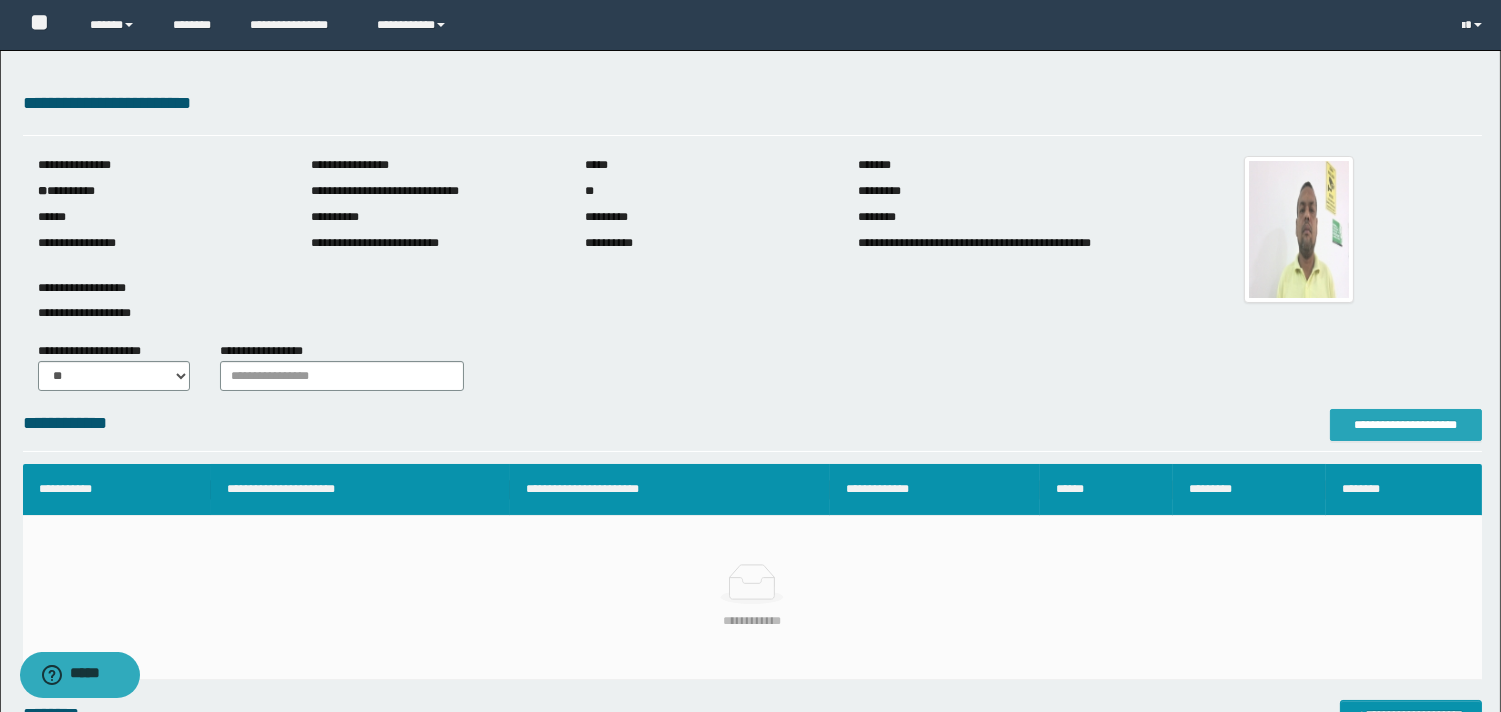 click on "**********" at bounding box center (1406, 425) 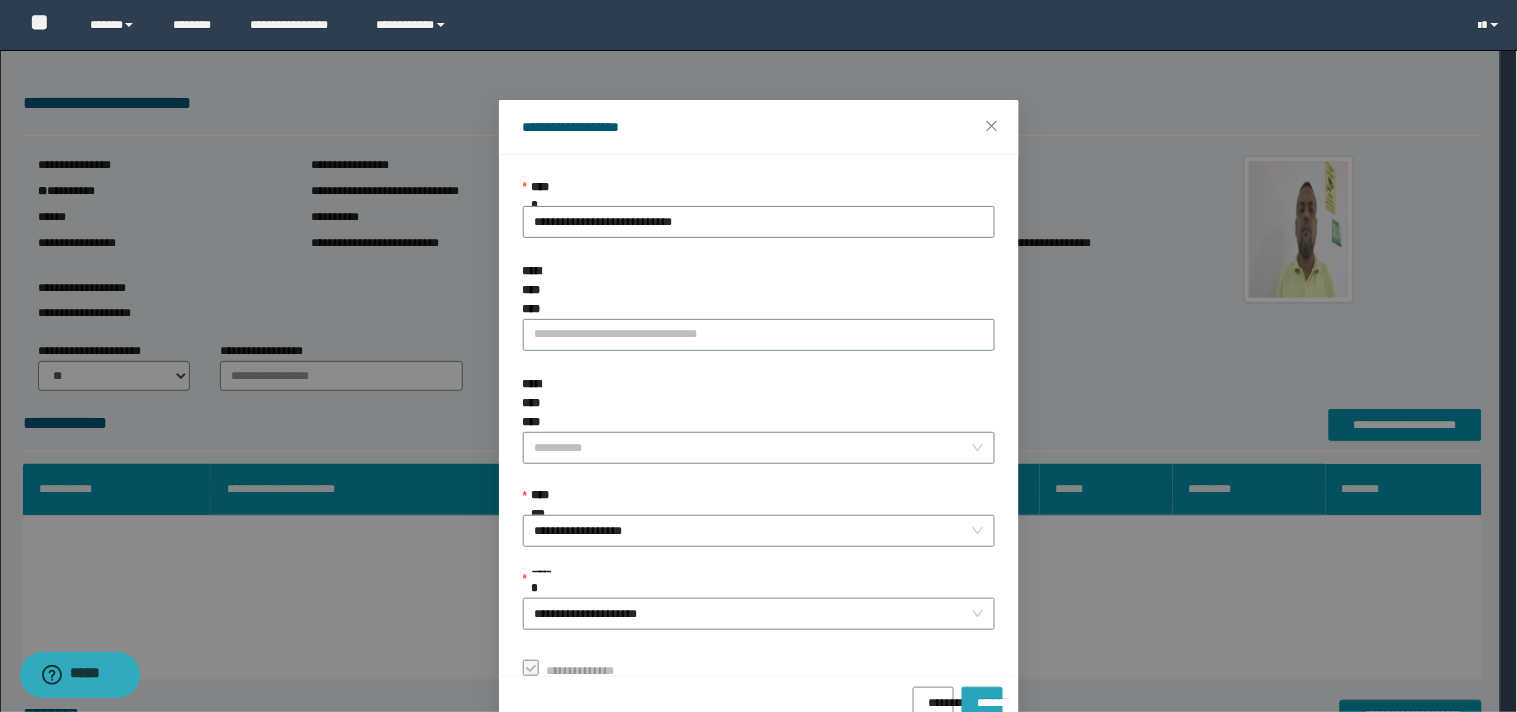 click on "*******" at bounding box center (982, 696) 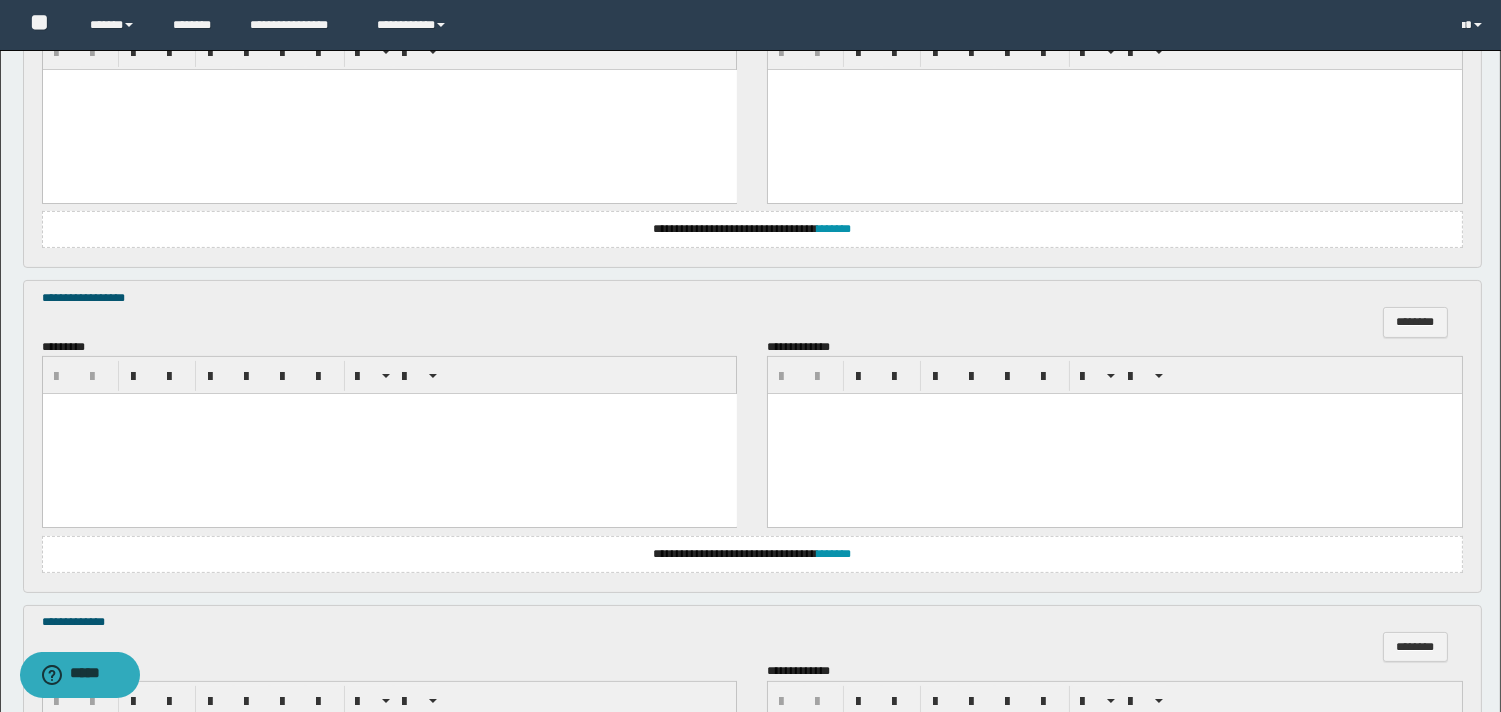 scroll, scrollTop: 888, scrollLeft: 0, axis: vertical 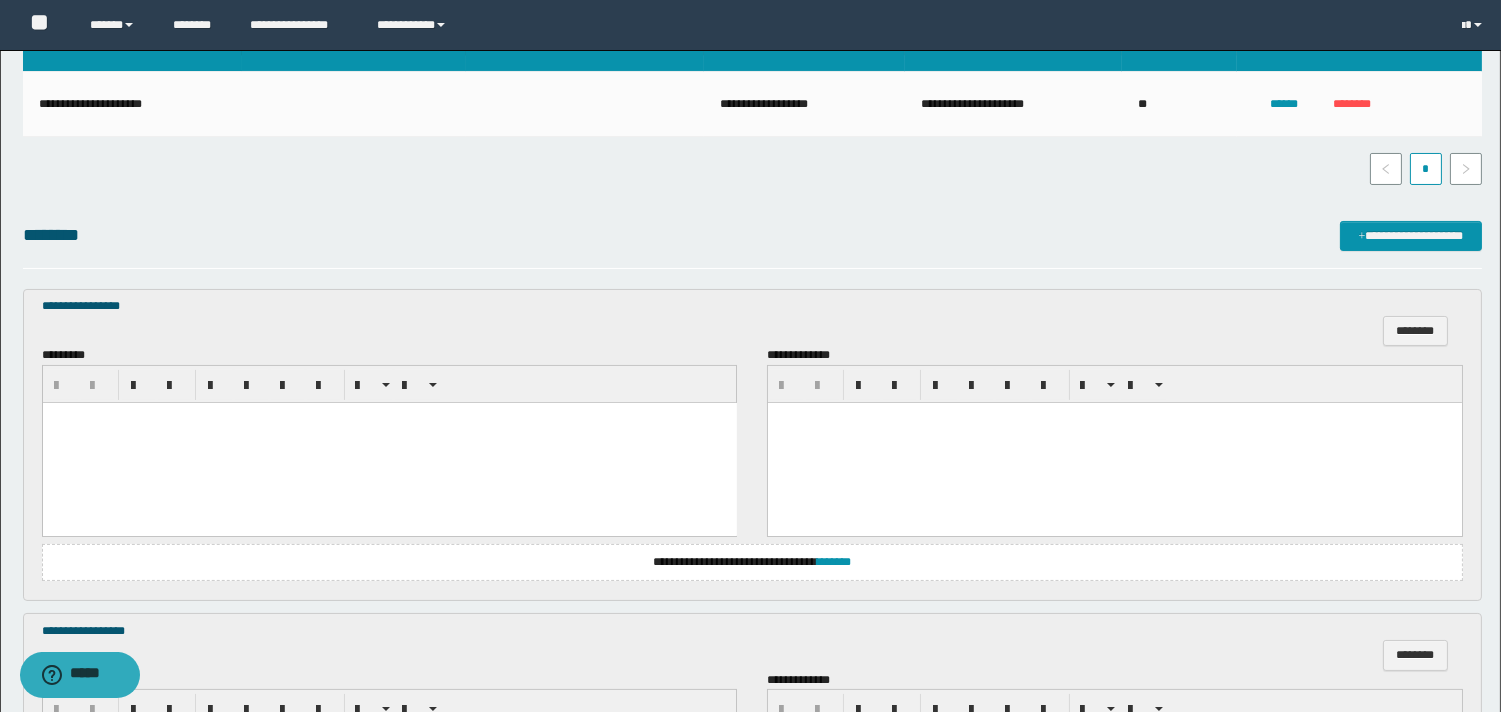 click at bounding box center (389, 442) 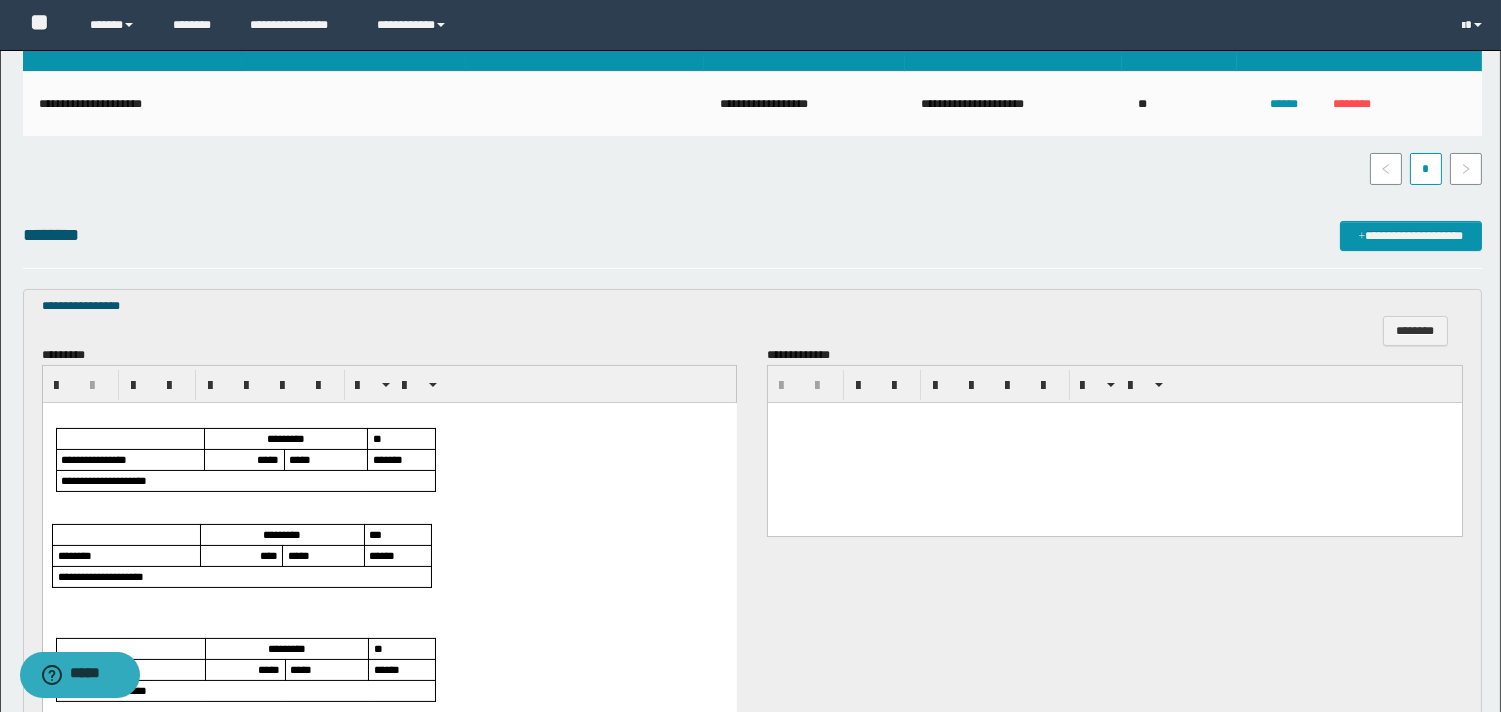 click on "*****" at bounding box center [267, 458] 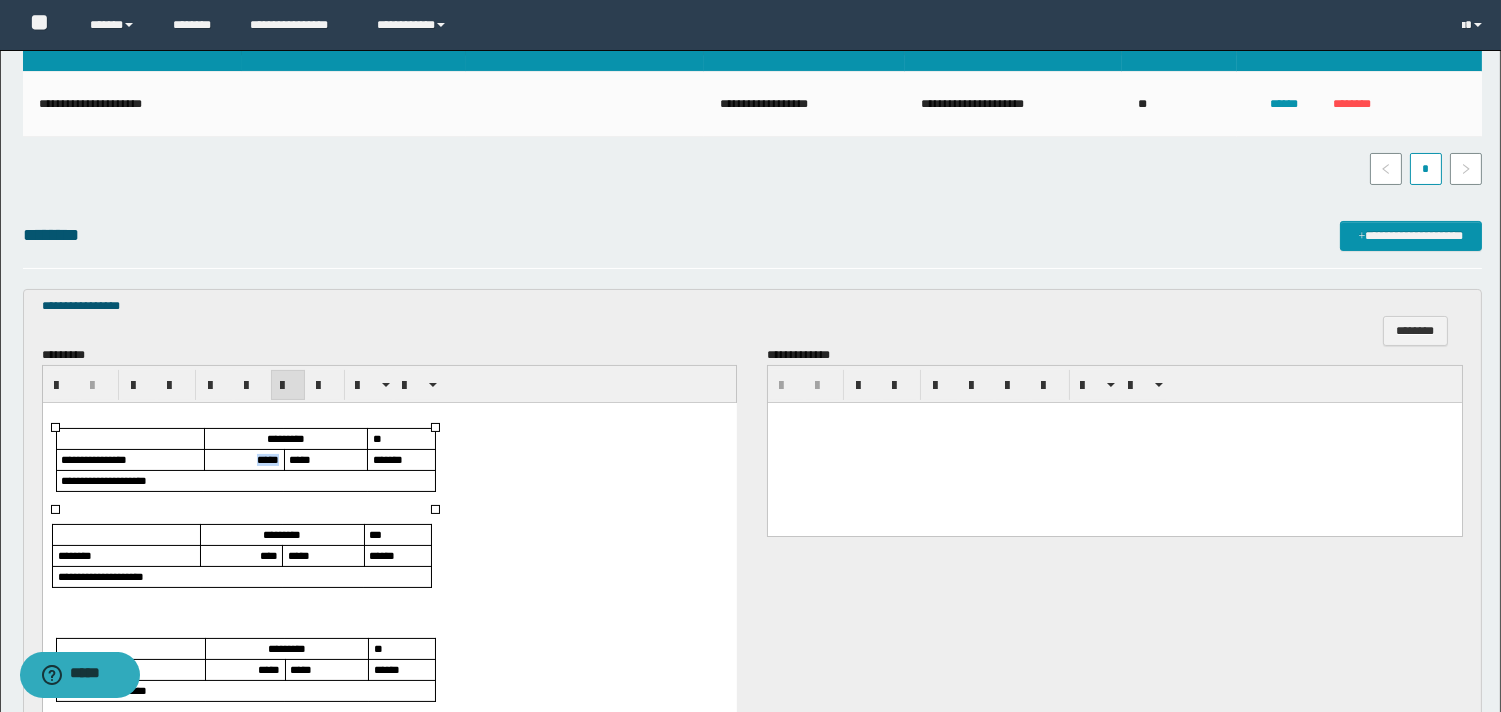 click on "*****" at bounding box center (267, 458) 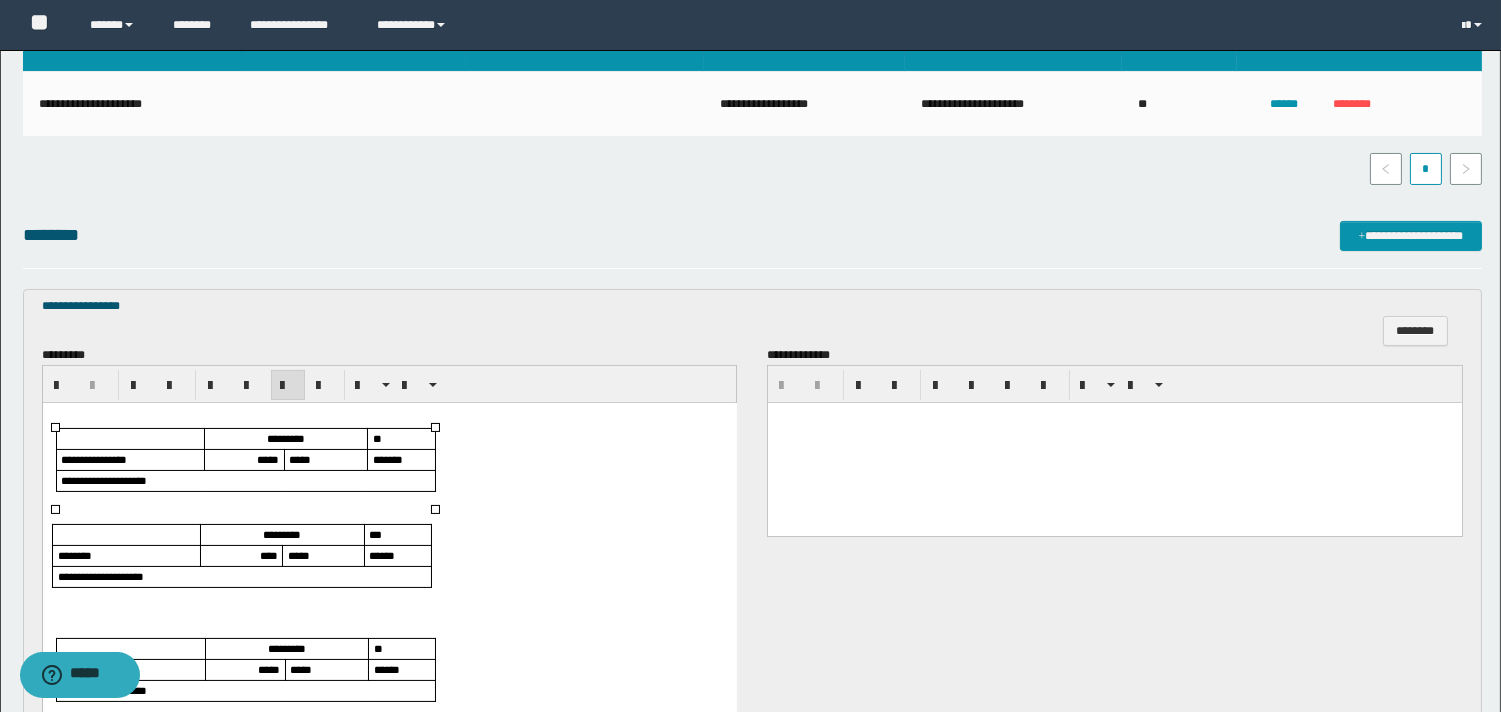 click on "****" at bounding box center [268, 554] 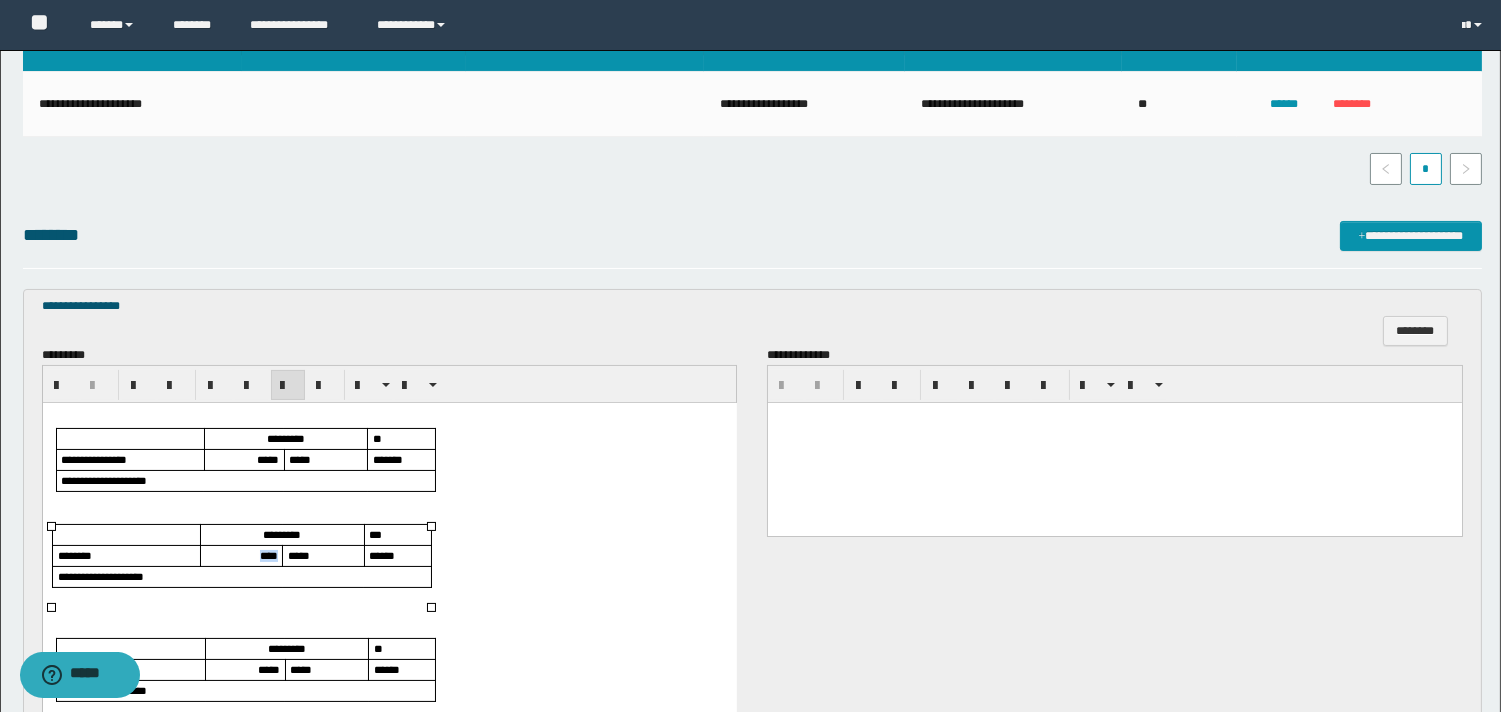 click on "****" at bounding box center (268, 554) 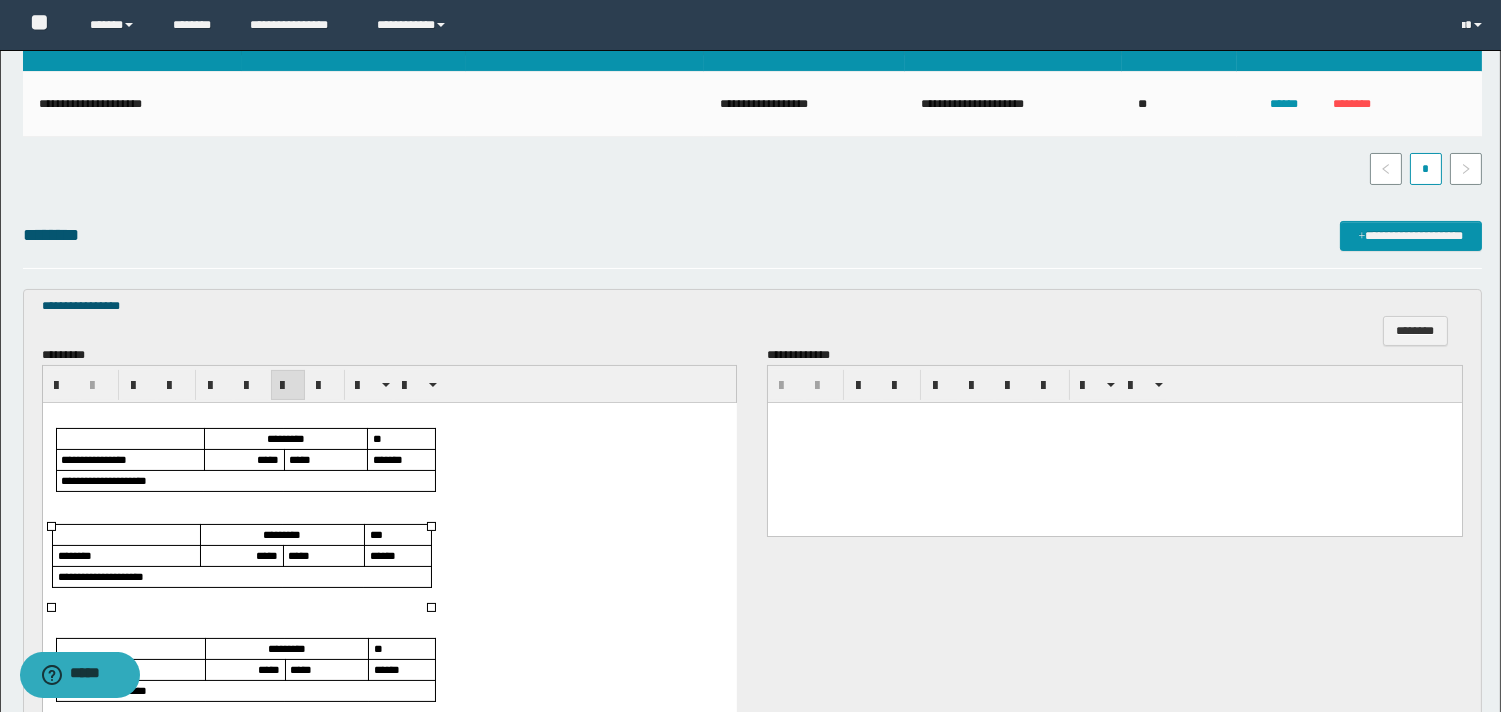 scroll, scrollTop: 555, scrollLeft: 0, axis: vertical 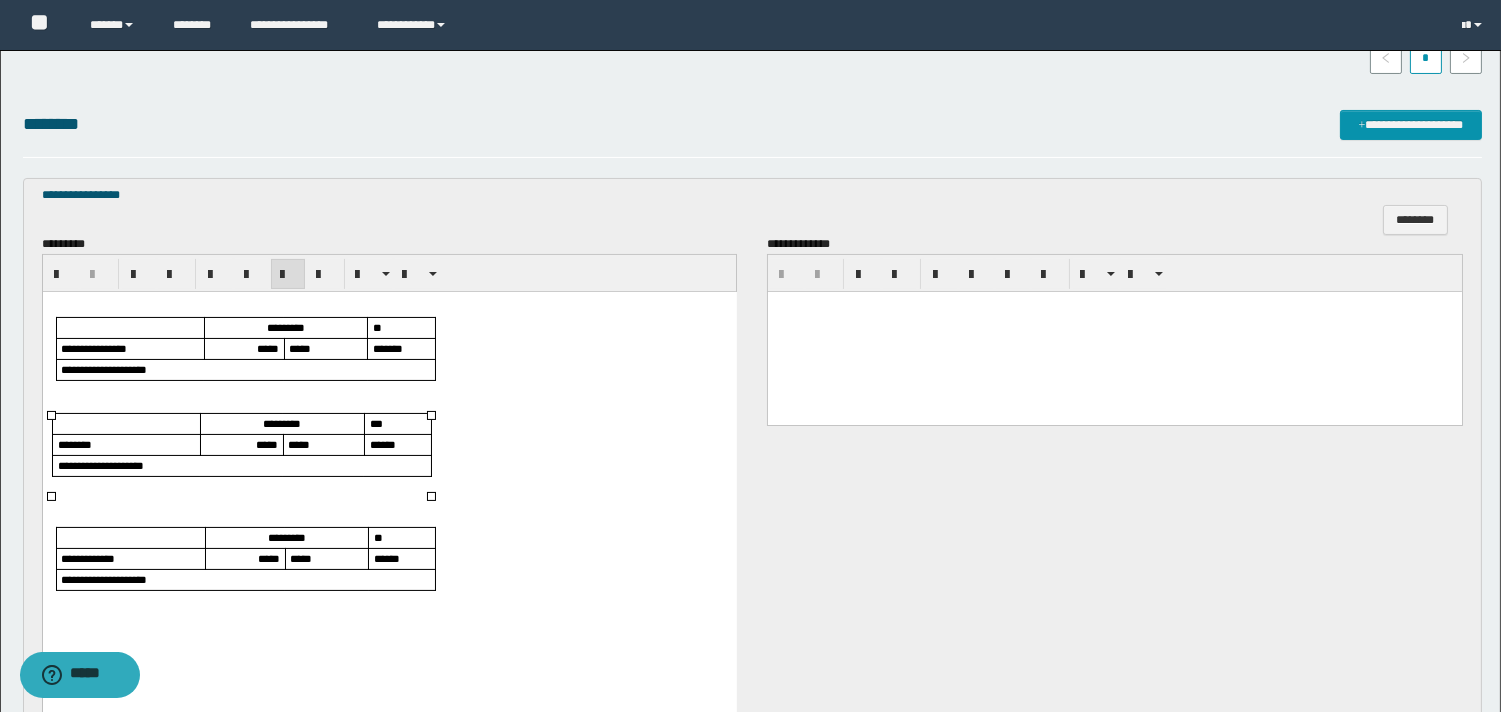 click on "*****" at bounding box center [244, 557] 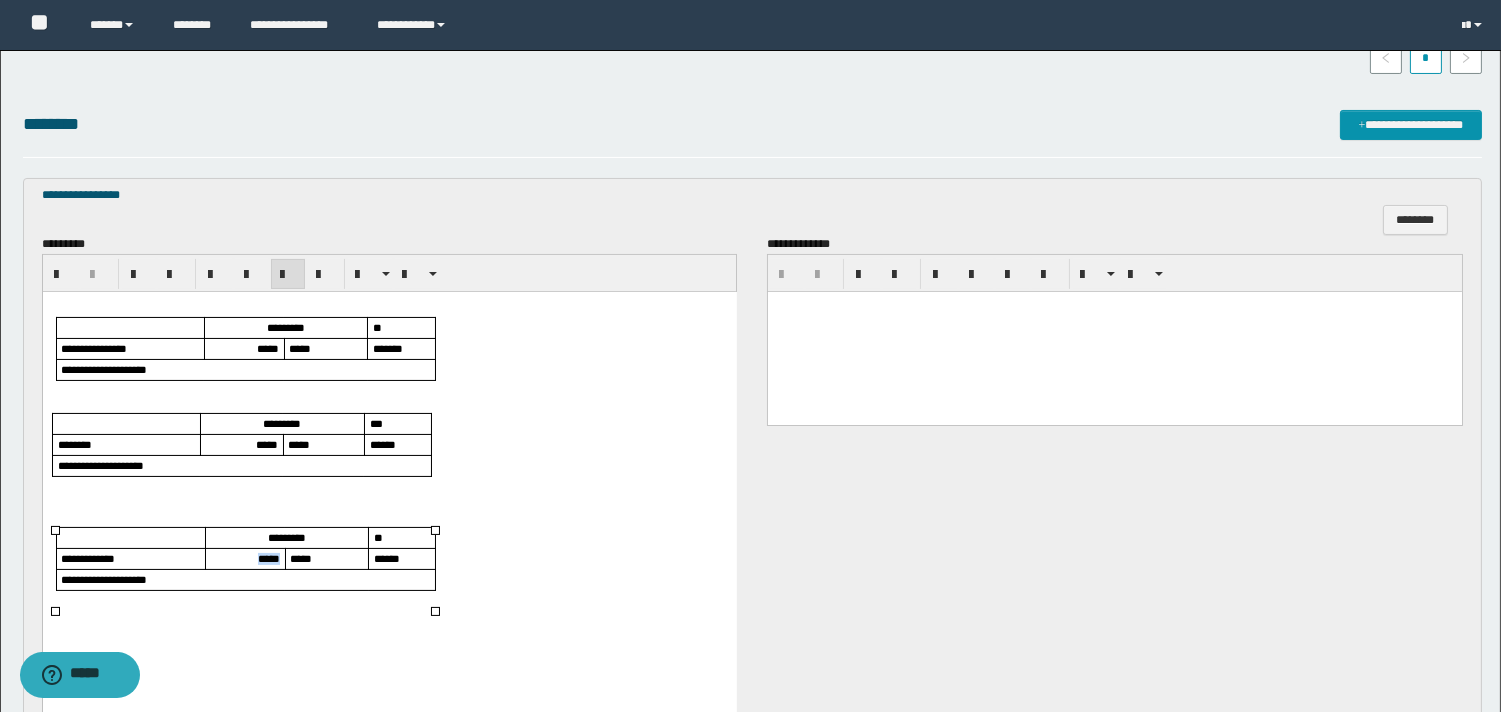 click on "*****" at bounding box center (244, 557) 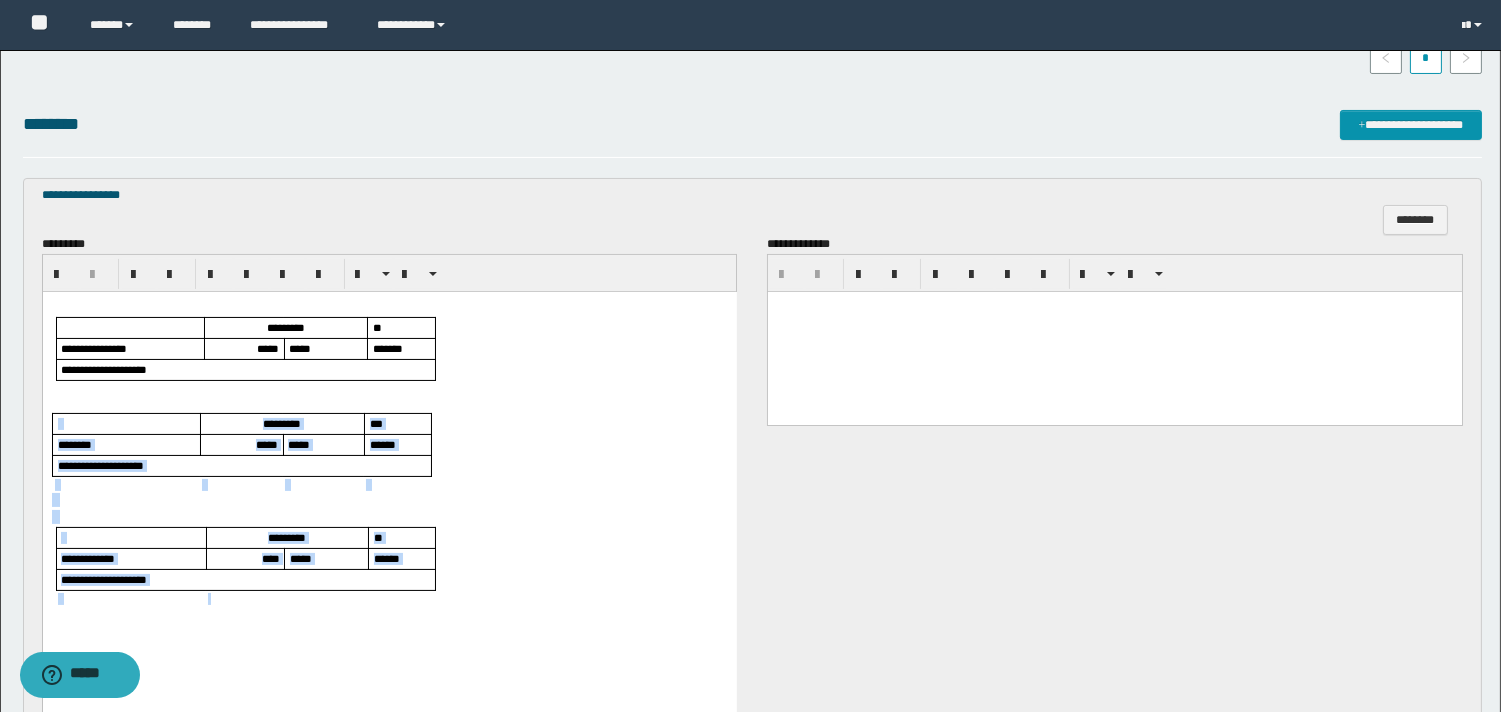 drag, startPoint x: 119, startPoint y: 405, endPoint x: 251, endPoint y: 602, distance: 237.13498 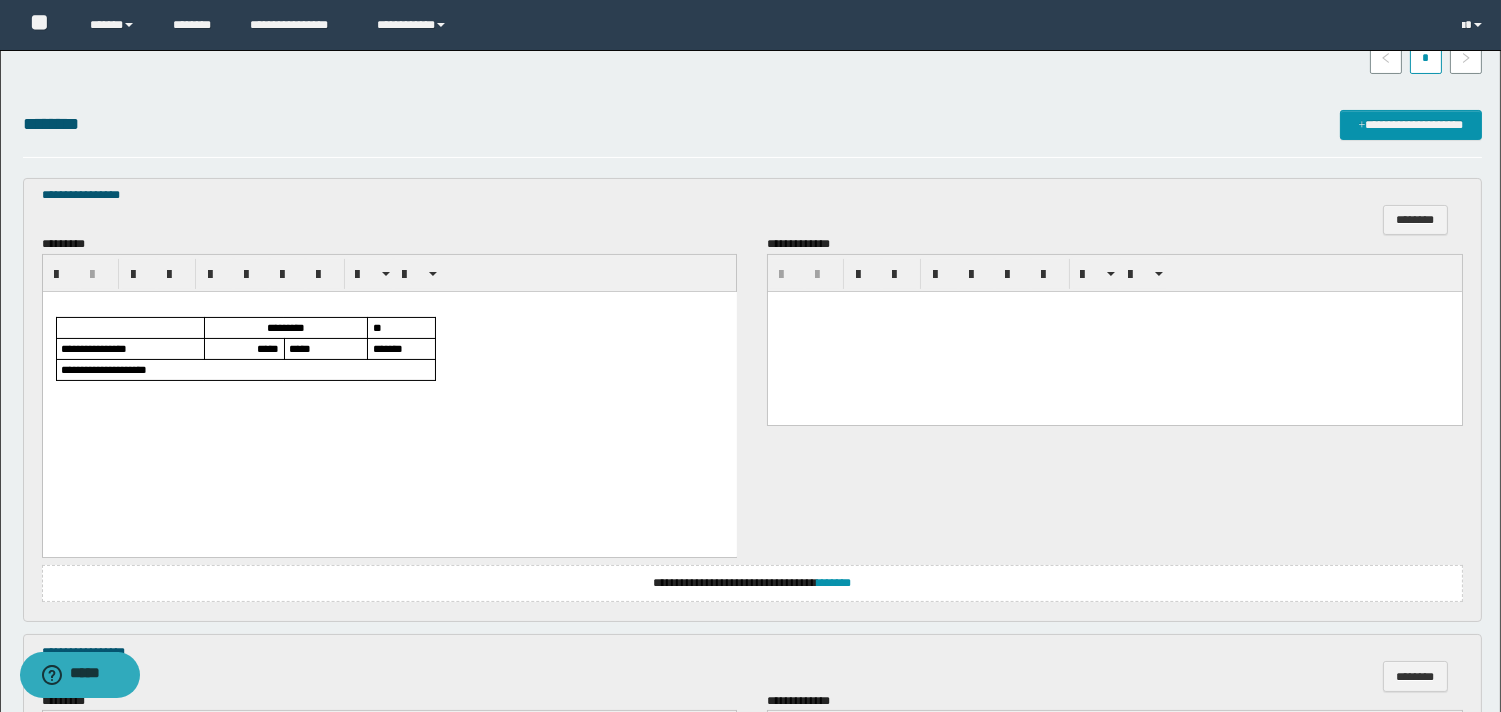 scroll, scrollTop: 888, scrollLeft: 0, axis: vertical 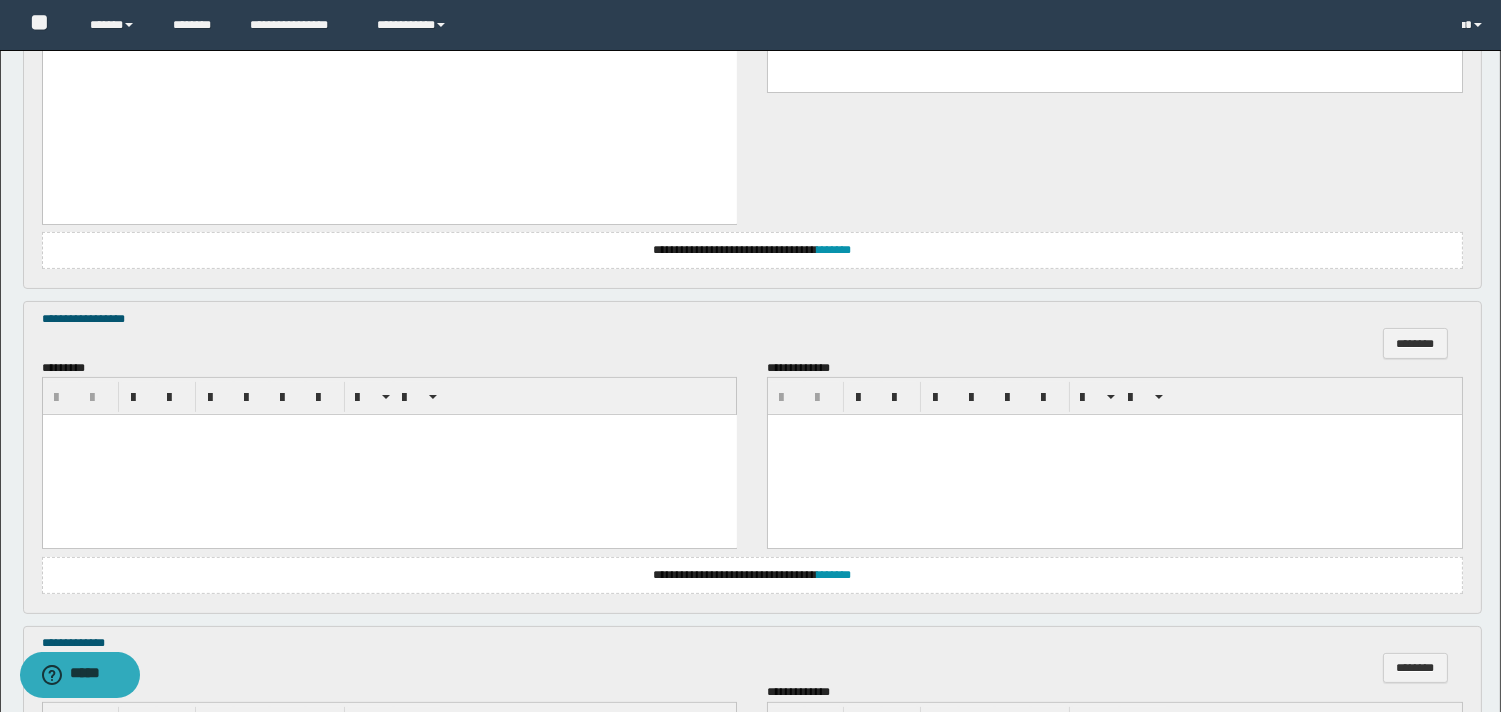 click at bounding box center (389, 455) 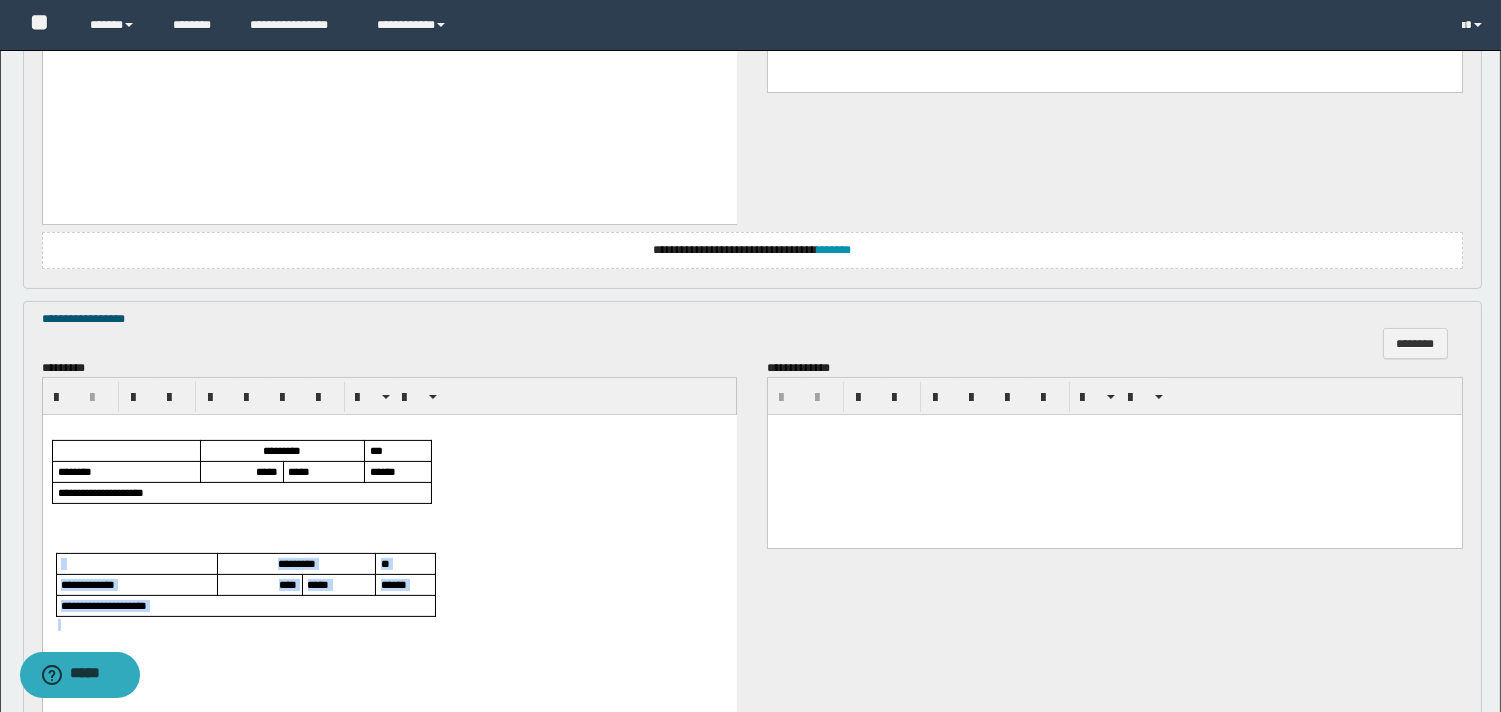 drag, startPoint x: 60, startPoint y: 547, endPoint x: 123, endPoint y: 631, distance: 105 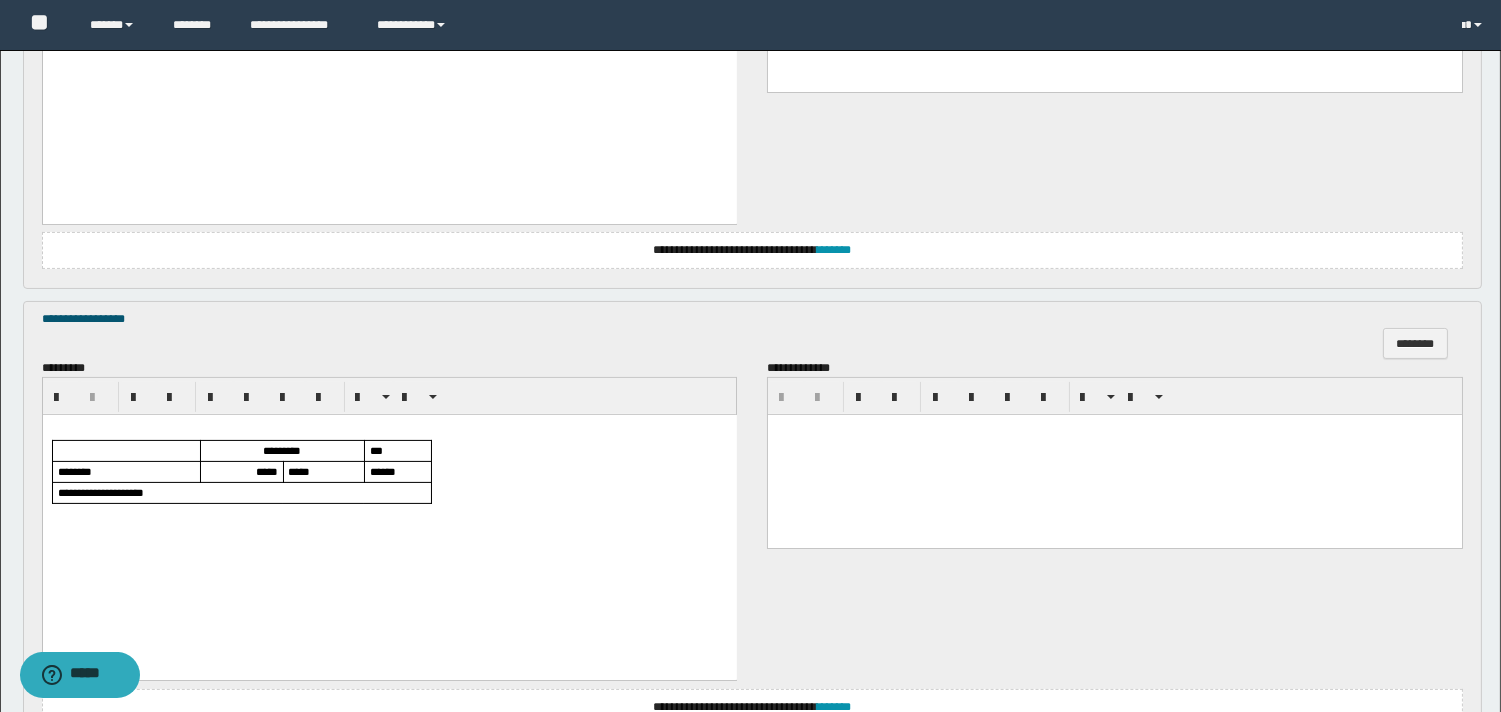 scroll, scrollTop: 1222, scrollLeft: 0, axis: vertical 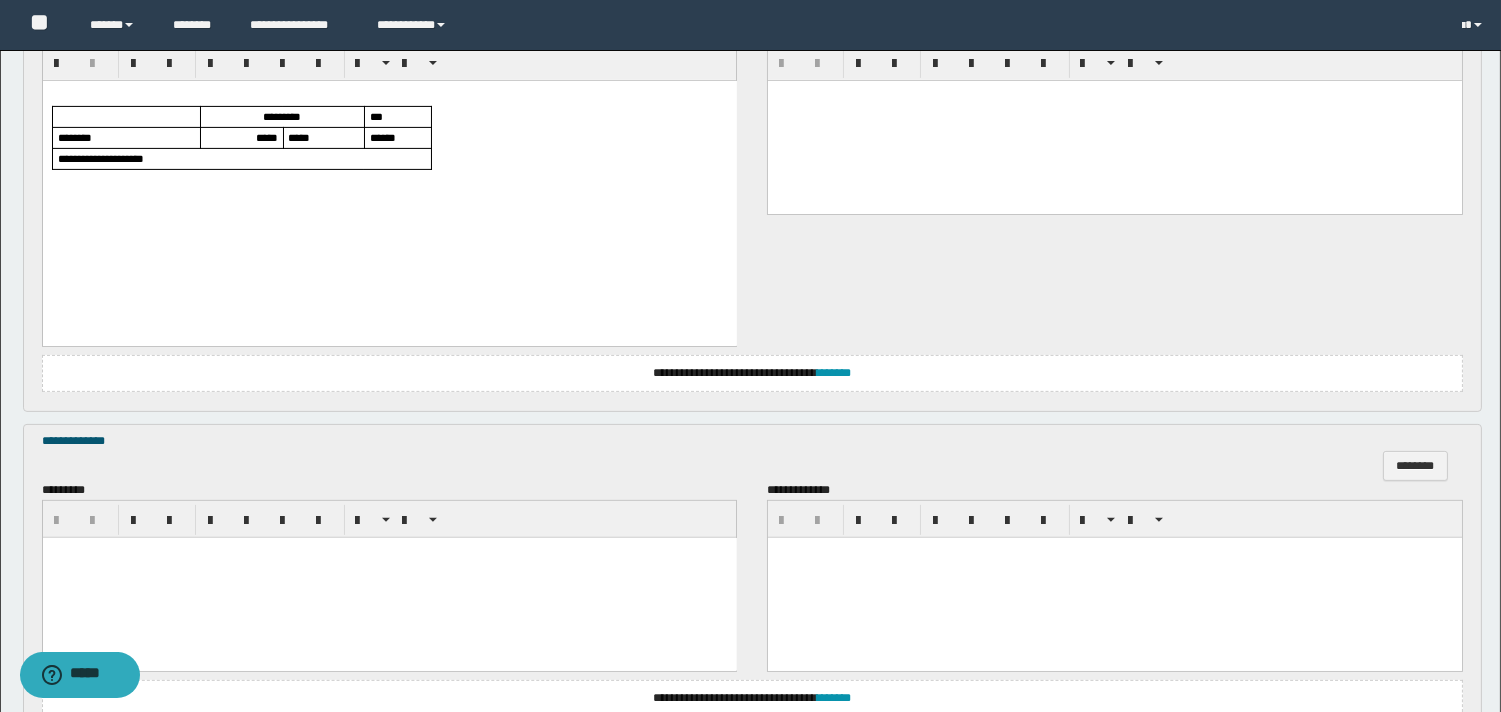 click at bounding box center (389, 578) 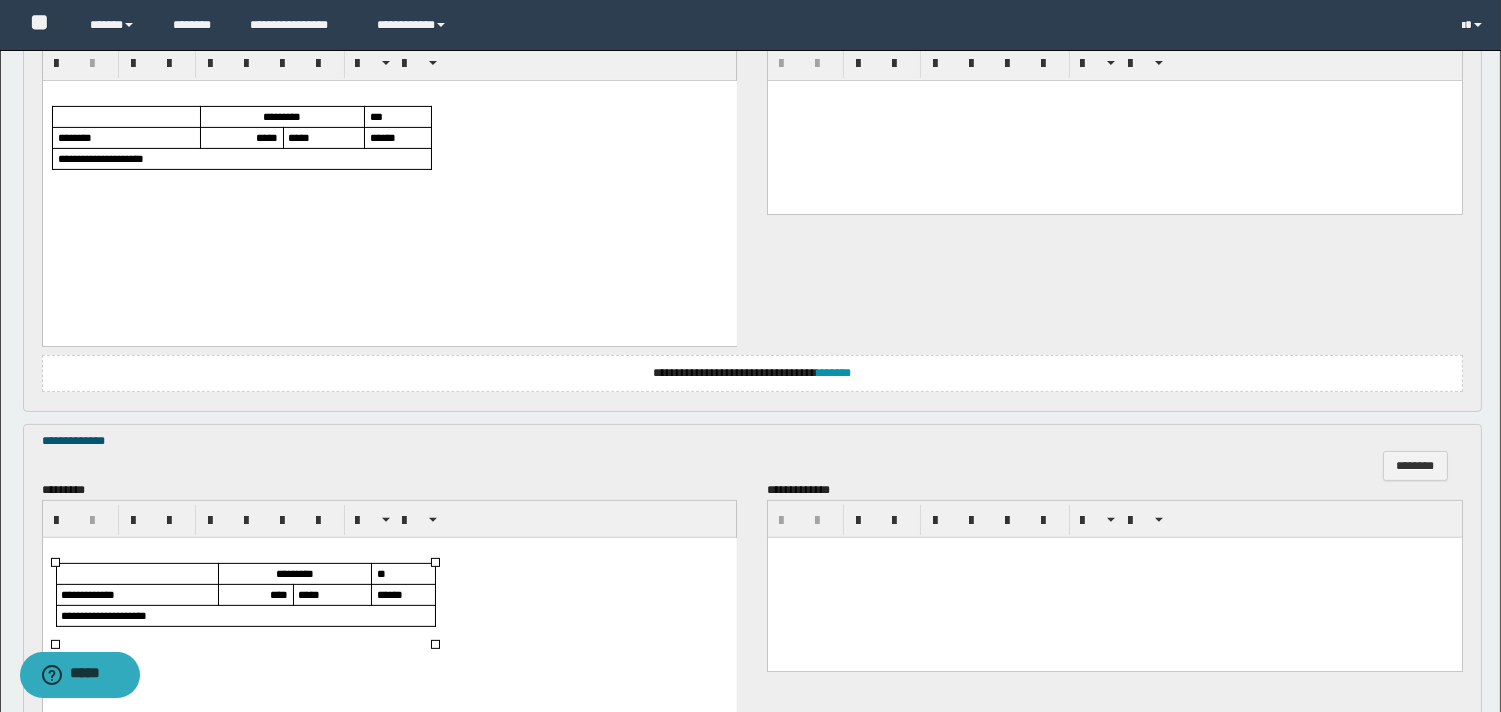 scroll, scrollTop: 1111, scrollLeft: 0, axis: vertical 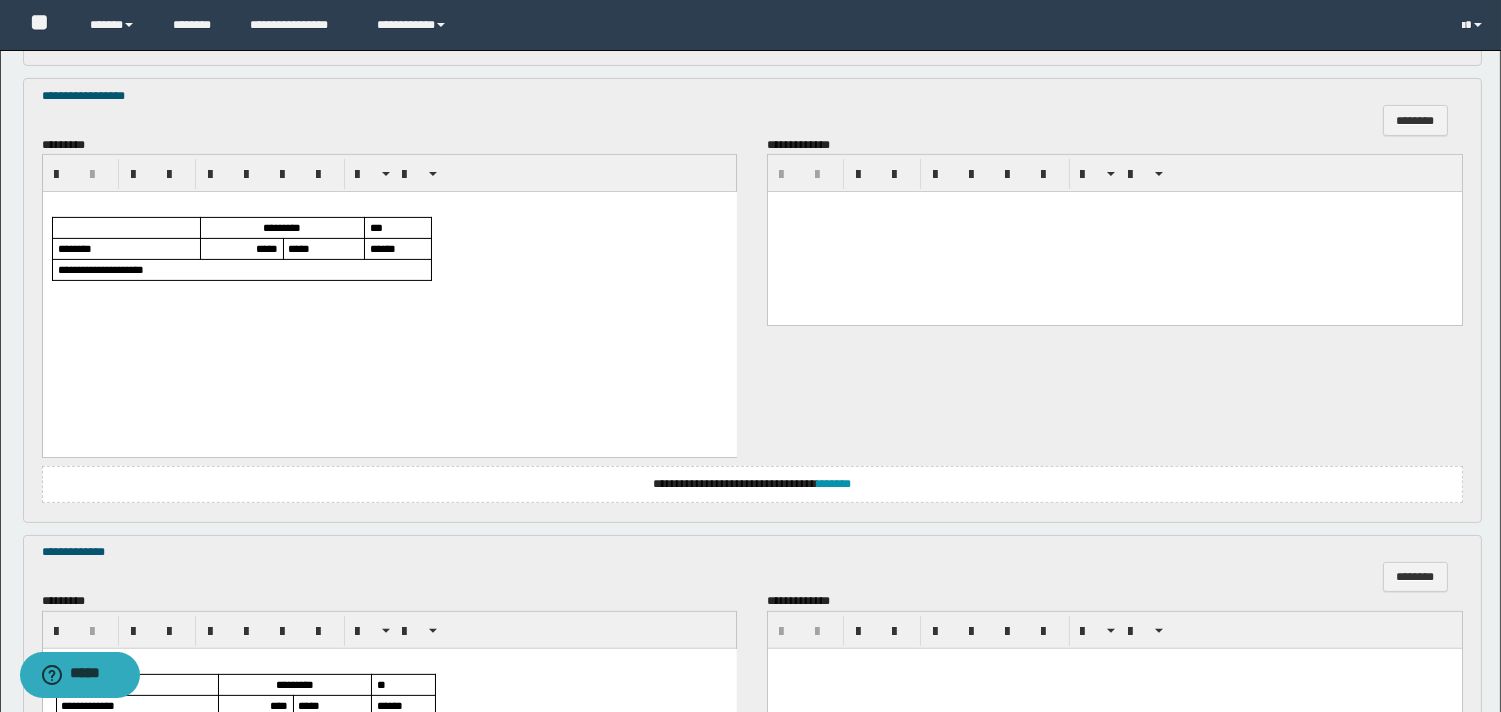 click at bounding box center (1115, 232) 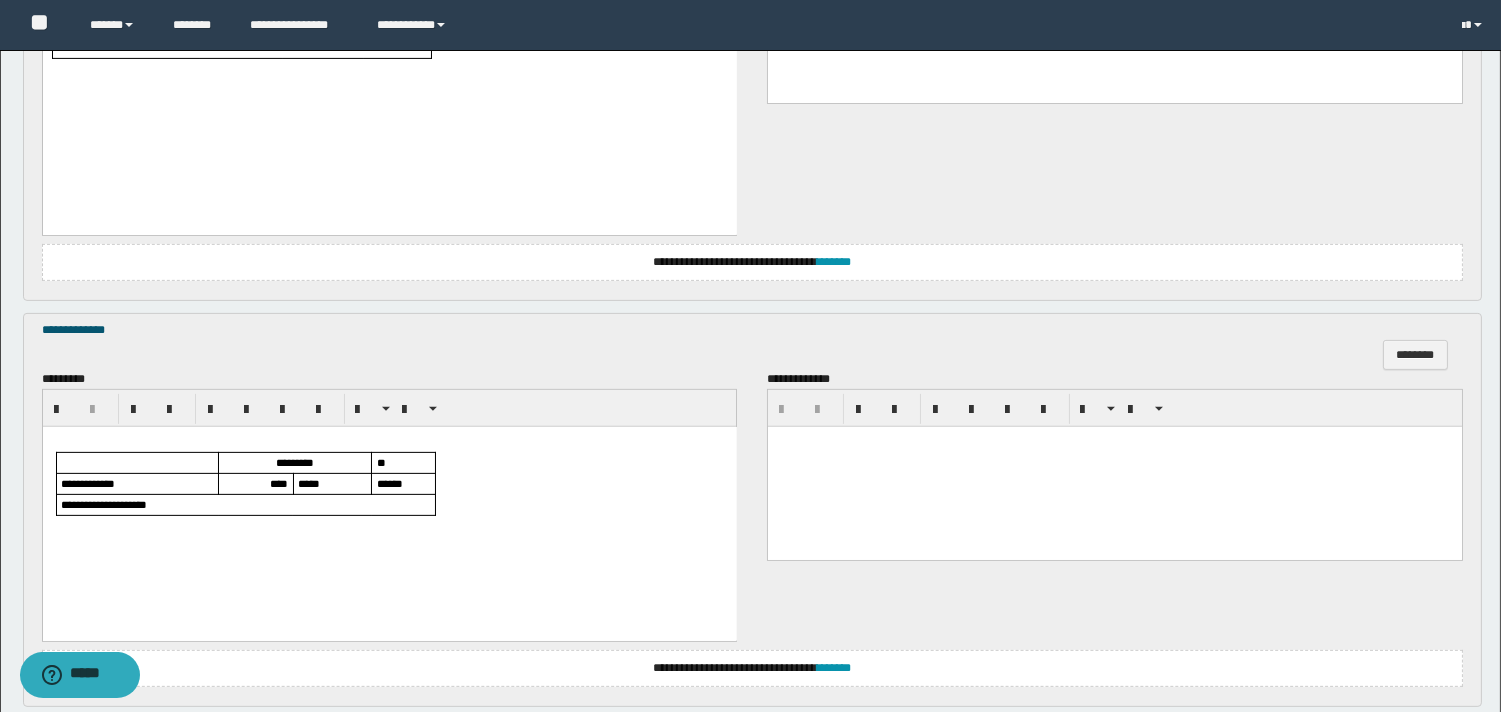 scroll, scrollTop: 1478, scrollLeft: 0, axis: vertical 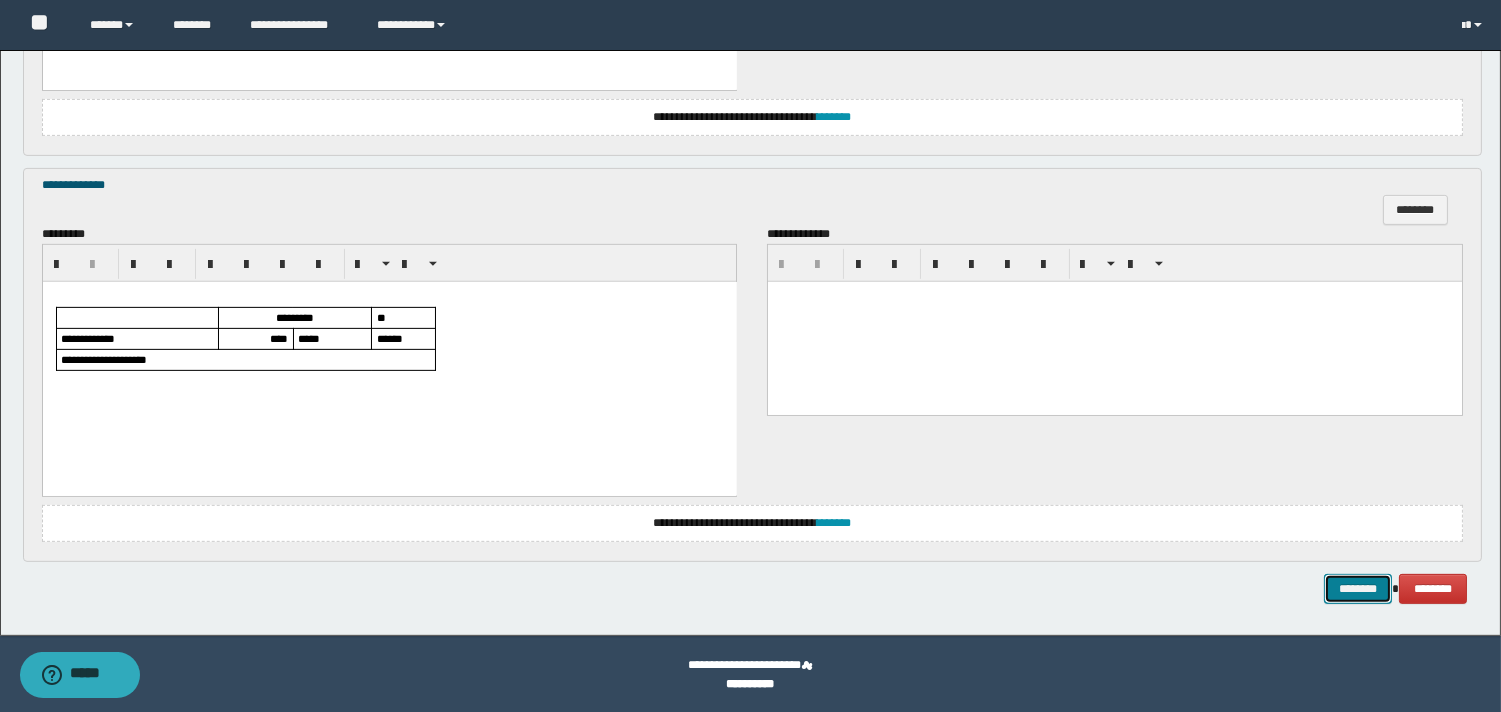 click on "********" at bounding box center (1358, 589) 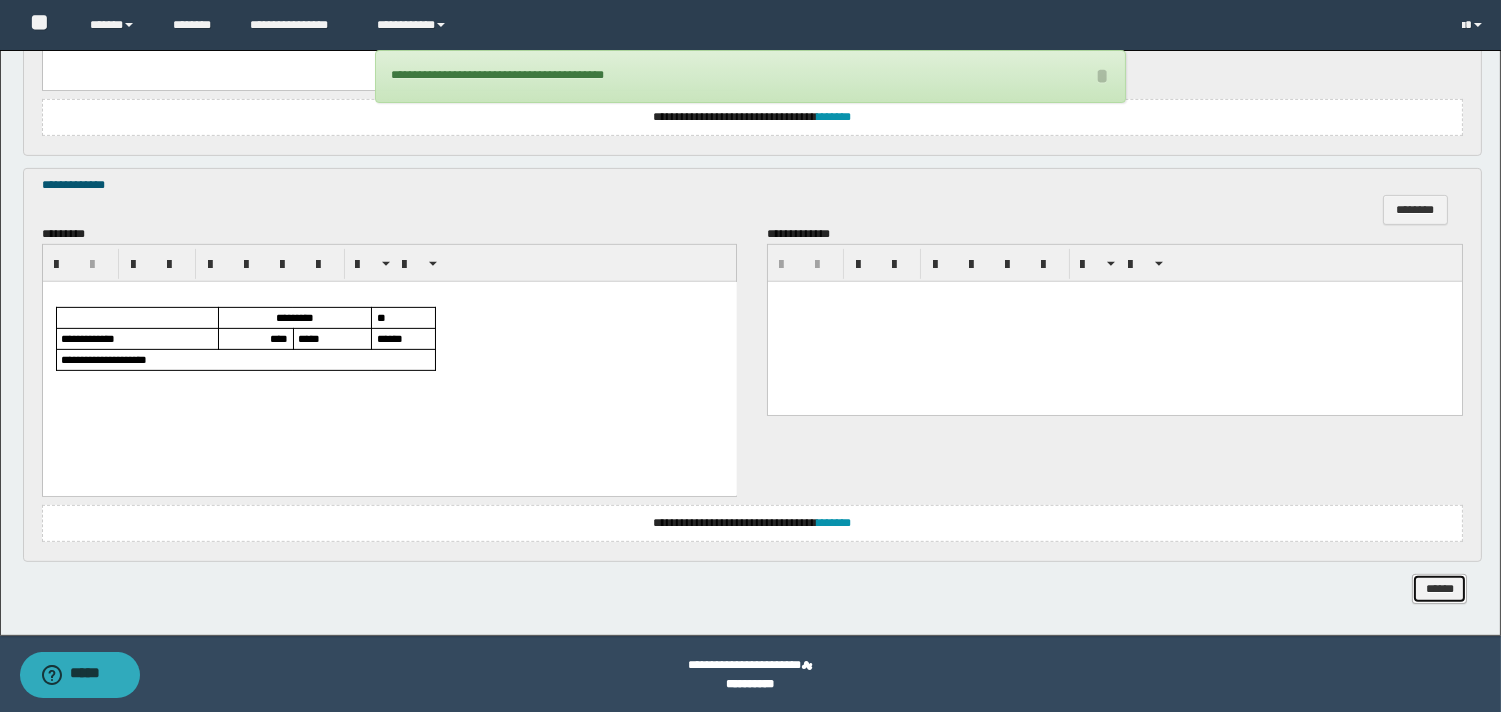 click on "******" at bounding box center (1439, 589) 